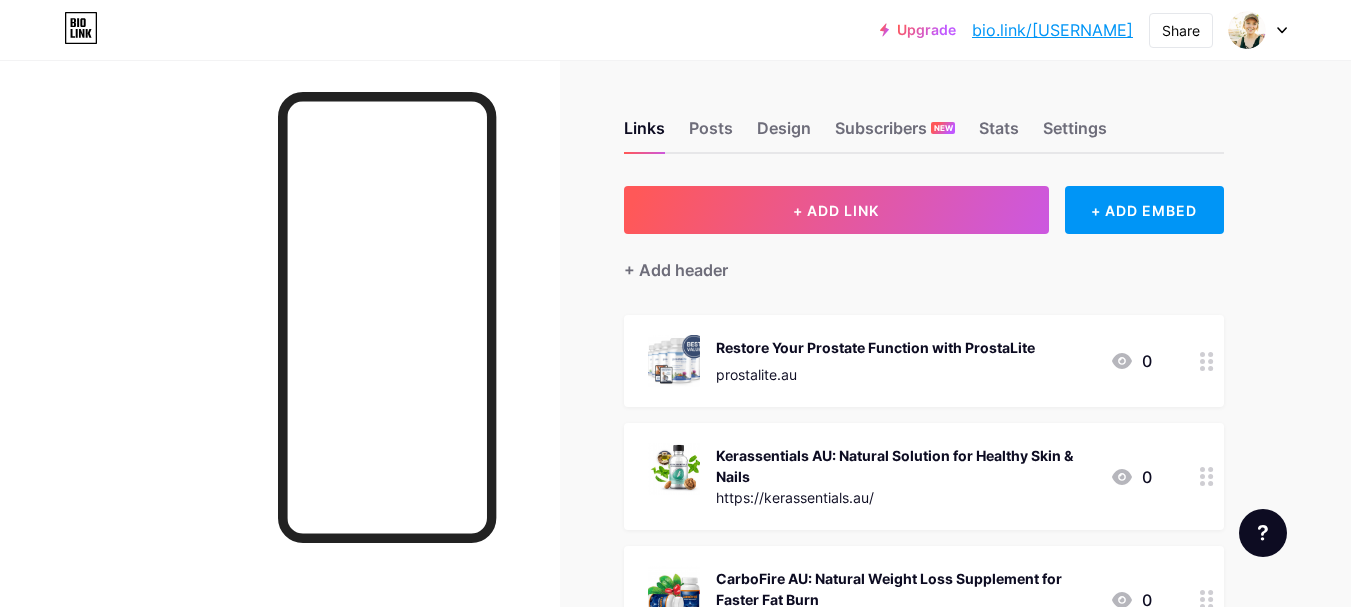 scroll, scrollTop: 0, scrollLeft: 0, axis: both 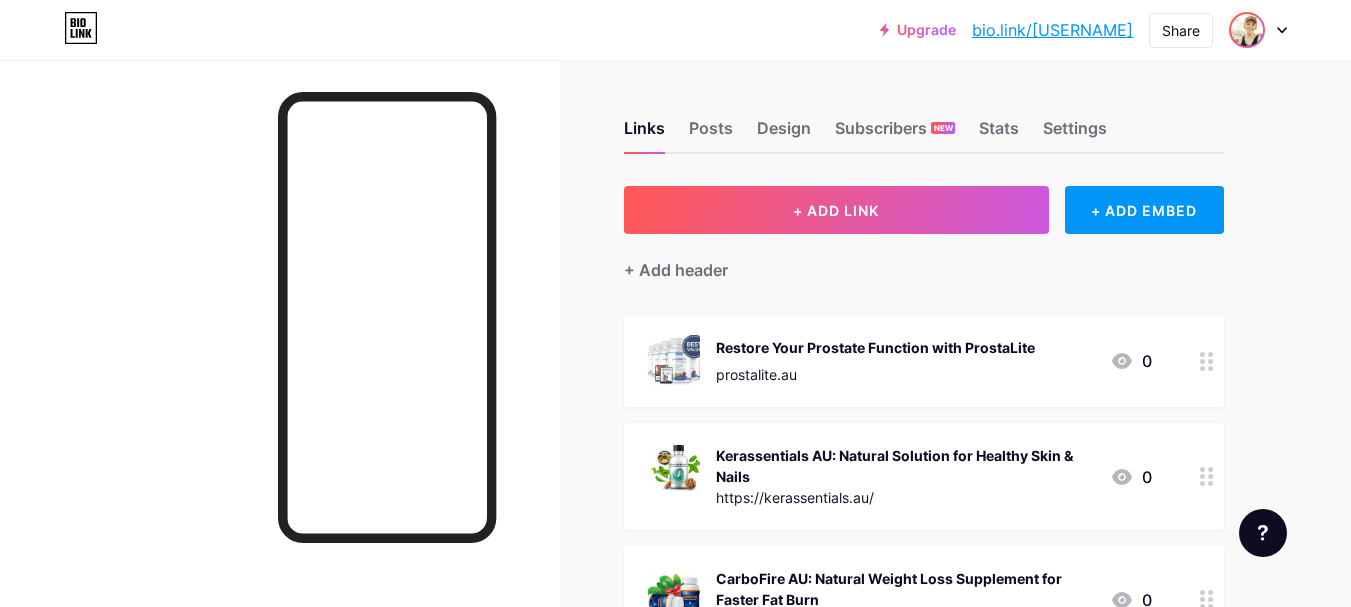 click at bounding box center (1247, 30) 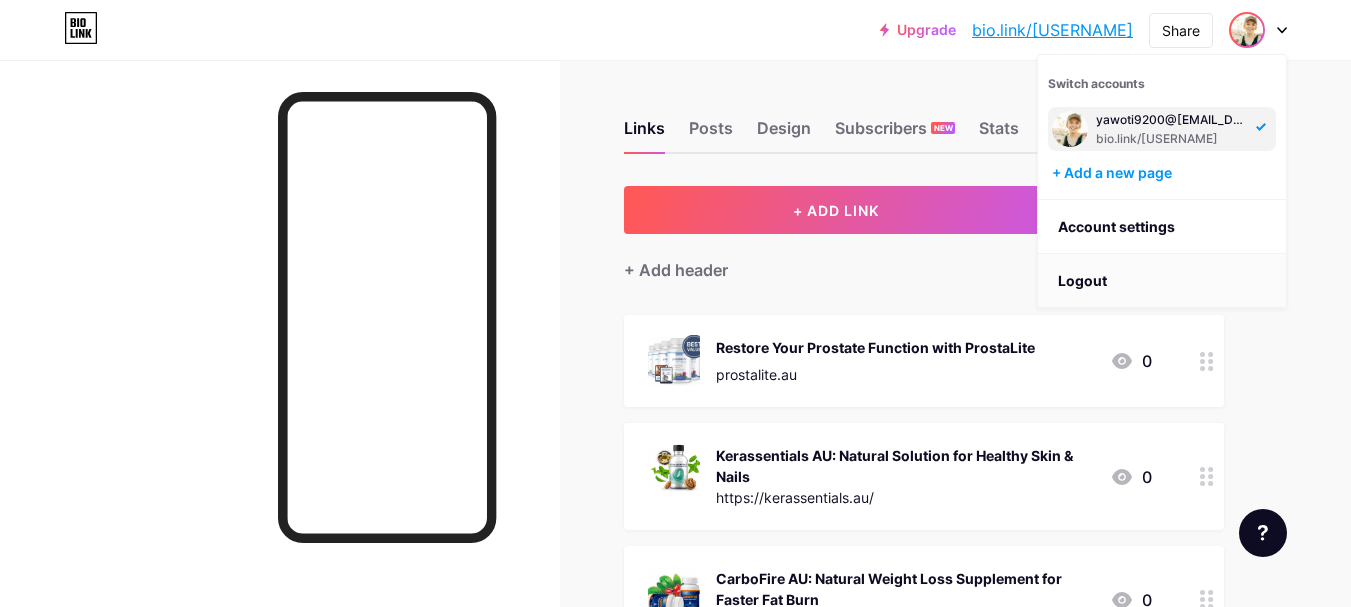 click on "Logout" at bounding box center (1162, 281) 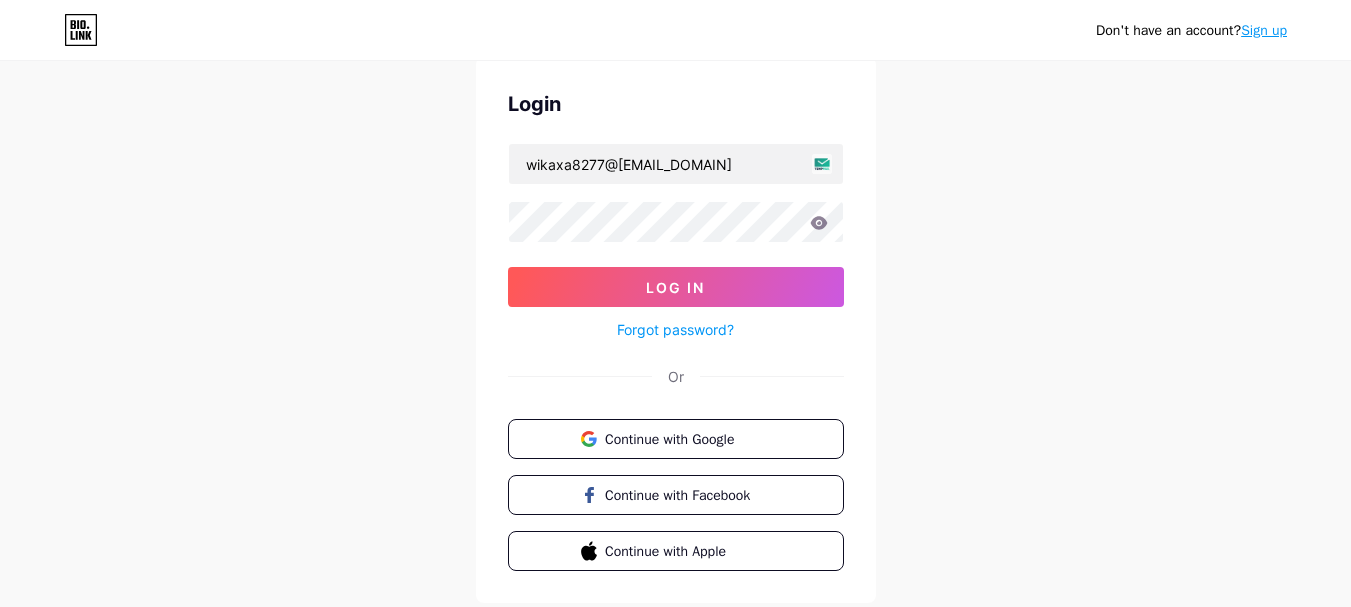 scroll, scrollTop: 0, scrollLeft: 0, axis: both 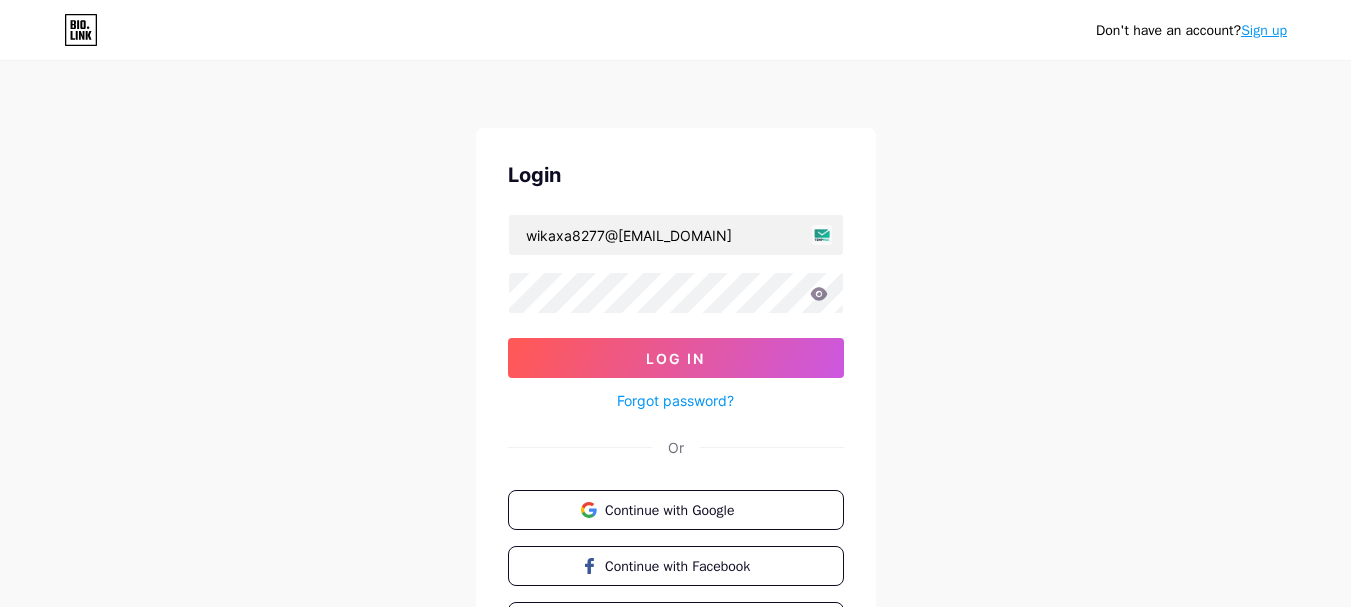 click on "Sign up" at bounding box center (1264, 30) 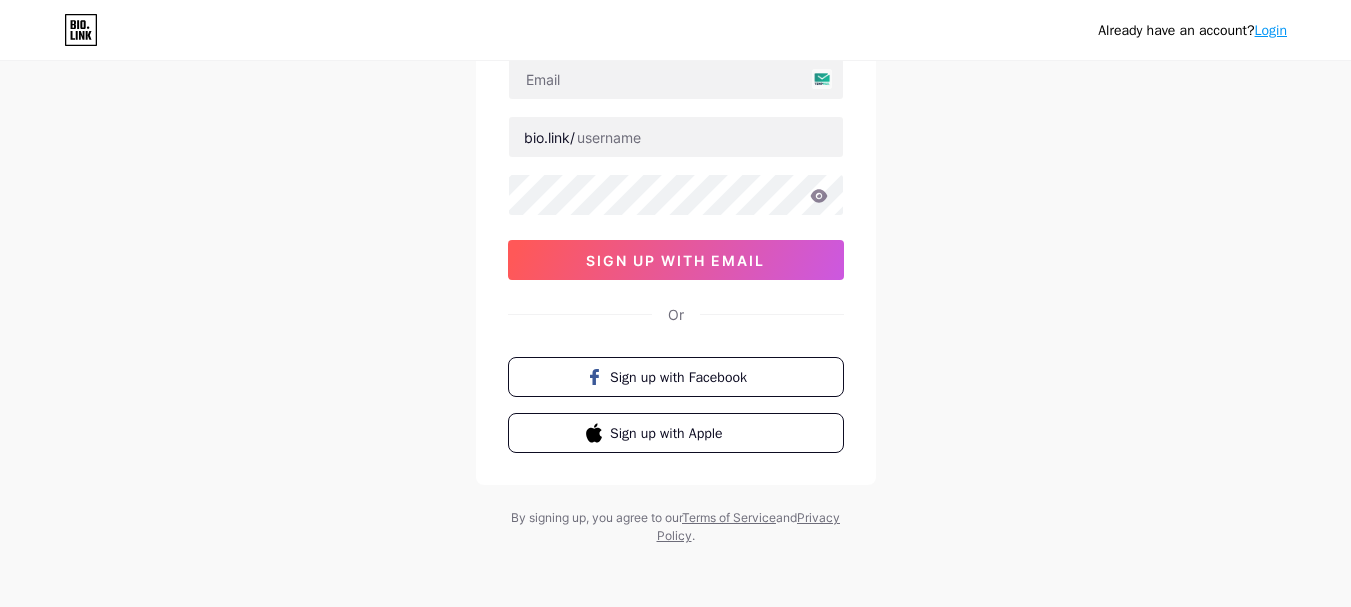 scroll, scrollTop: 158, scrollLeft: 0, axis: vertical 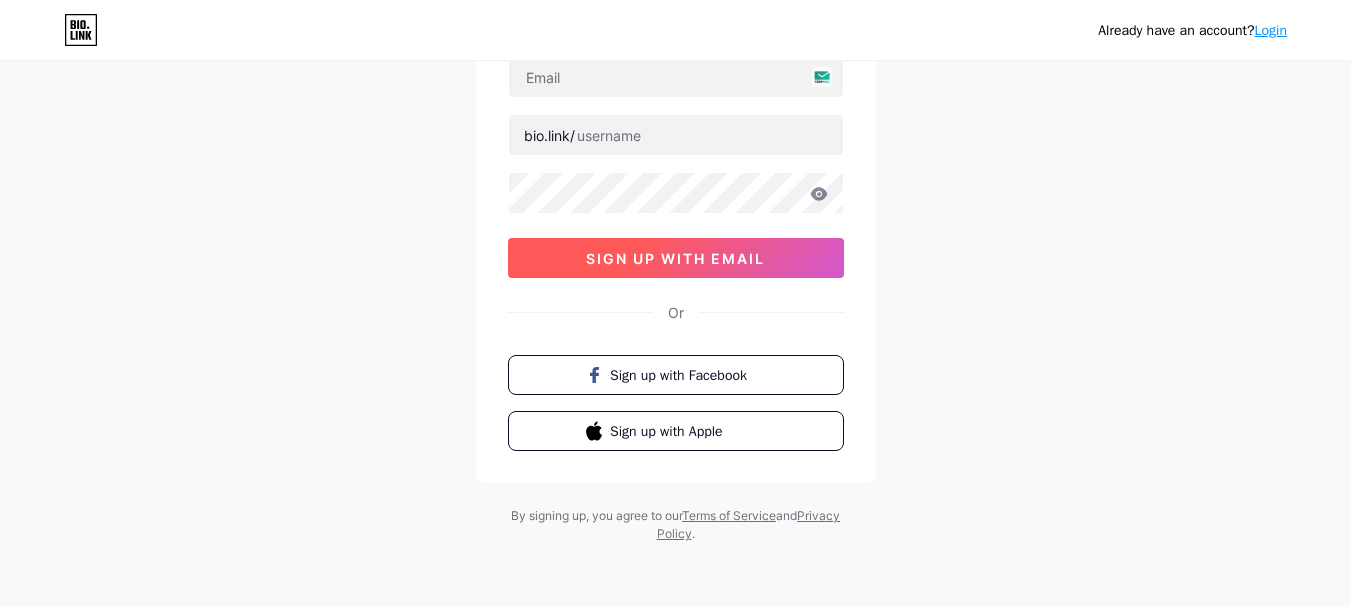 click on "sign up with email" at bounding box center (675, 258) 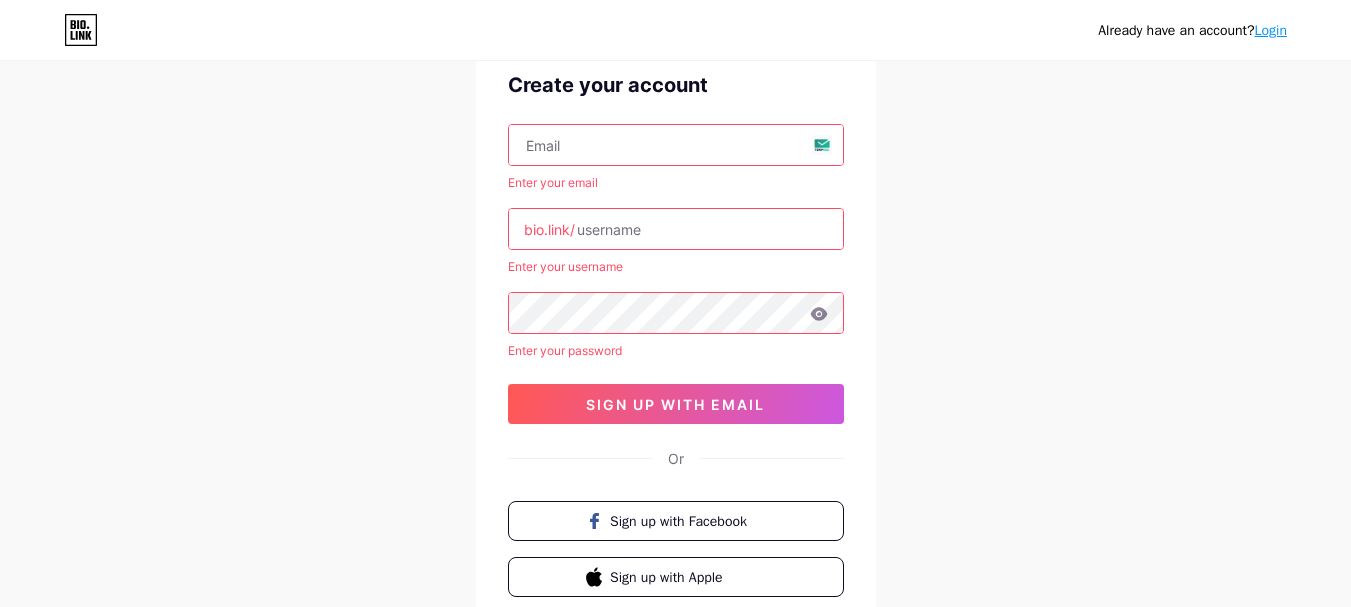 scroll, scrollTop: 0, scrollLeft: 0, axis: both 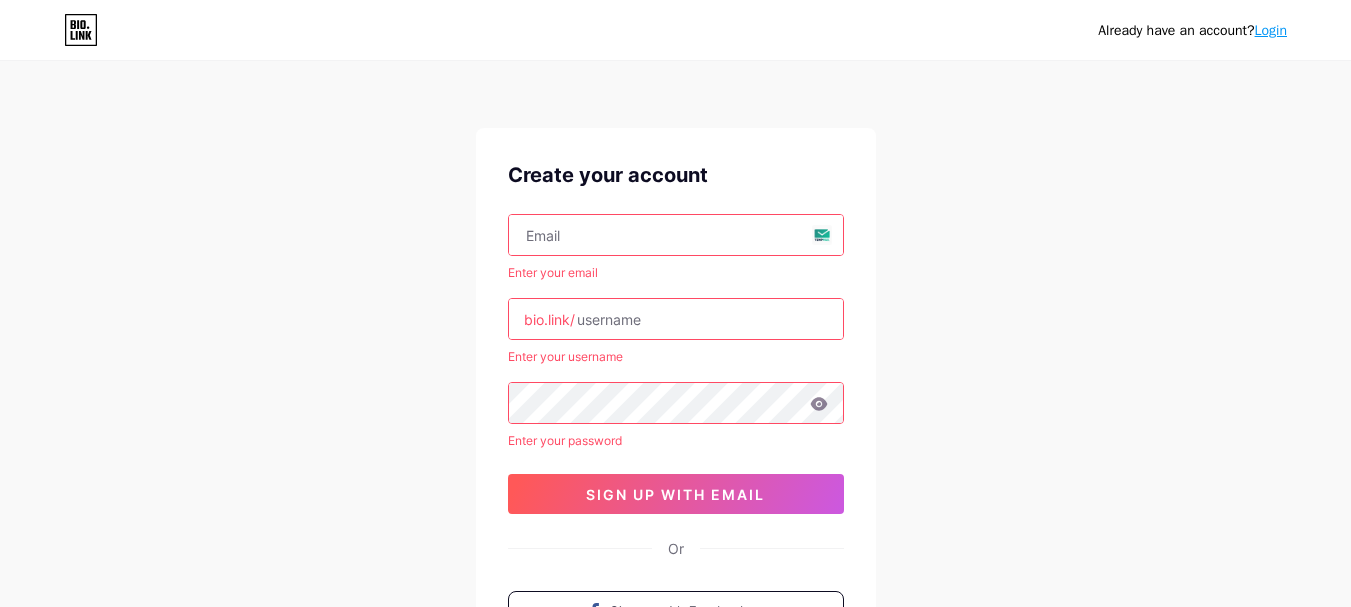 click on "Already have an account?  Login   Create your account       Enter your email   bio.link/       Enter your username         Enter your password         sign up with email         Or       Sign up with Facebook
Sign up with Apple
By signing up, you agree to our  Terms of Service  and  Privacy Policy ." at bounding box center [675, 421] 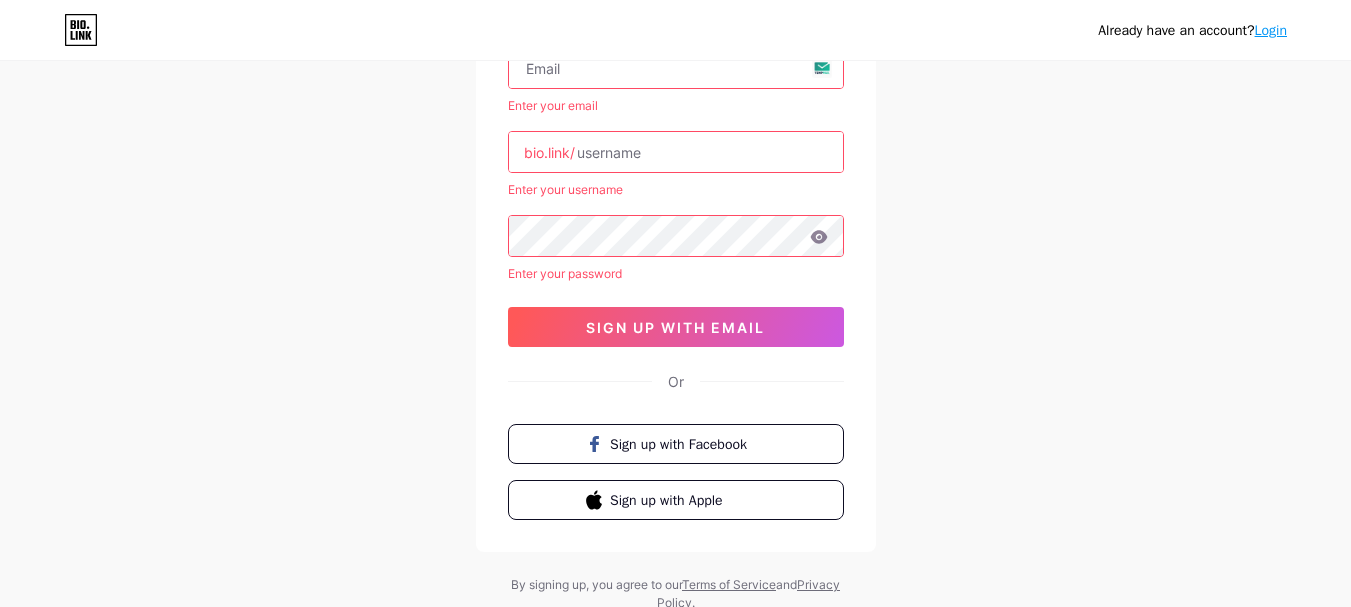 scroll, scrollTop: 236, scrollLeft: 0, axis: vertical 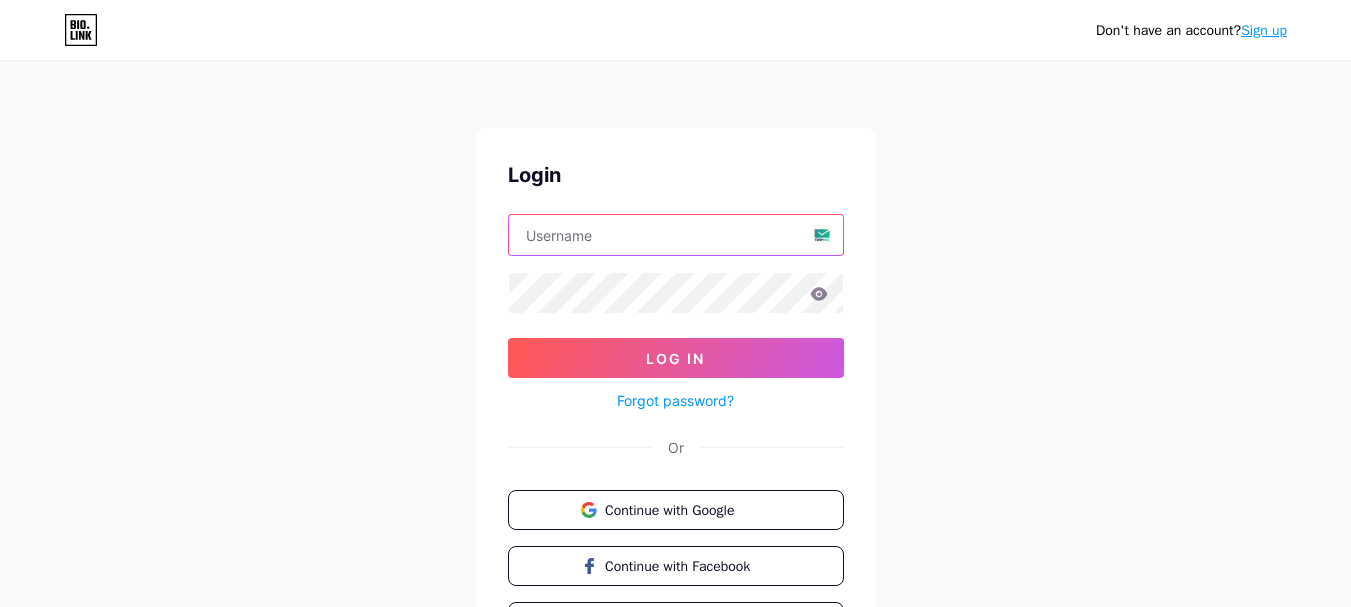 type on "wikaxa8277@datingso.com" 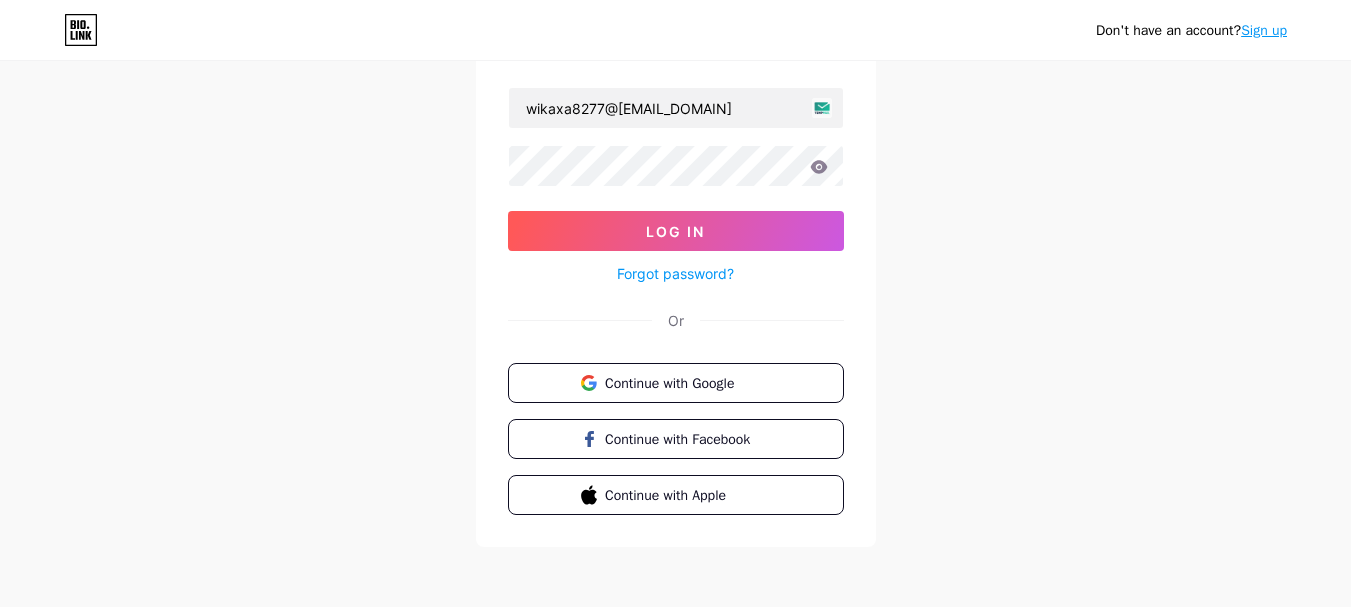 scroll, scrollTop: 130, scrollLeft: 0, axis: vertical 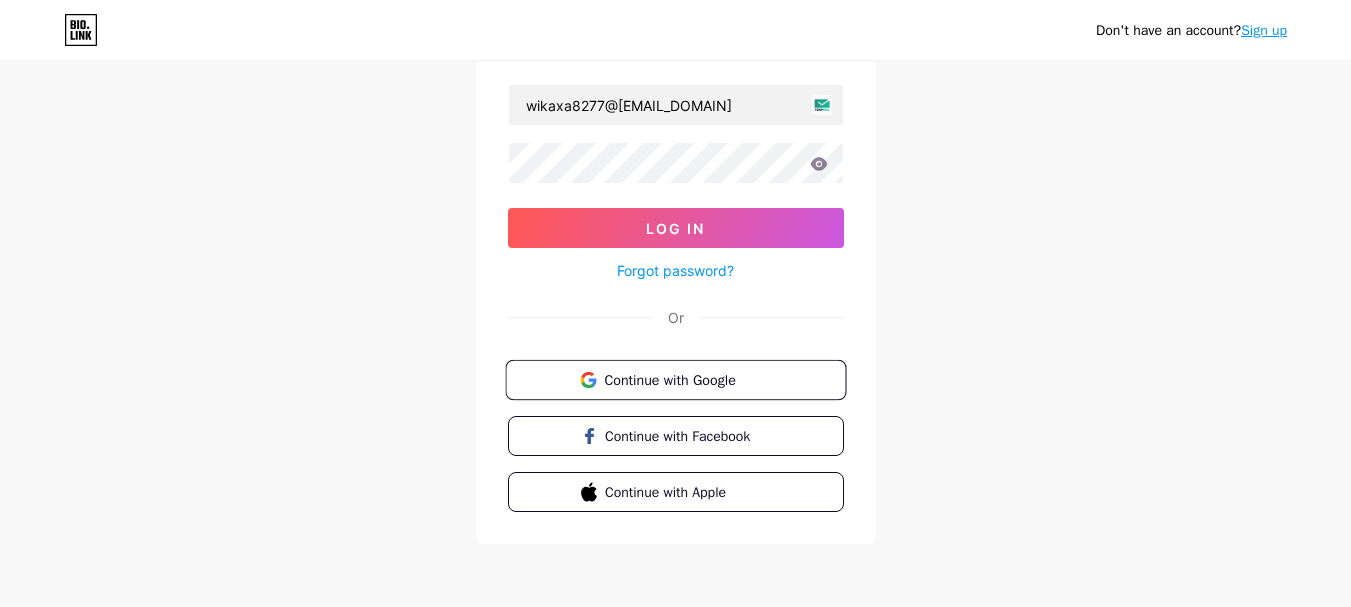 click on "Continue with Google" at bounding box center (687, 379) 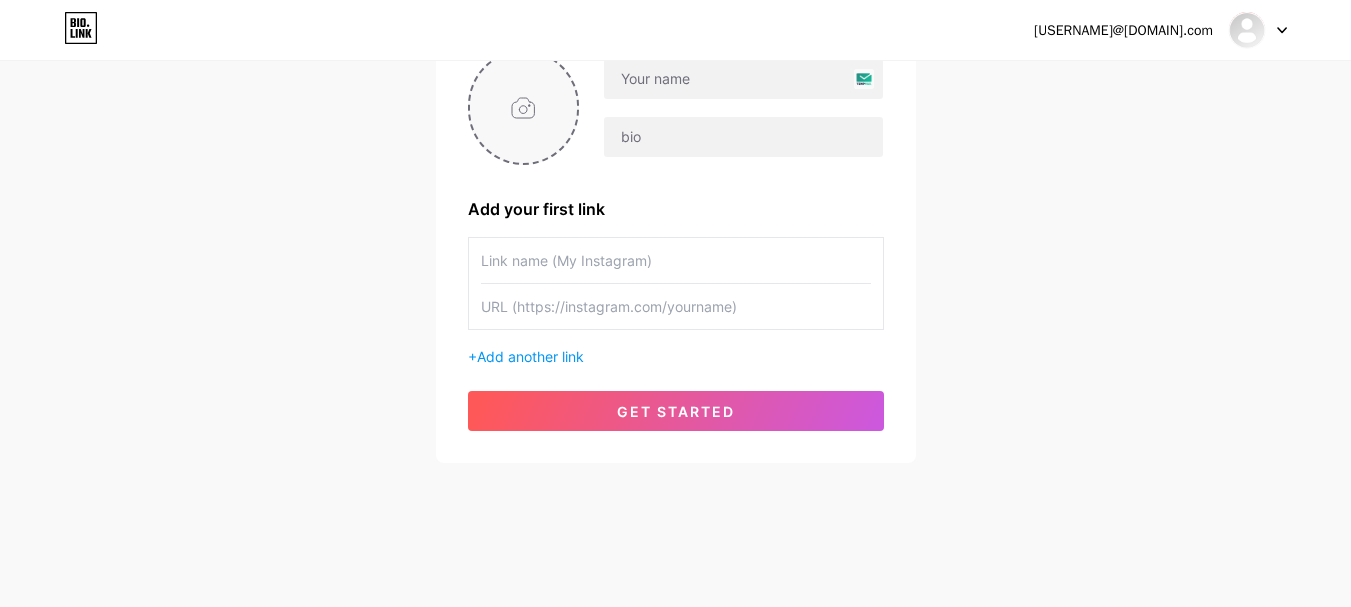 click at bounding box center (524, 107) 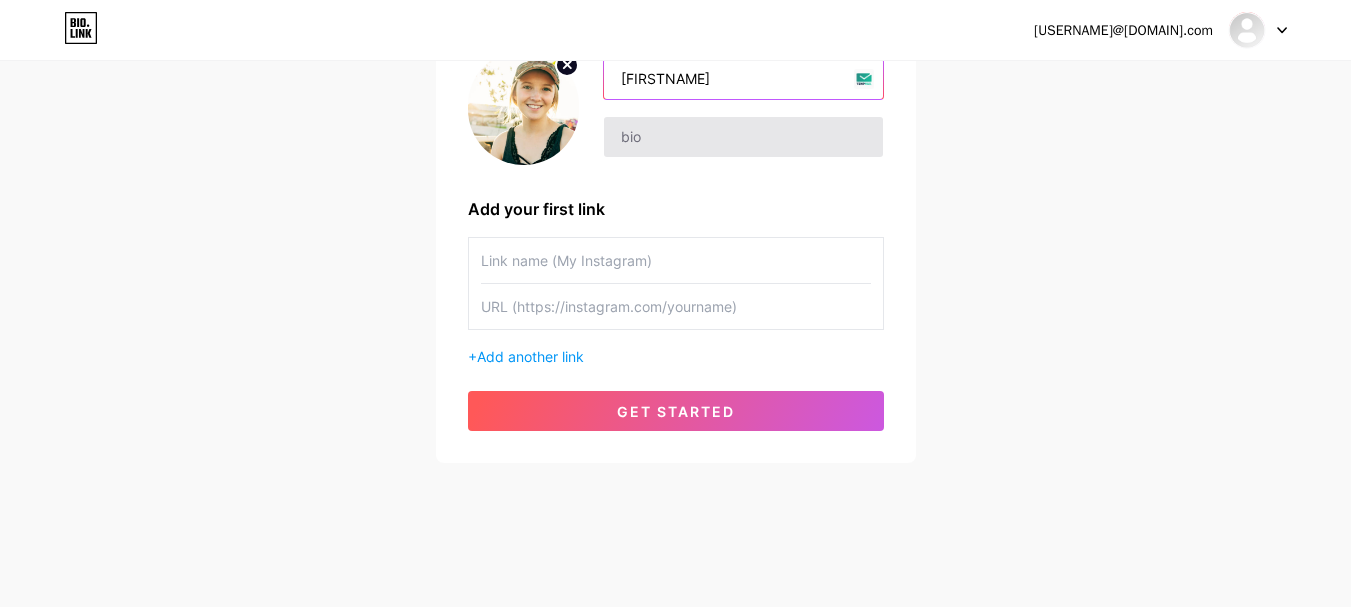 type on "[FIRSTNAME]" 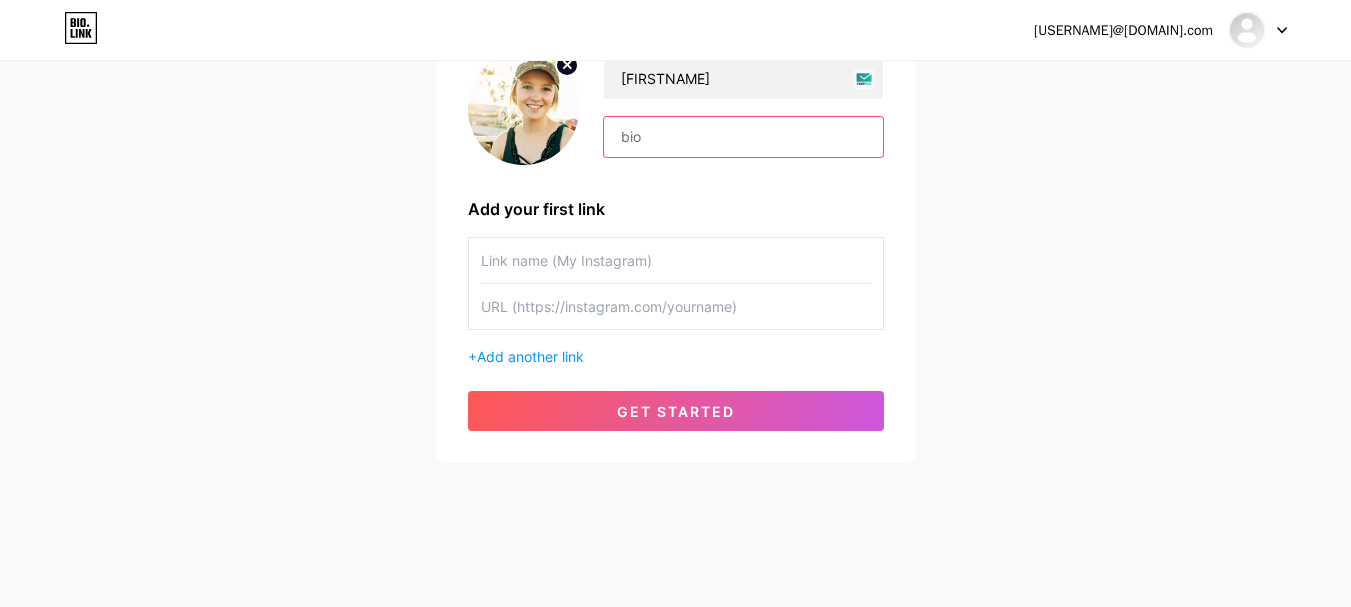click at bounding box center (743, 137) 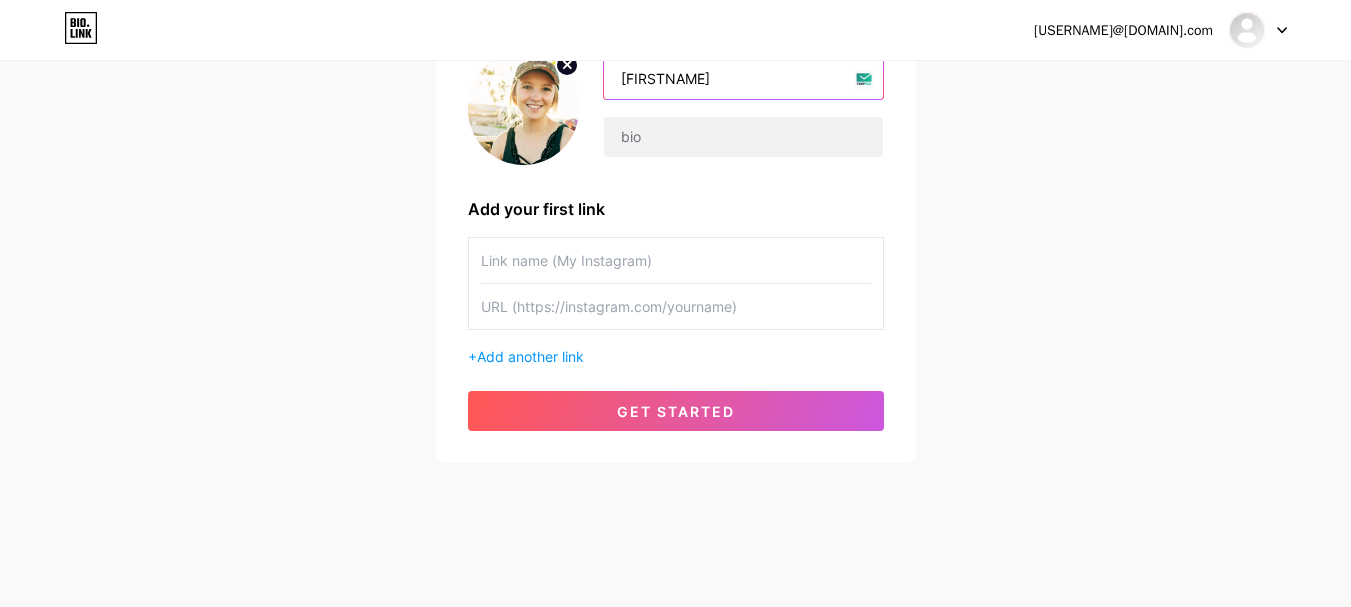click on "[FIRSTNAME]" at bounding box center (743, 79) 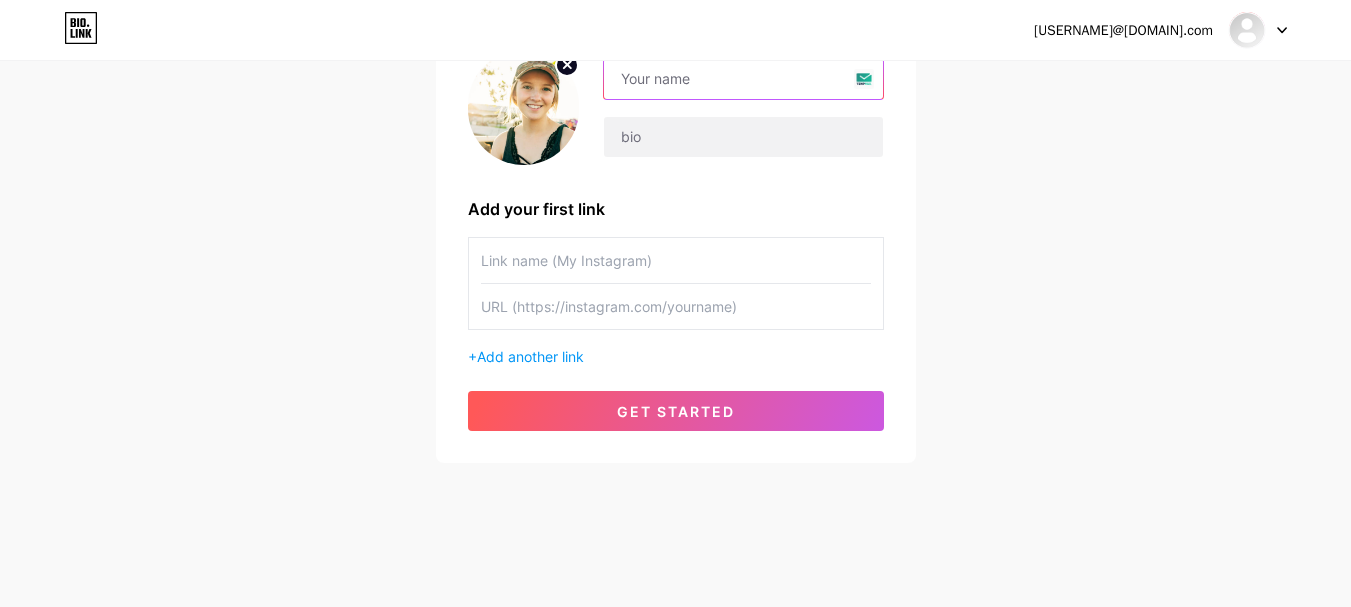 click at bounding box center [743, 79] 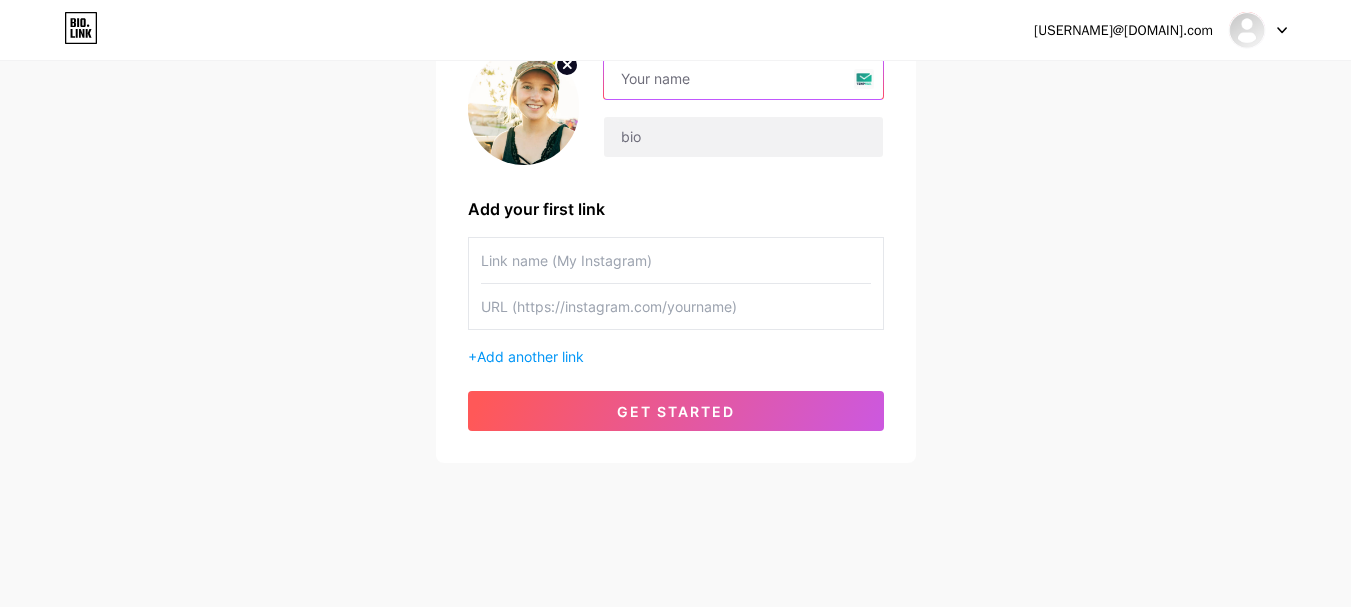 paste on "[USERNAME]@[DOMAIN].com" 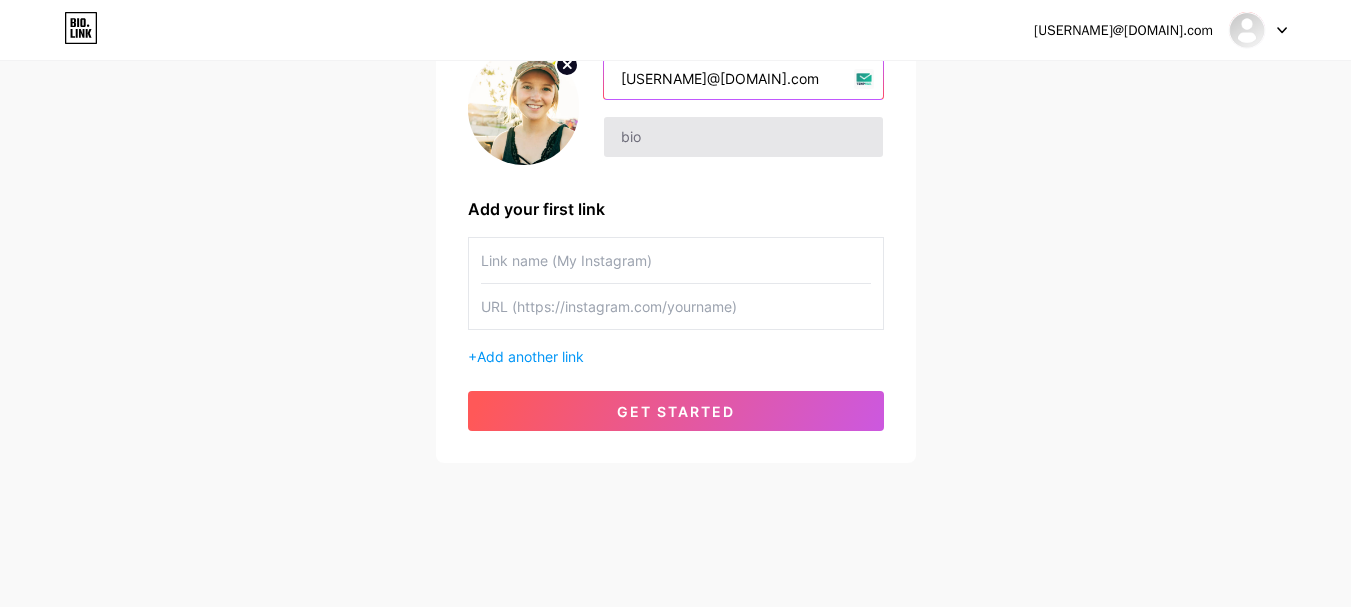 type on "[USERNAME]@[DOMAIN].com" 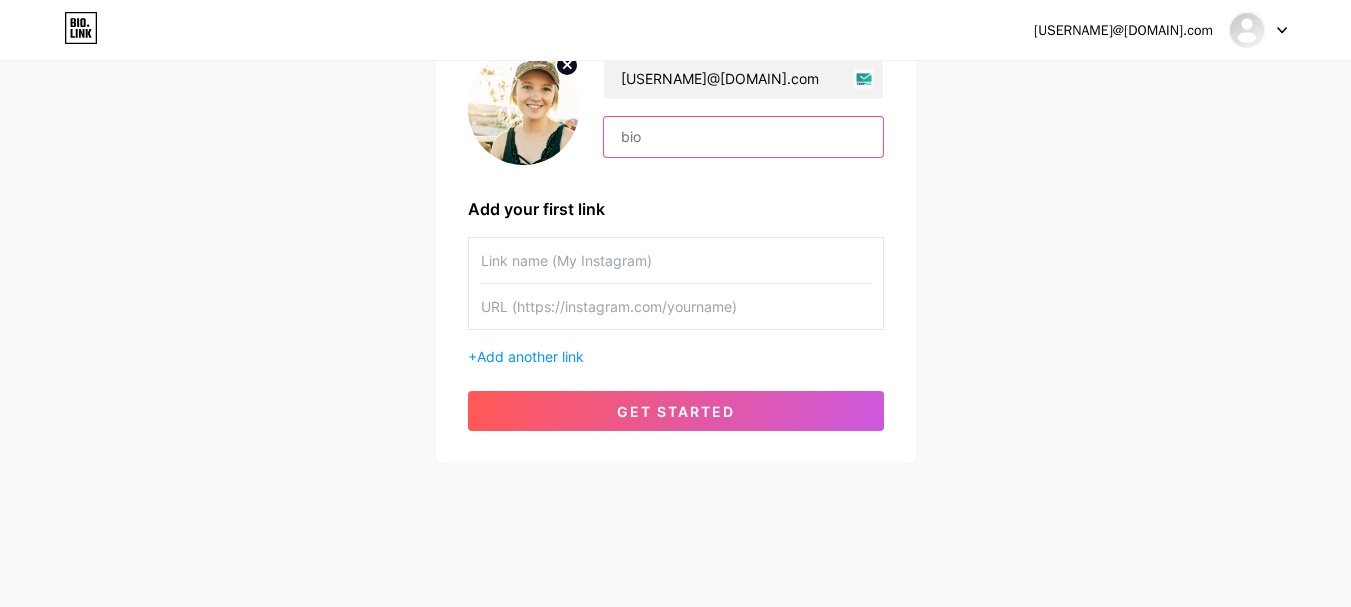 click at bounding box center [743, 137] 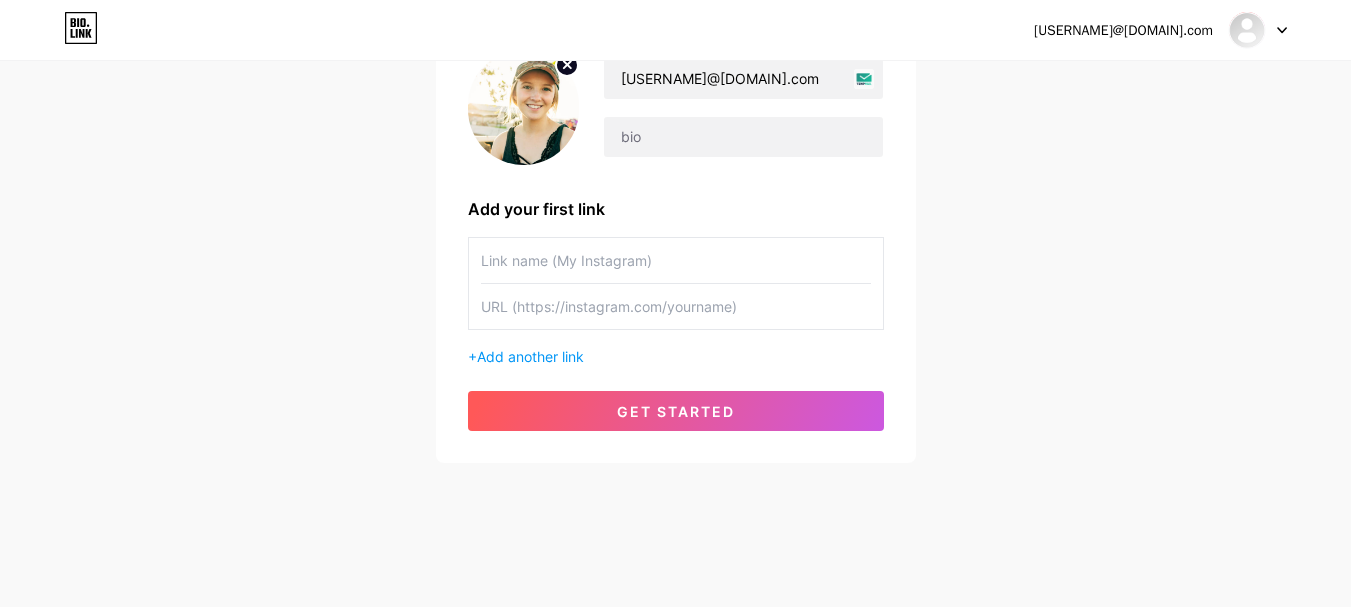 click at bounding box center [676, 260] 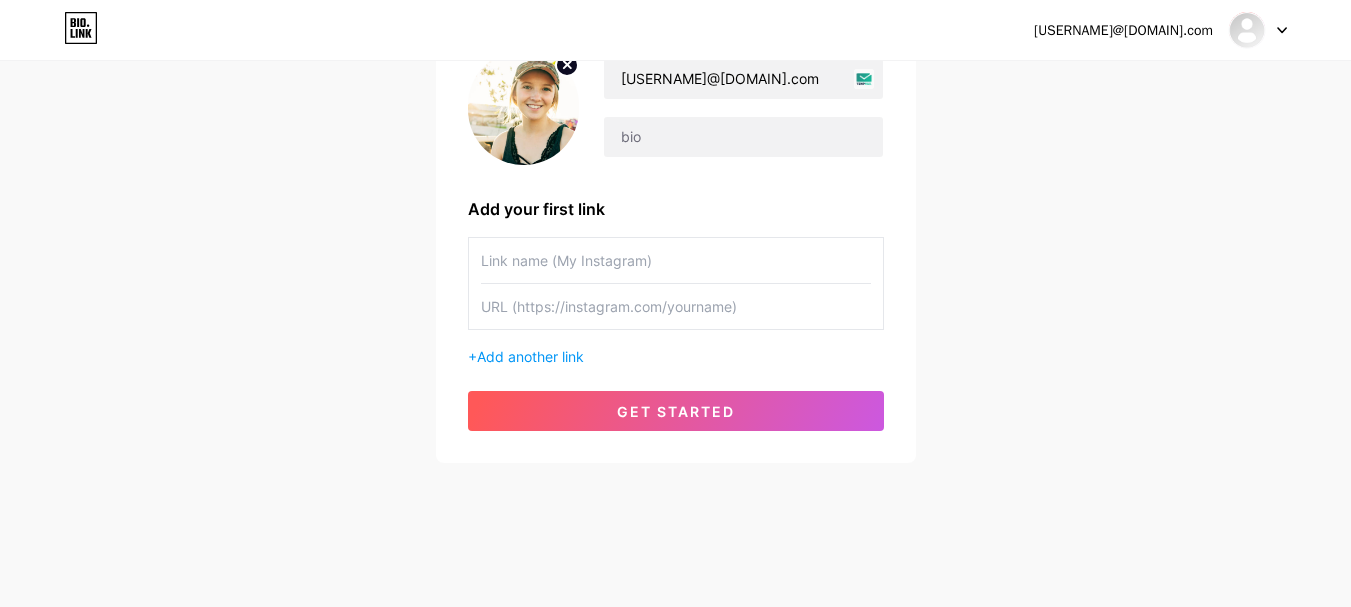 paste on "https://prostalite.au/" 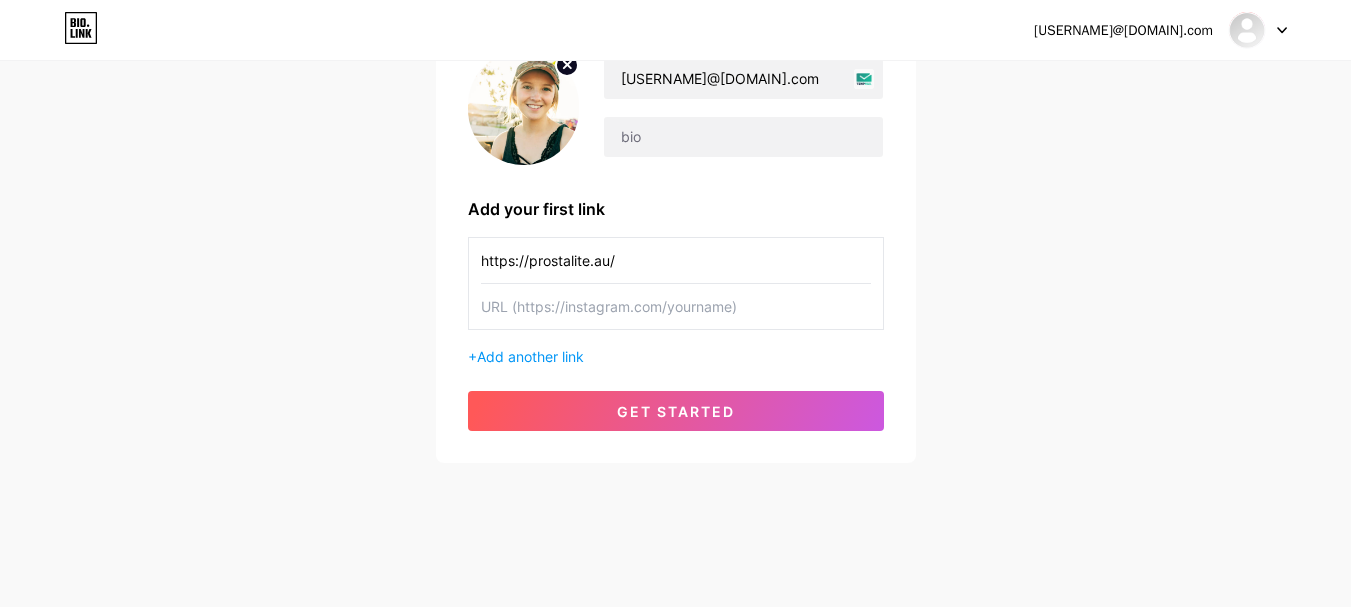 click on "https://prostalite.au/" at bounding box center [676, 260] 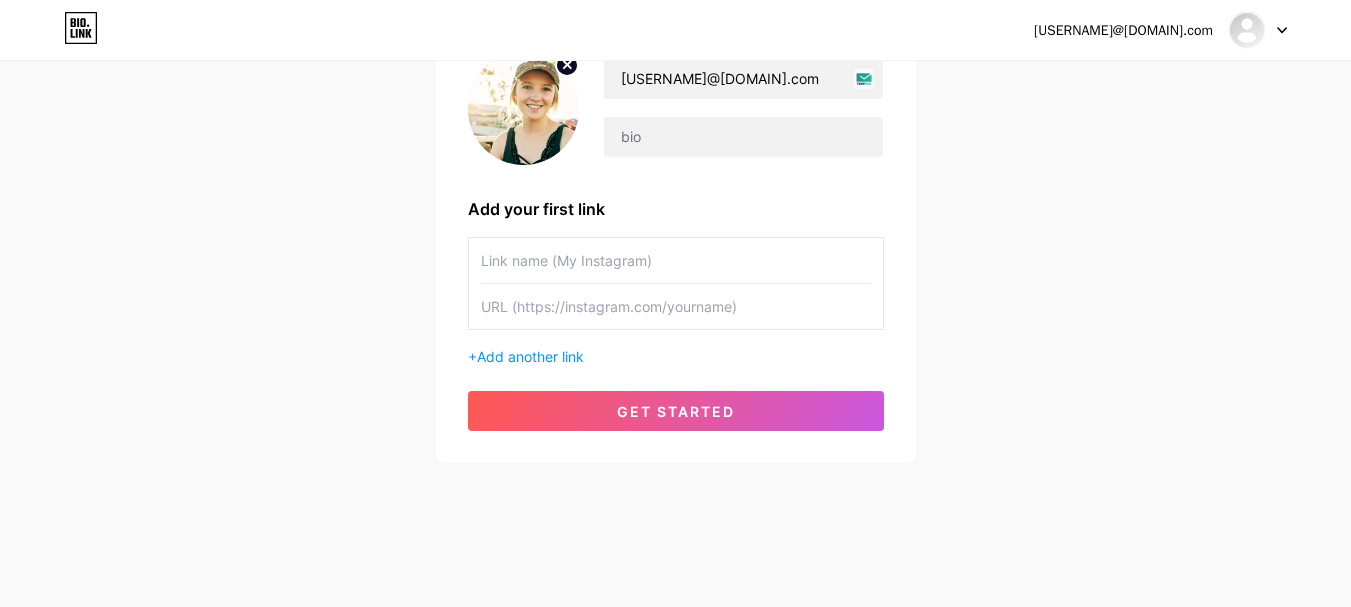 click at bounding box center (676, 260) 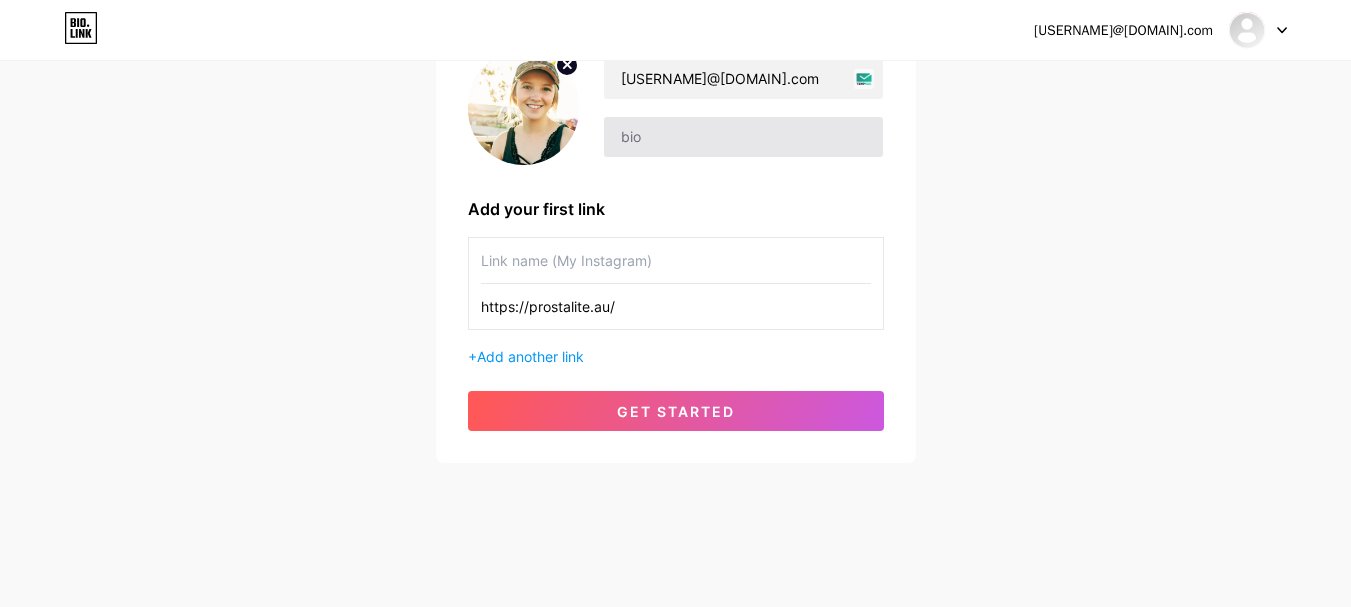 type on "https://prostalite.au/" 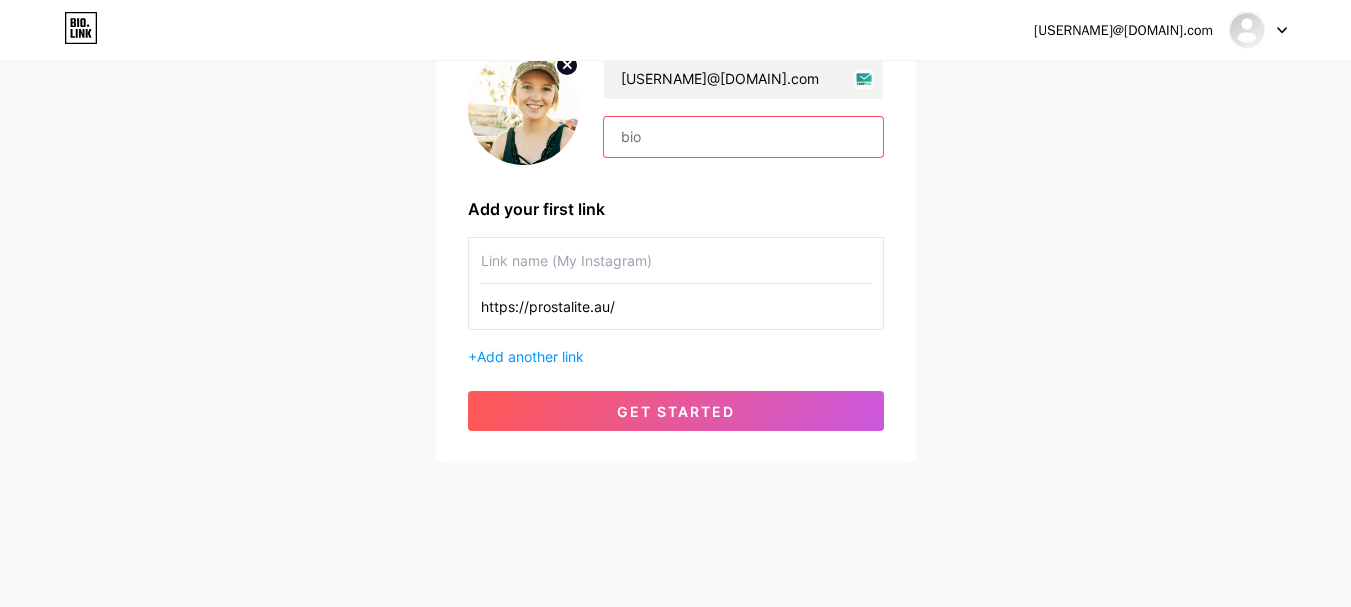 click at bounding box center (743, 137) 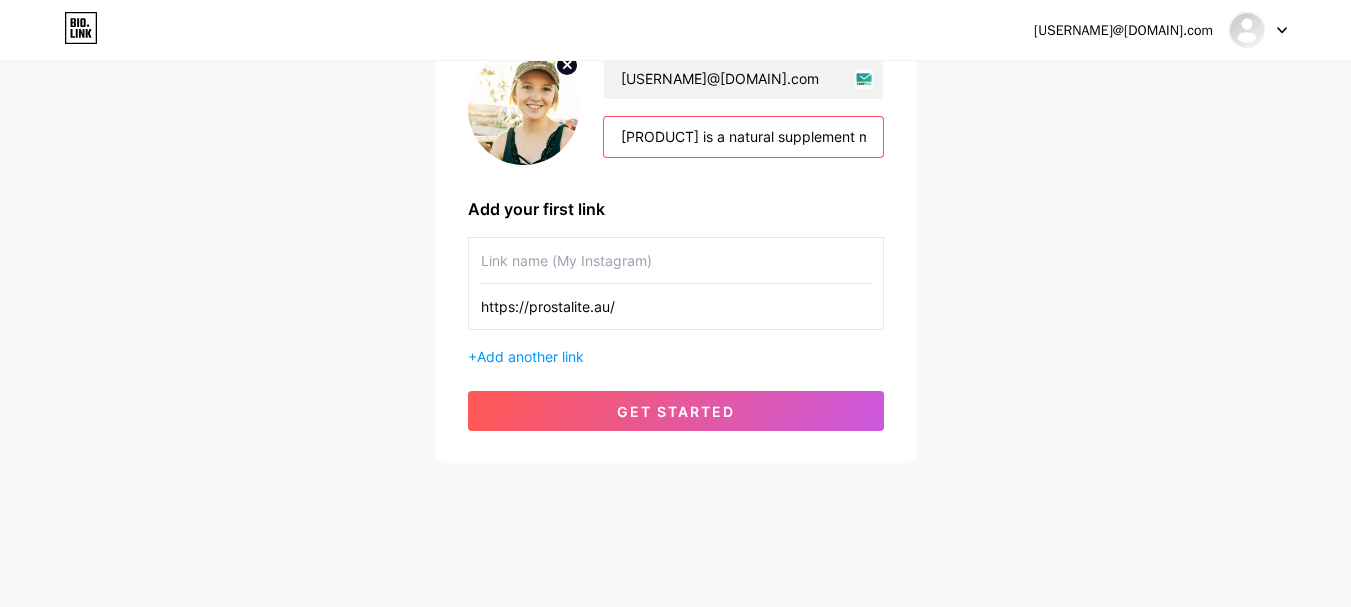 scroll, scrollTop: 0, scrollLeft: 848, axis: horizontal 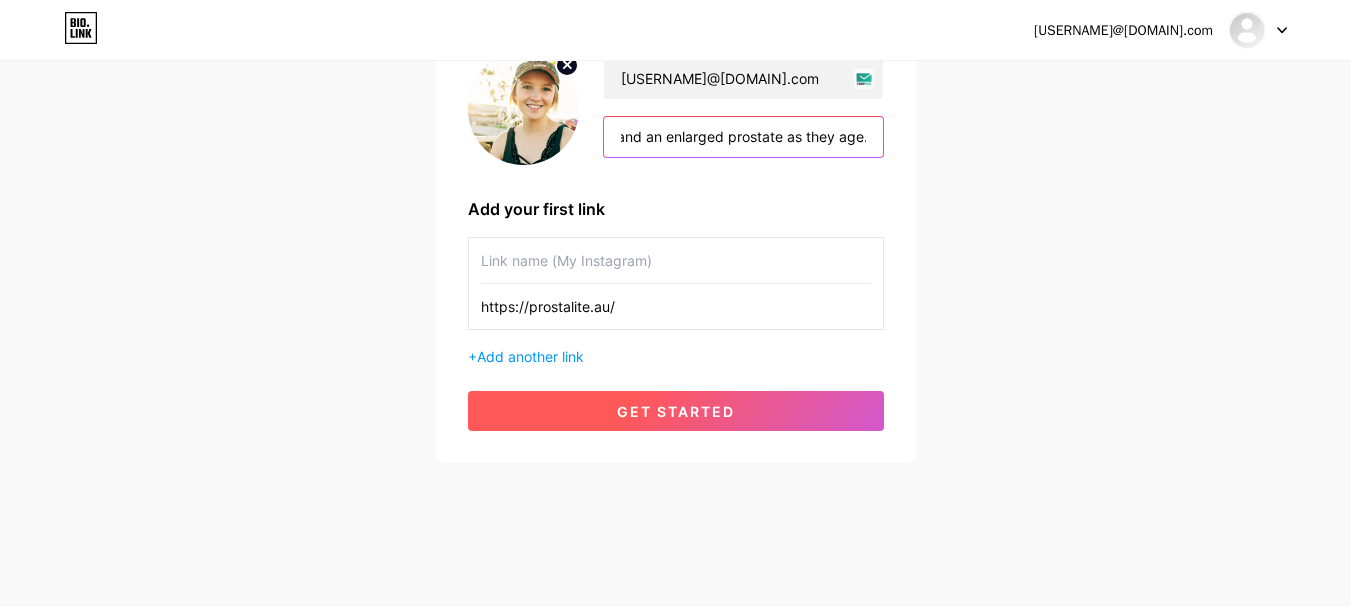 type on "[PRODUCT] is a natural supplement made to support prostate health in men. Many men experience issues like frequent urination and an enlarged prostate as they age." 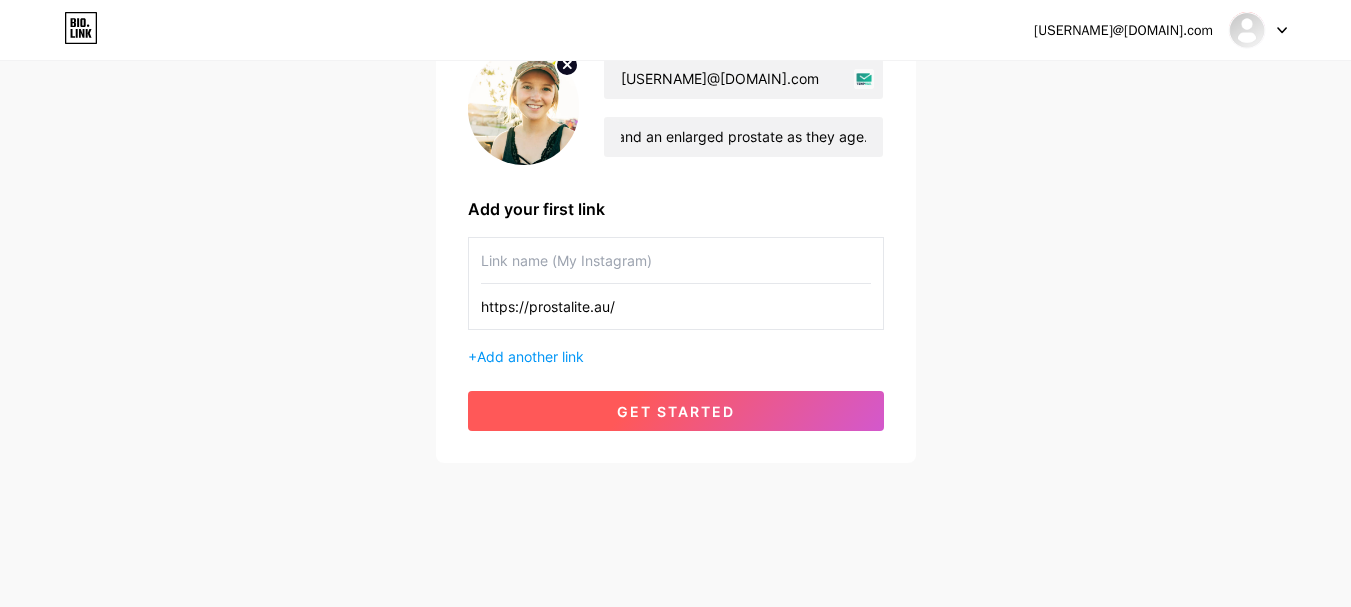 scroll, scrollTop: 0, scrollLeft: 0, axis: both 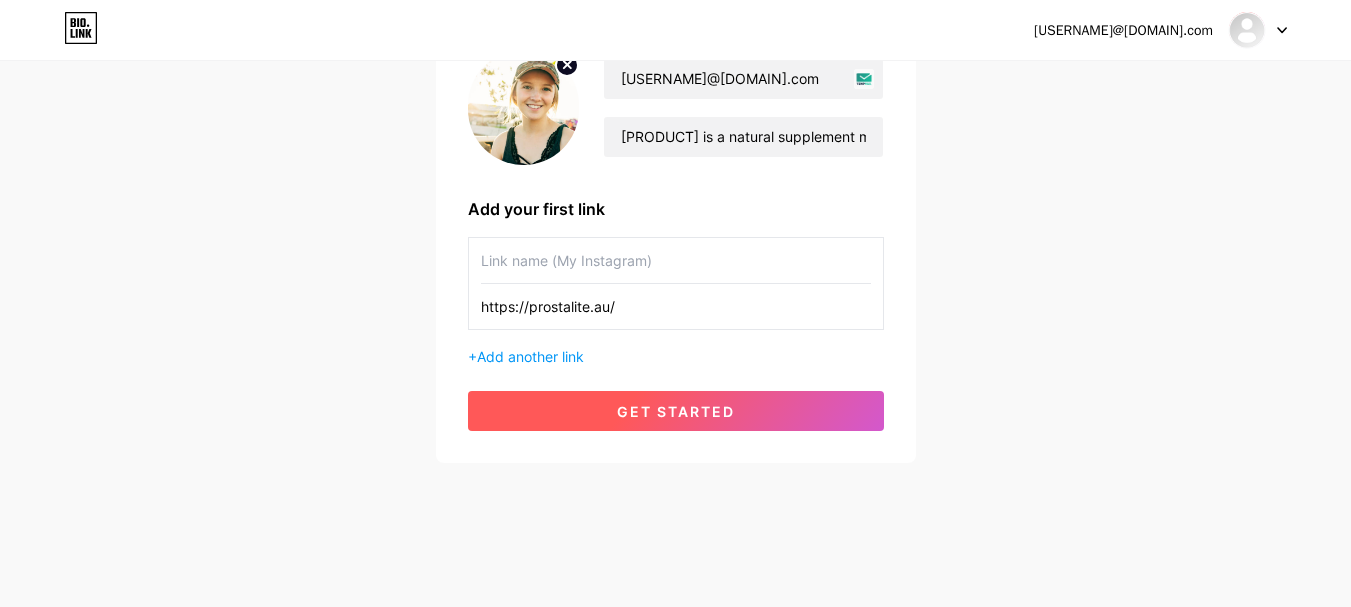 click on "get started" at bounding box center (676, 411) 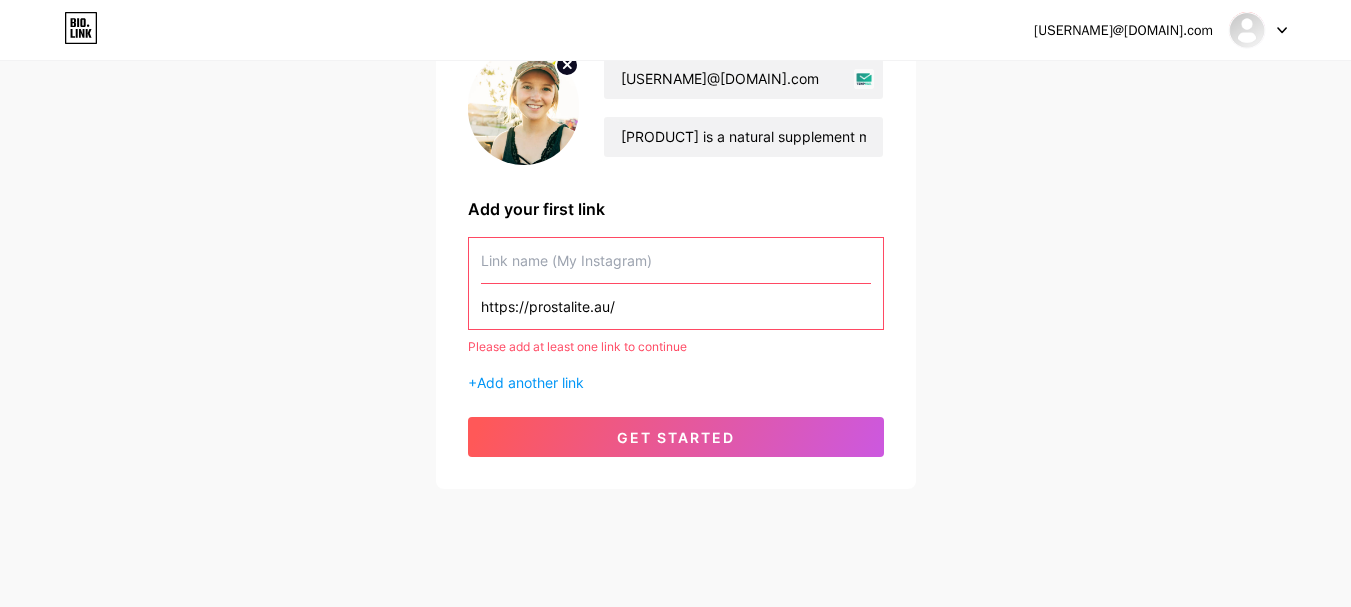 click at bounding box center [676, 260] 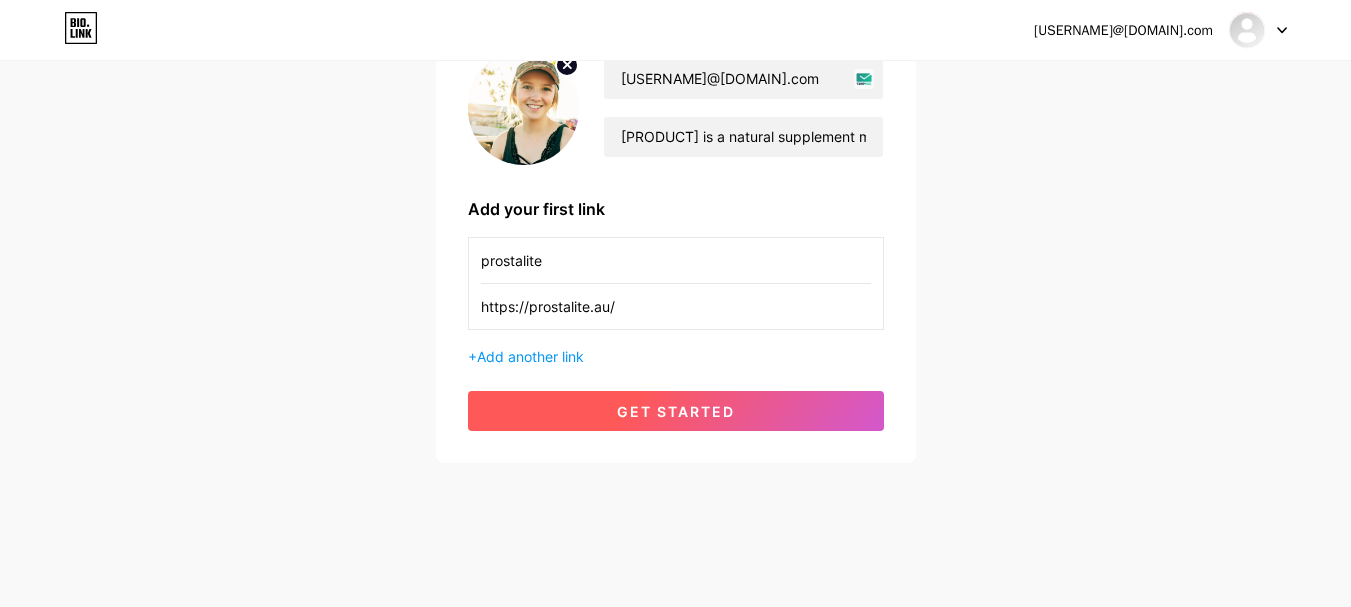 type on "prostalite" 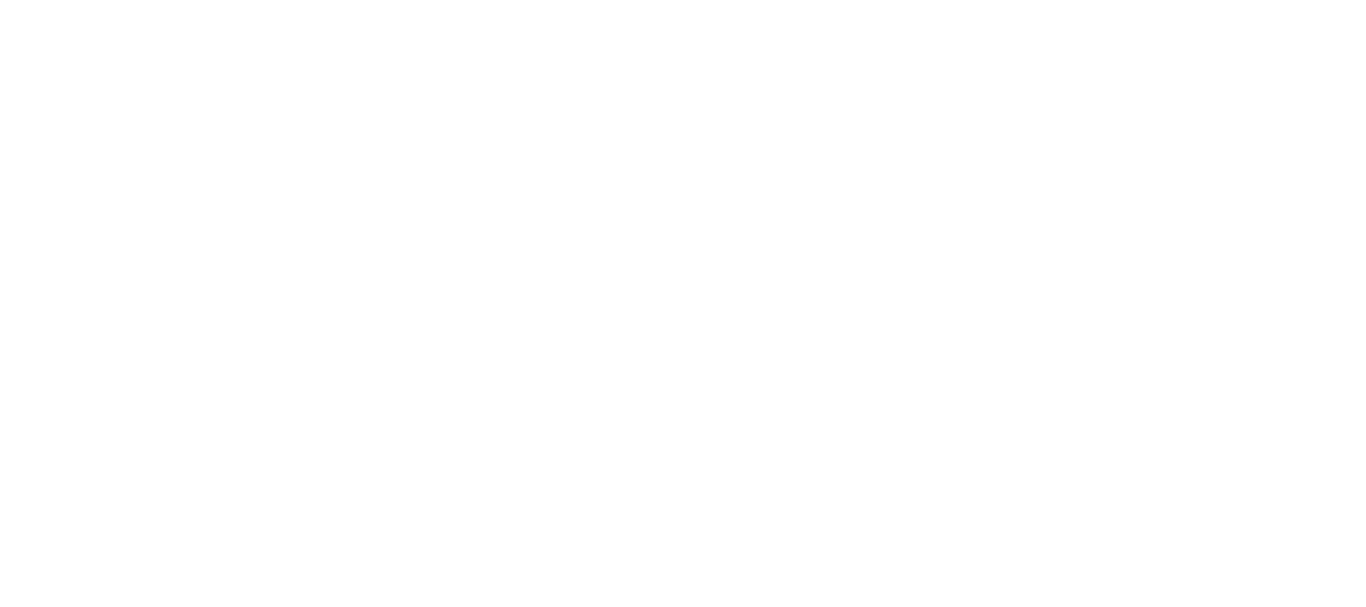 scroll, scrollTop: 0, scrollLeft: 0, axis: both 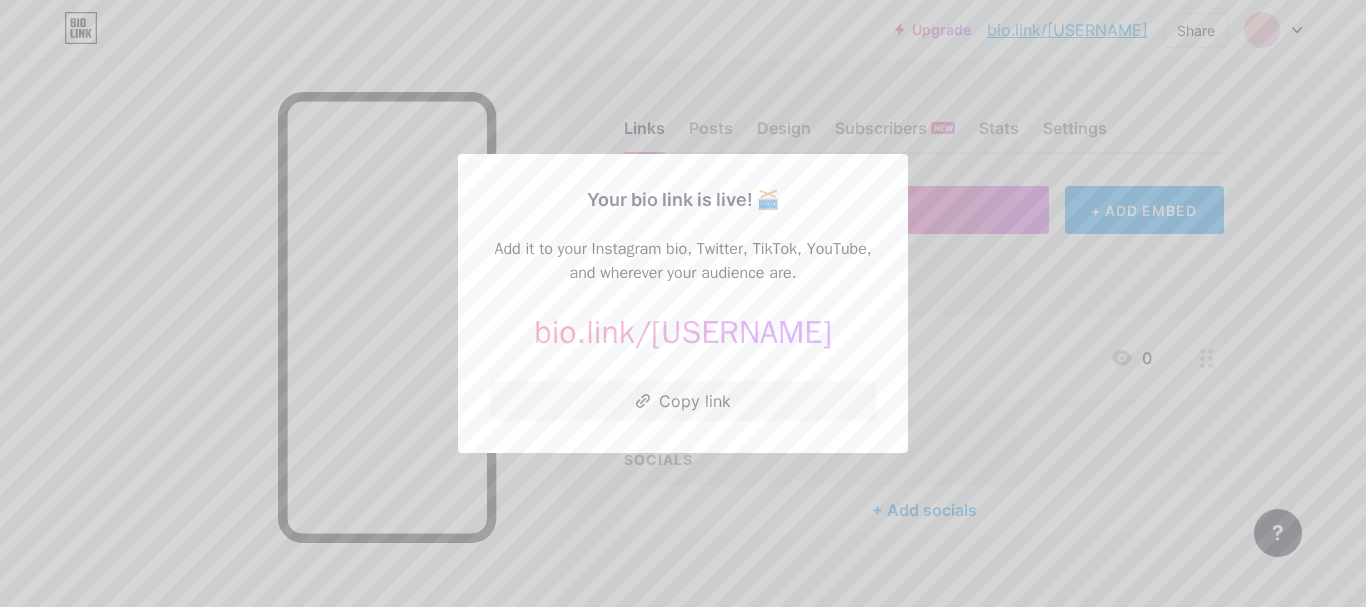 click at bounding box center (683, 303) 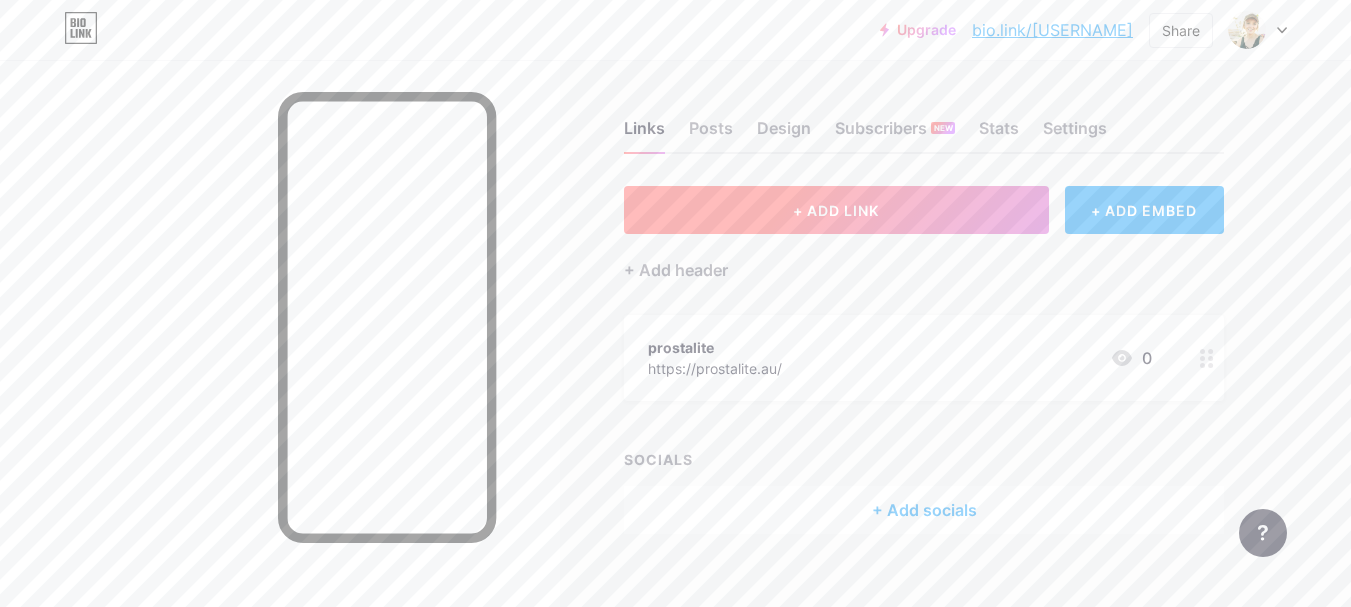 click on "+ ADD LINK" at bounding box center (836, 210) 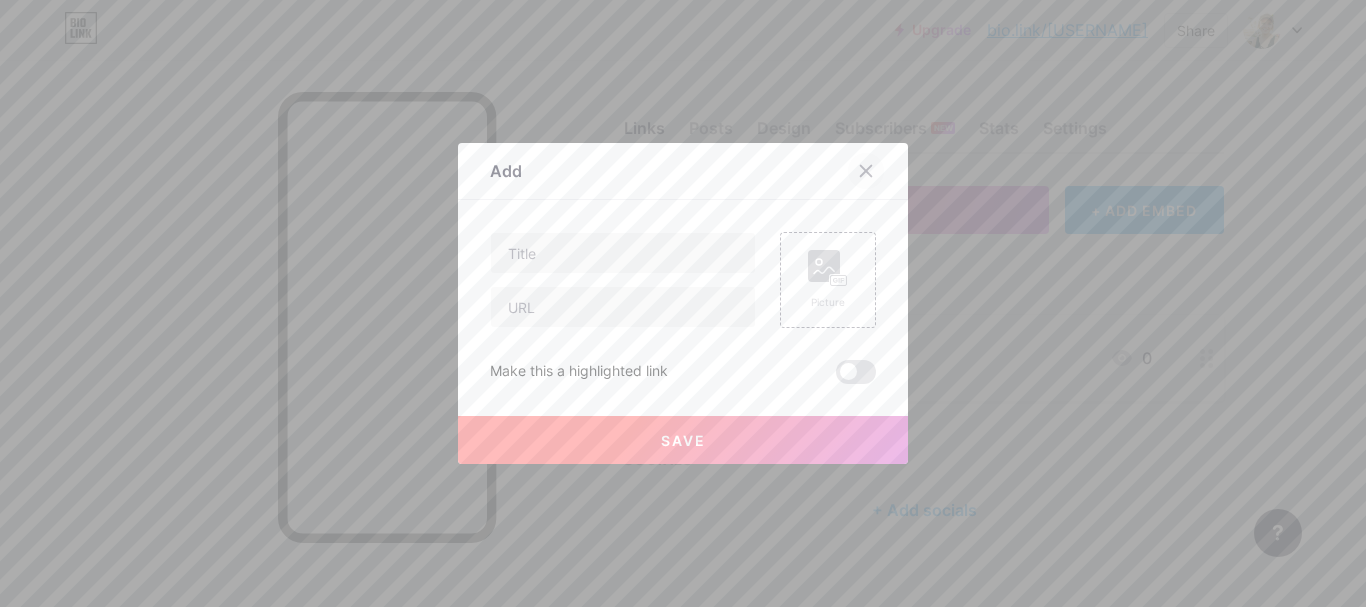 click at bounding box center (866, 171) 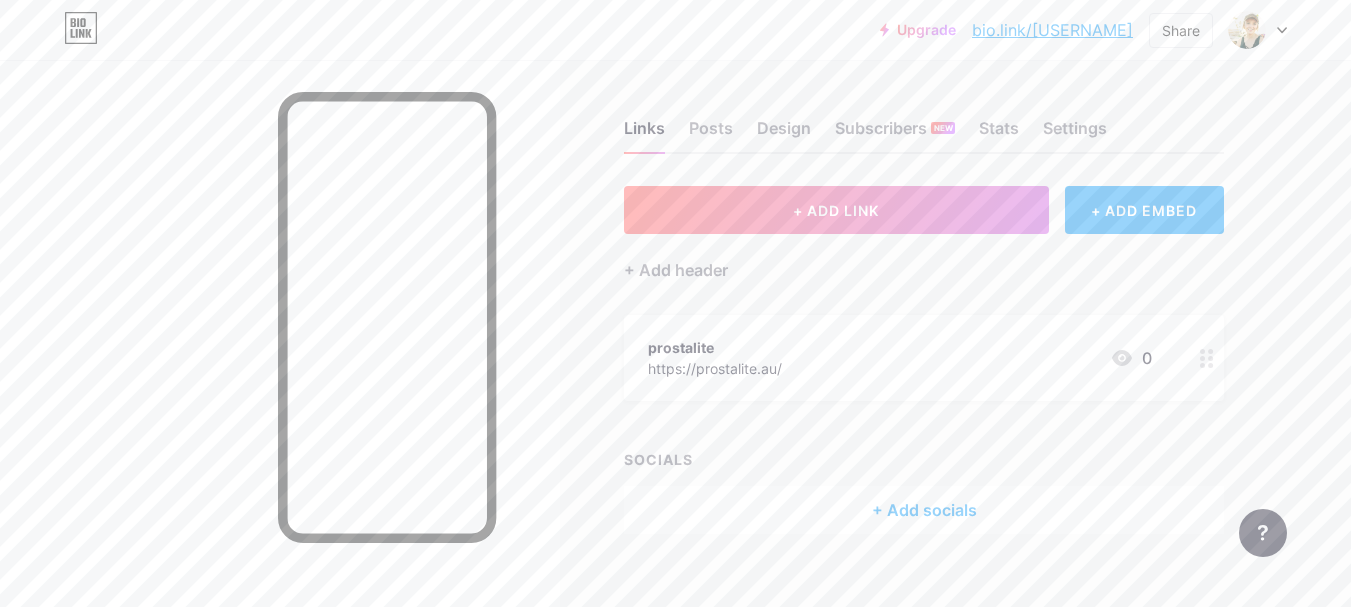click on "+ ADD LINK     + ADD EMBED
+ Add header
[PRODUCT]
[URL]
0
SOCIALS     + Add socials" at bounding box center (924, 360) 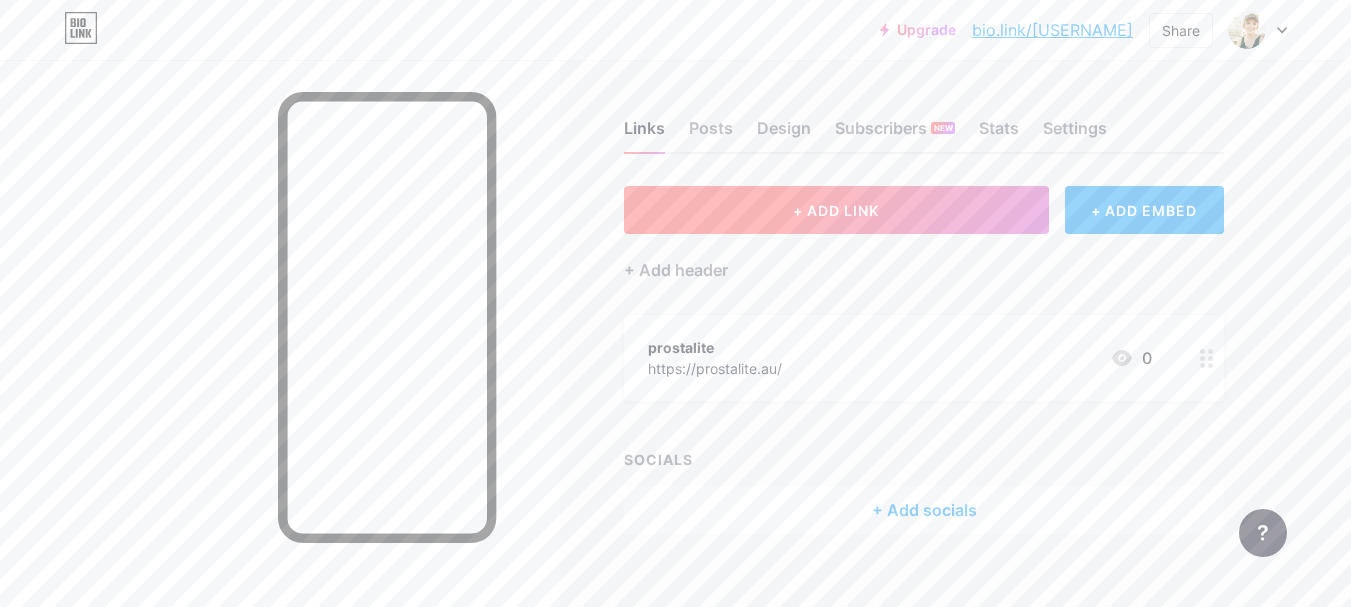 click on "+ ADD LINK" at bounding box center (836, 210) 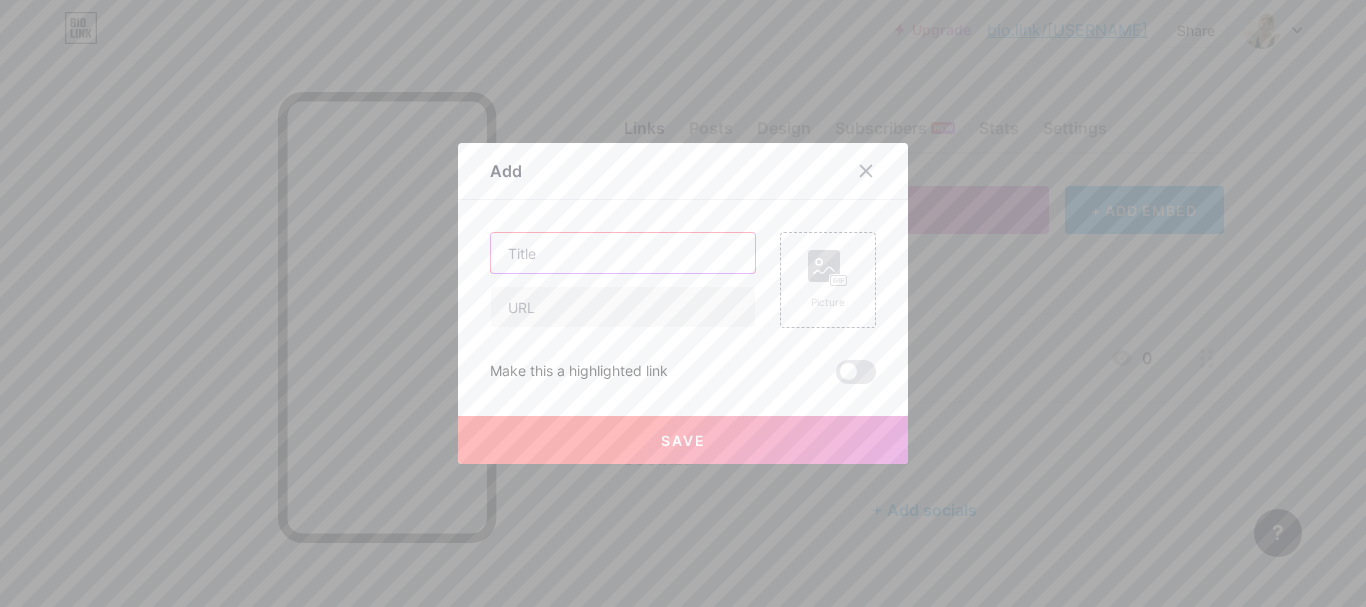 click at bounding box center (623, 253) 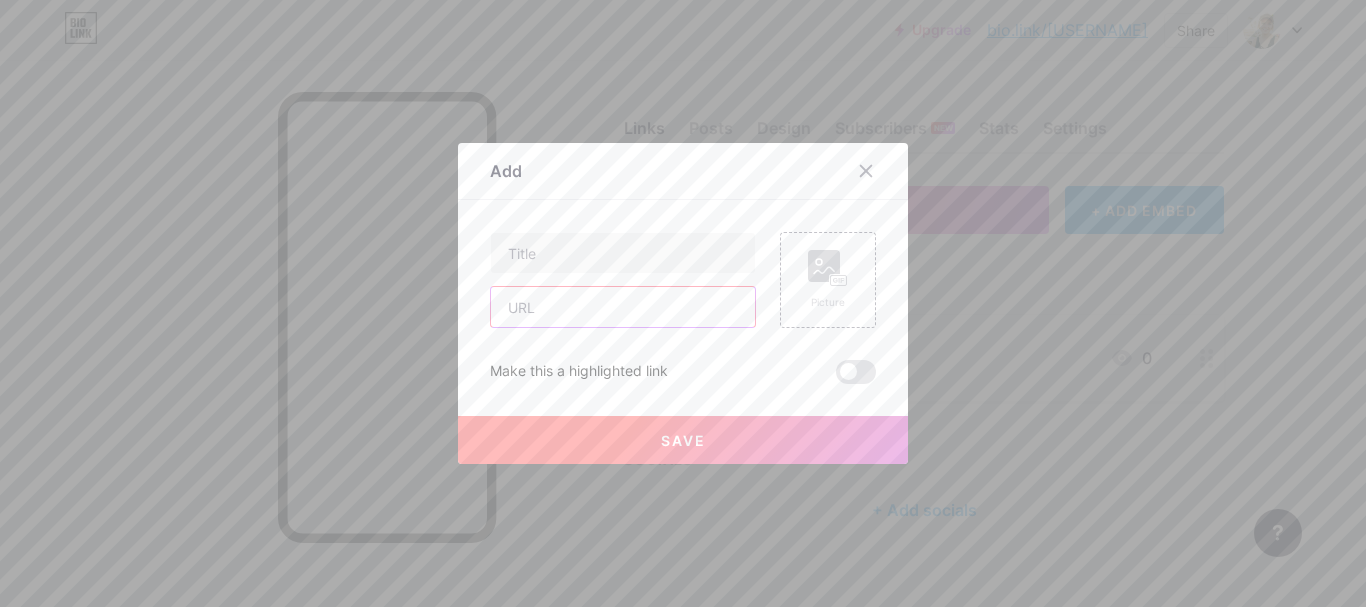click at bounding box center [623, 307] 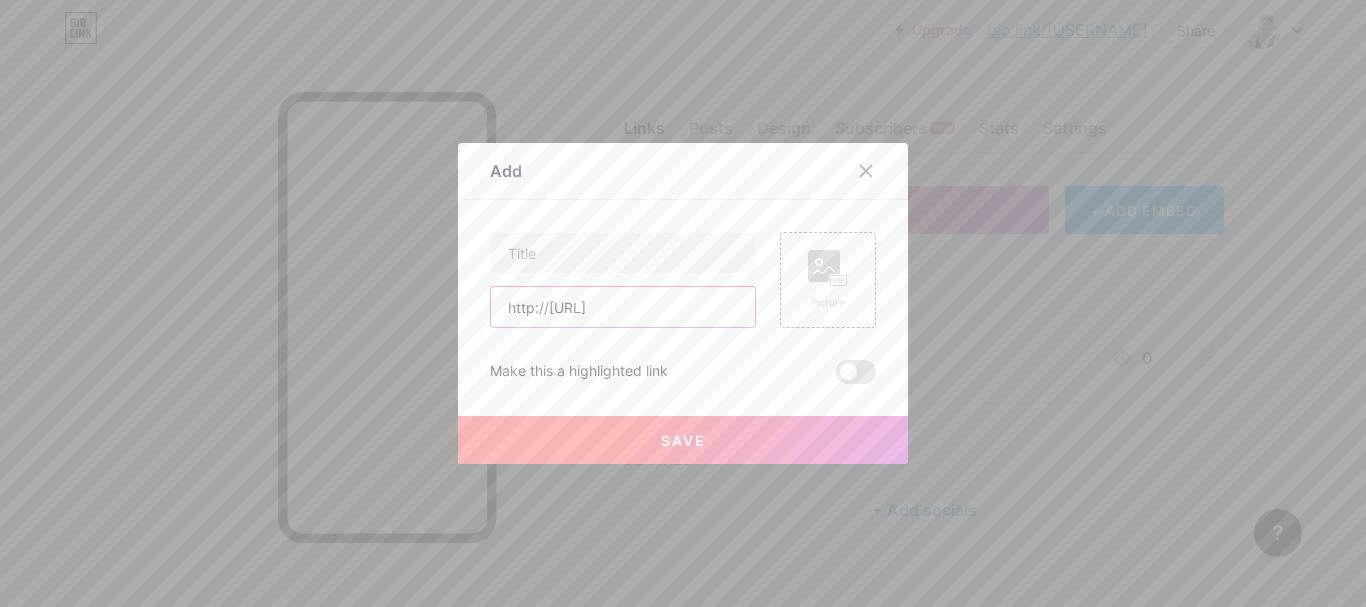 type on "http://[URL]" 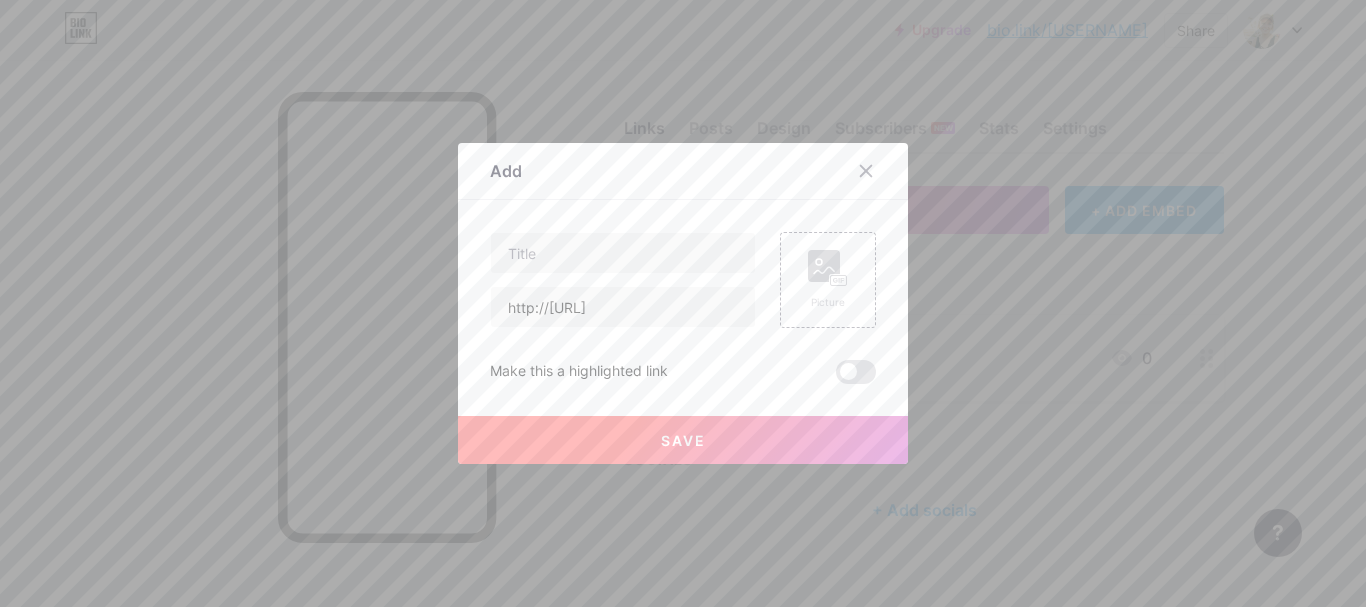 click on "Content
YouTube
Play YouTube video without leaving your page.
ADD
Vimeo
Play Vimeo video without leaving your page.
ADD
Tiktok
Grow your TikTok following
ADD
Tweet
Embed a tweet.
ADD
Reddit
Showcase your Reddit profile
ADD
Spotify
Embed Spotify to play the preview of a track.
ADD
Twitch
Play Twitch video without leaving your page.
ADD
SoundCloud
ADD" at bounding box center (683, 292) 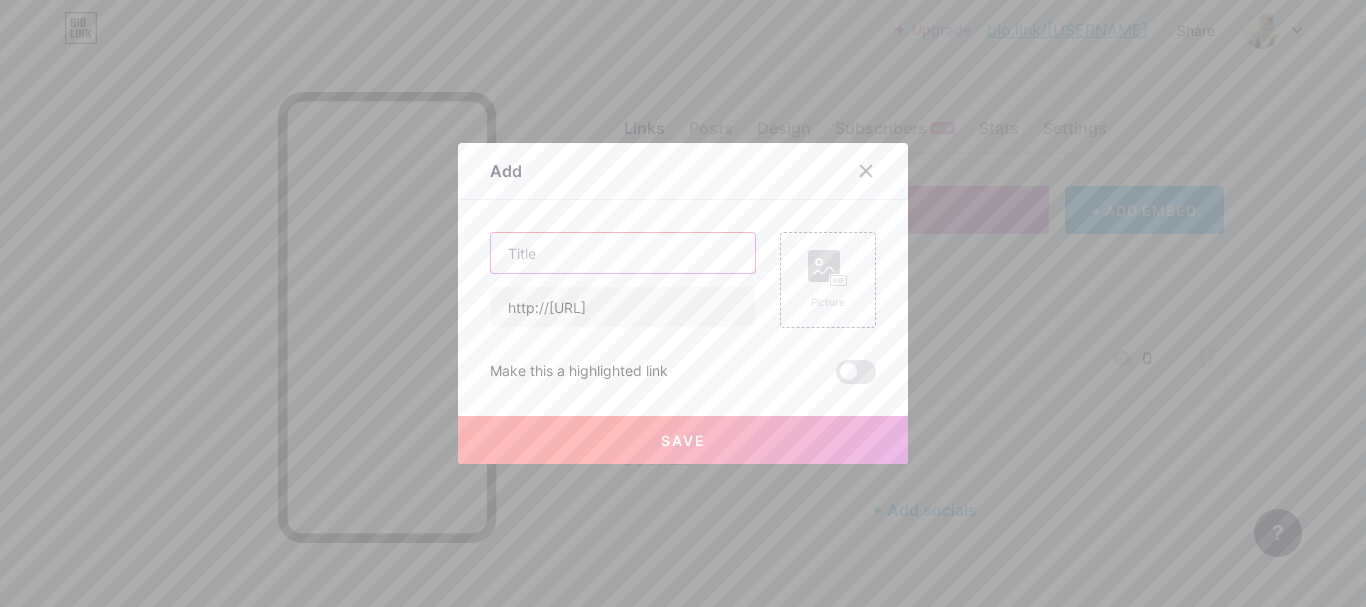 click at bounding box center [623, 253] 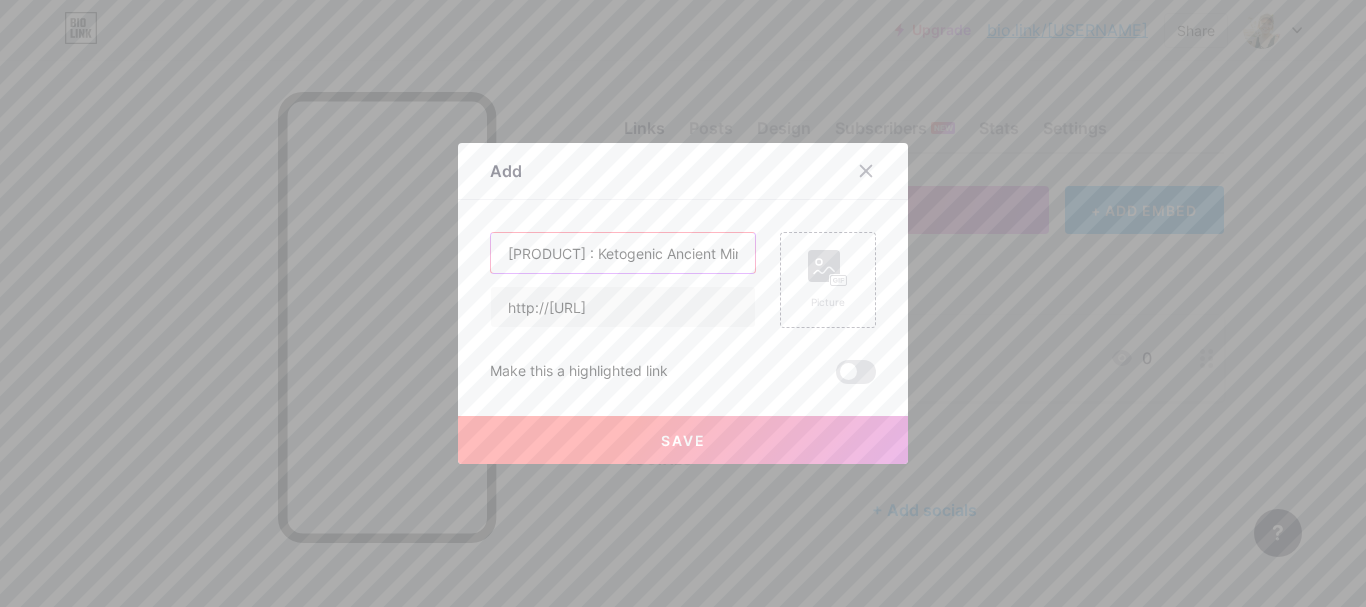 scroll, scrollTop: 0, scrollLeft: 23, axis: horizontal 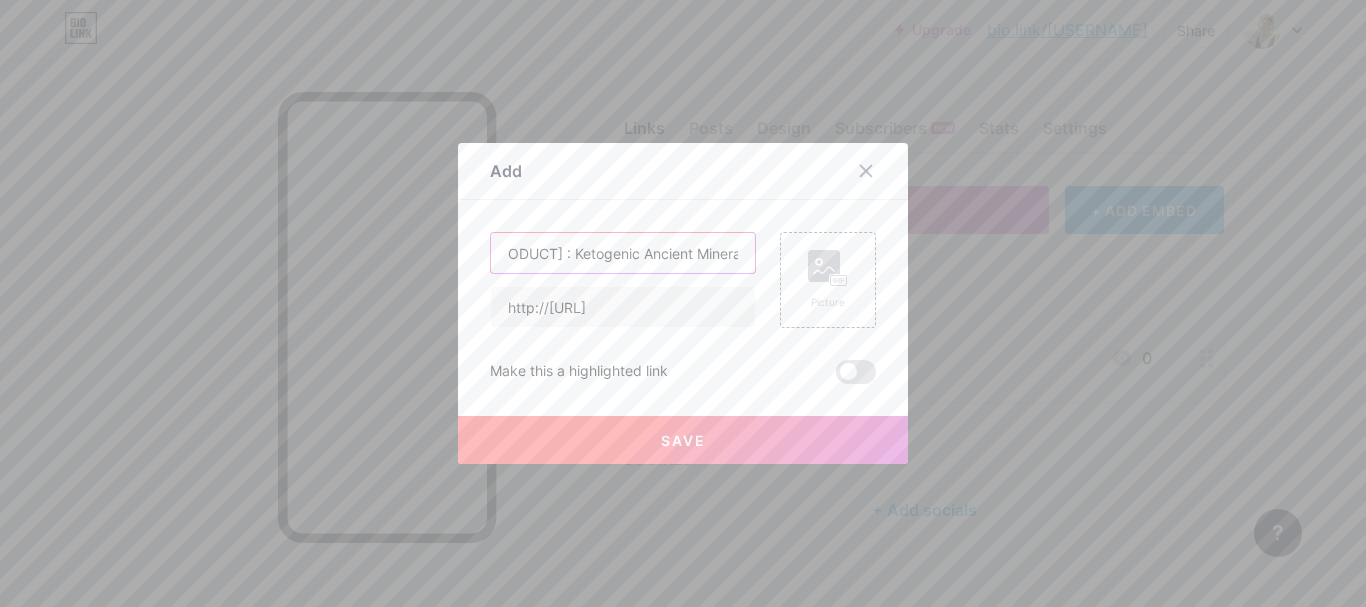type on "[PRODUCT] : Ketogenic Ancient Minerals" 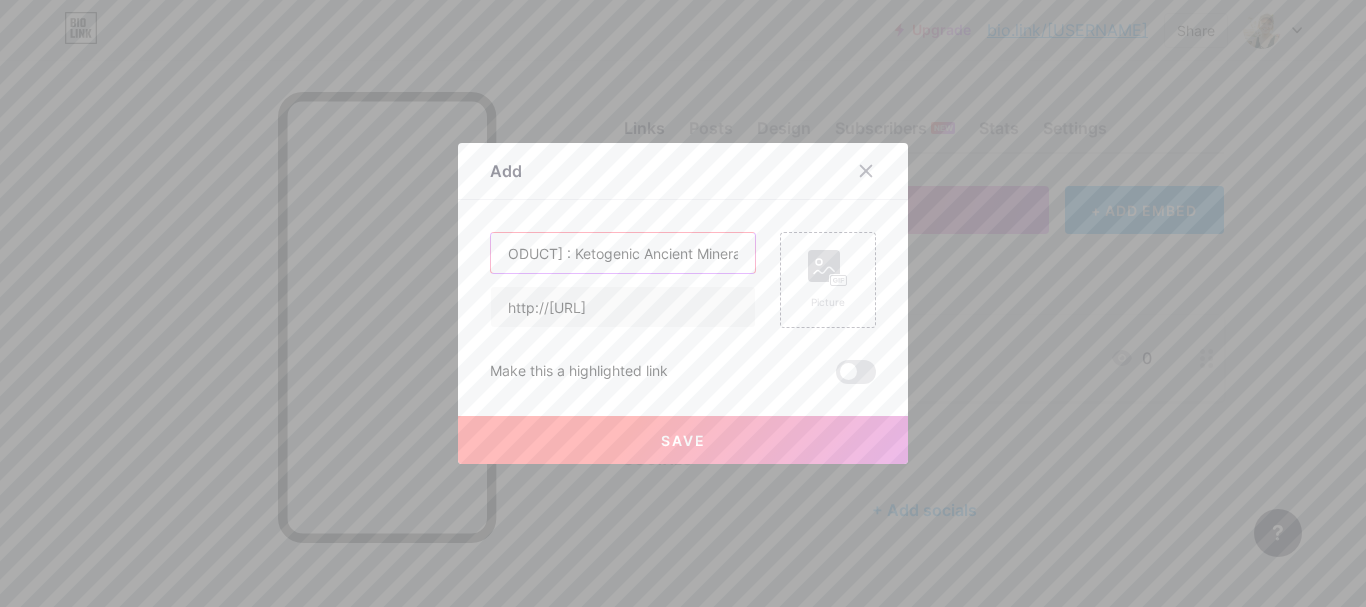 scroll, scrollTop: 0, scrollLeft: 0, axis: both 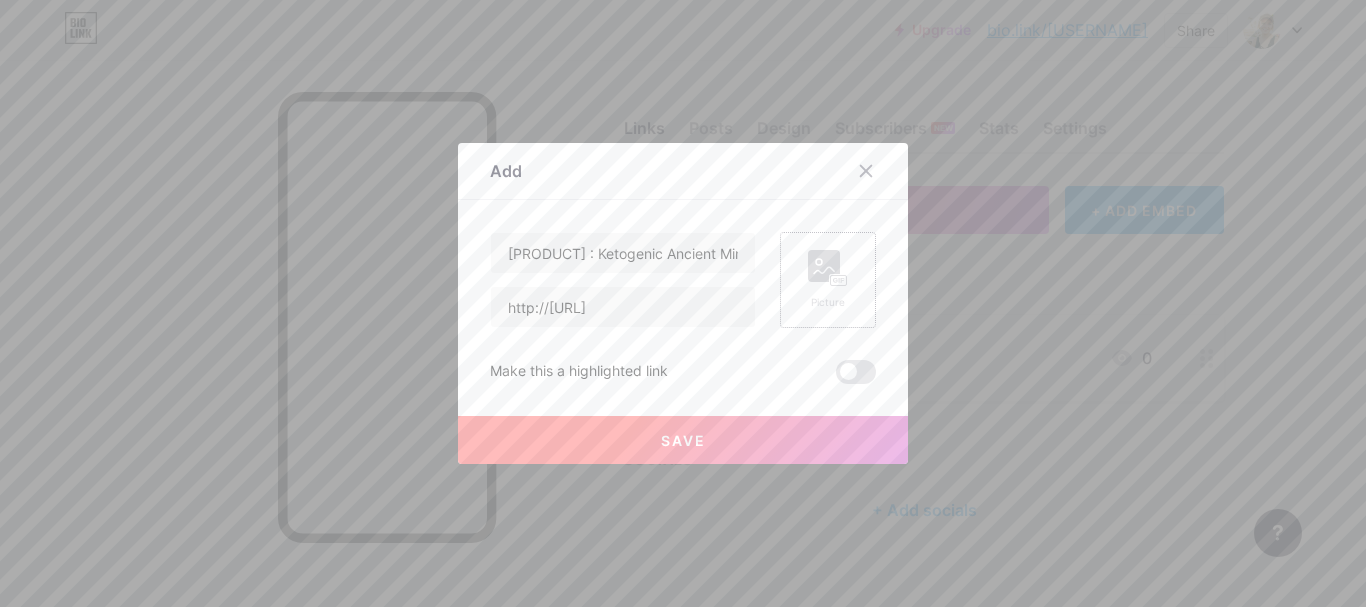 click on "Picture" at bounding box center [828, 280] 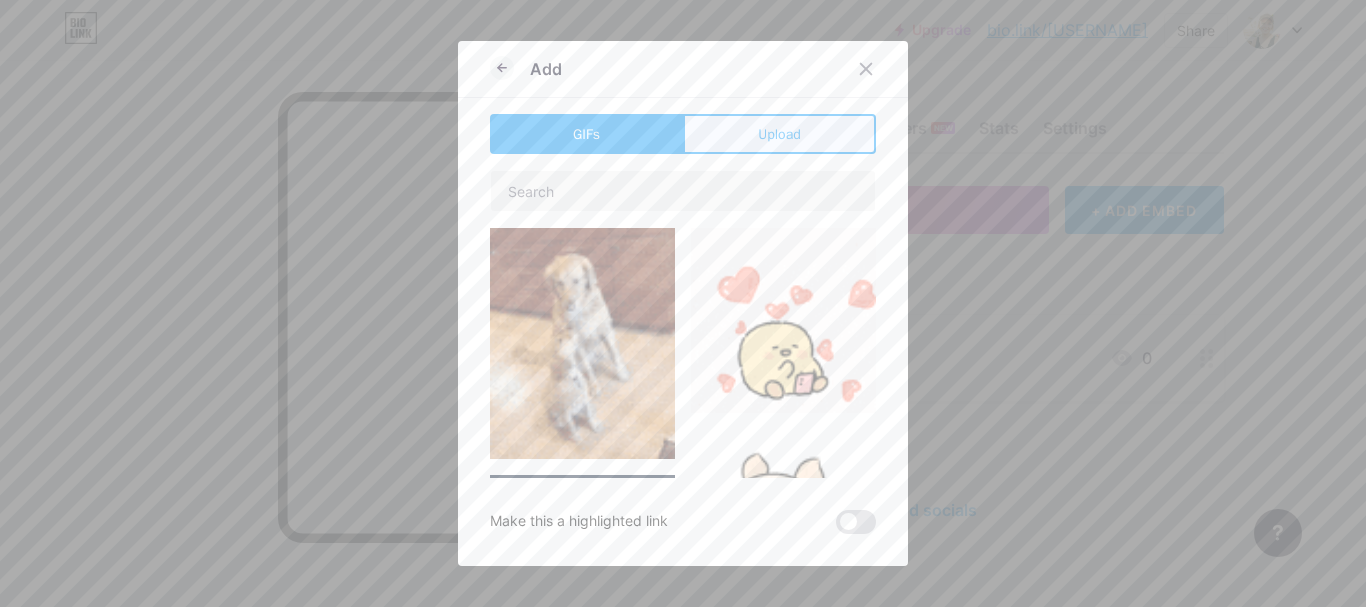 drag, startPoint x: 795, startPoint y: 102, endPoint x: 800, endPoint y: 131, distance: 29.427877 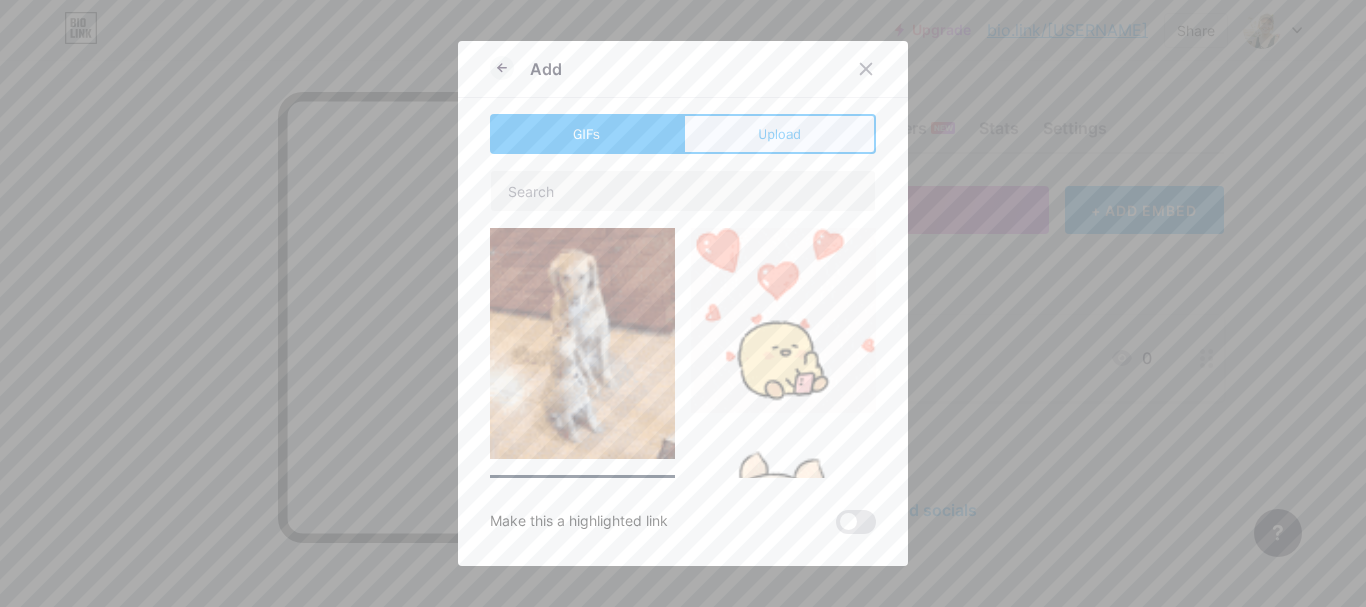 click on "Content
YouTube
Play YouTube video without leaving your page.
ADD
Vimeo
Play Vimeo video without leaving your page.
ADD
Tiktok
Grow your TikTok following
ADD
Tweet
Embed a tweet.
ADD
Reddit
Showcase your Reddit profile
ADD
Spotify
Embed Spotify to play the preview of a track.
ADD
Twitch
Play Twitch video without leaving your page.
ADD
ADD" at bounding box center (683, 303) 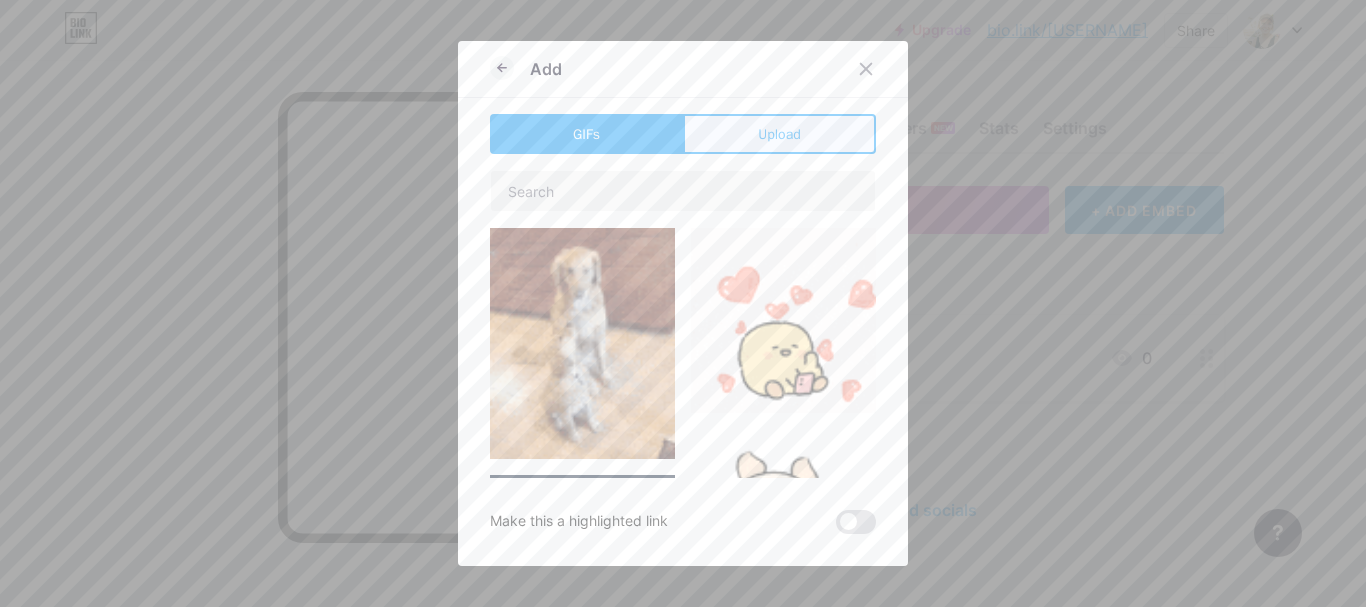click on "Upload" at bounding box center (779, 134) 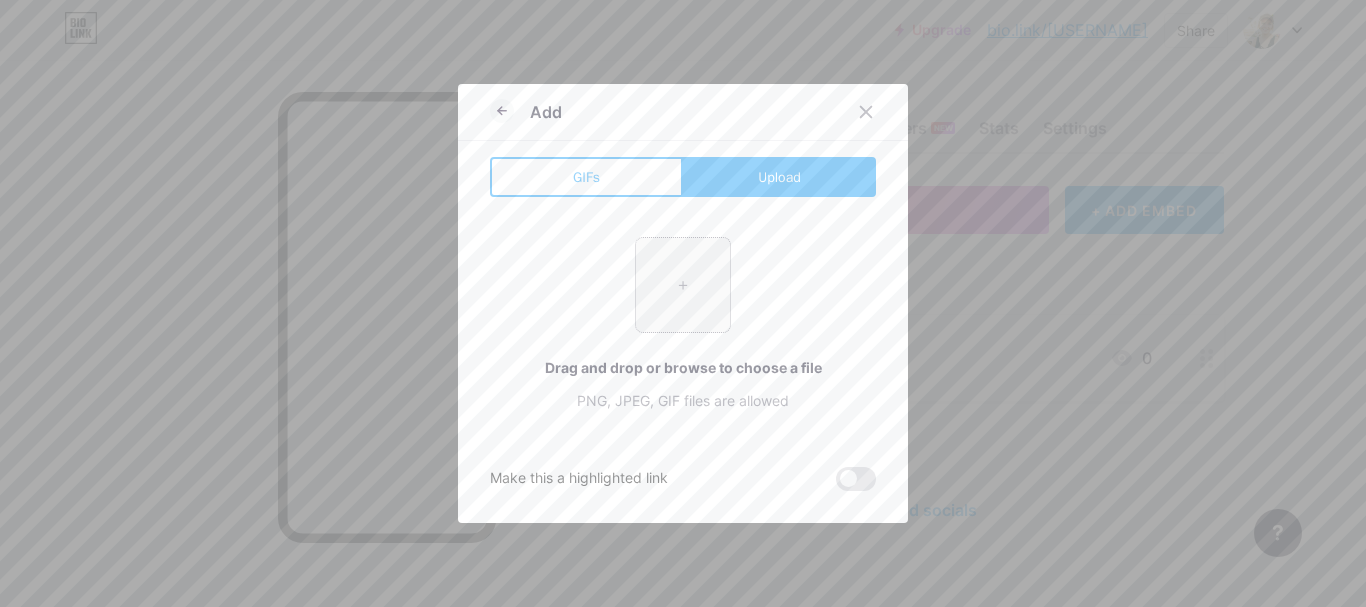 click at bounding box center [683, 285] 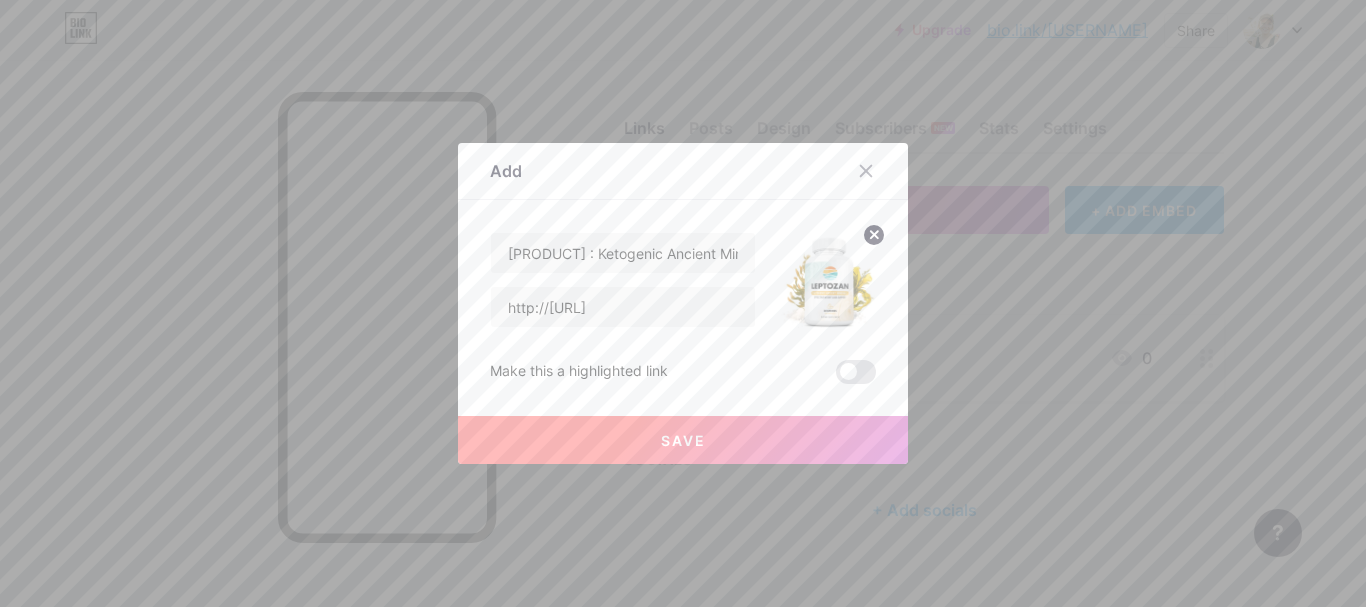 click on "Save" at bounding box center (683, 440) 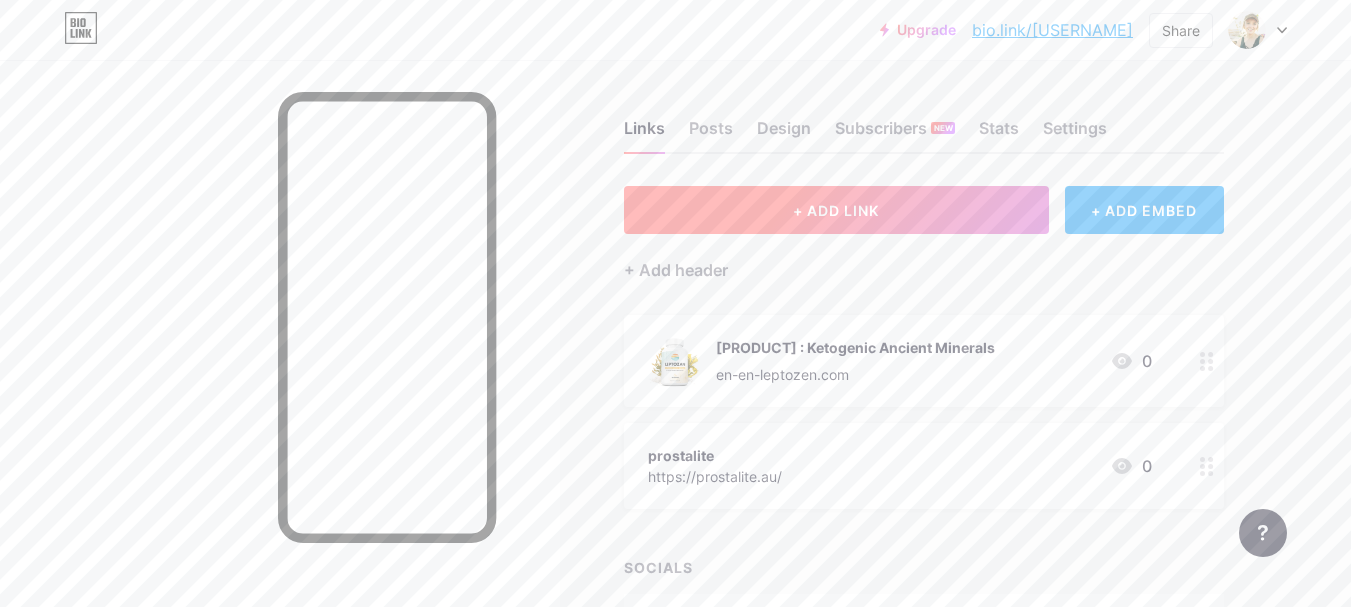 click on "+ ADD LINK" at bounding box center [836, 210] 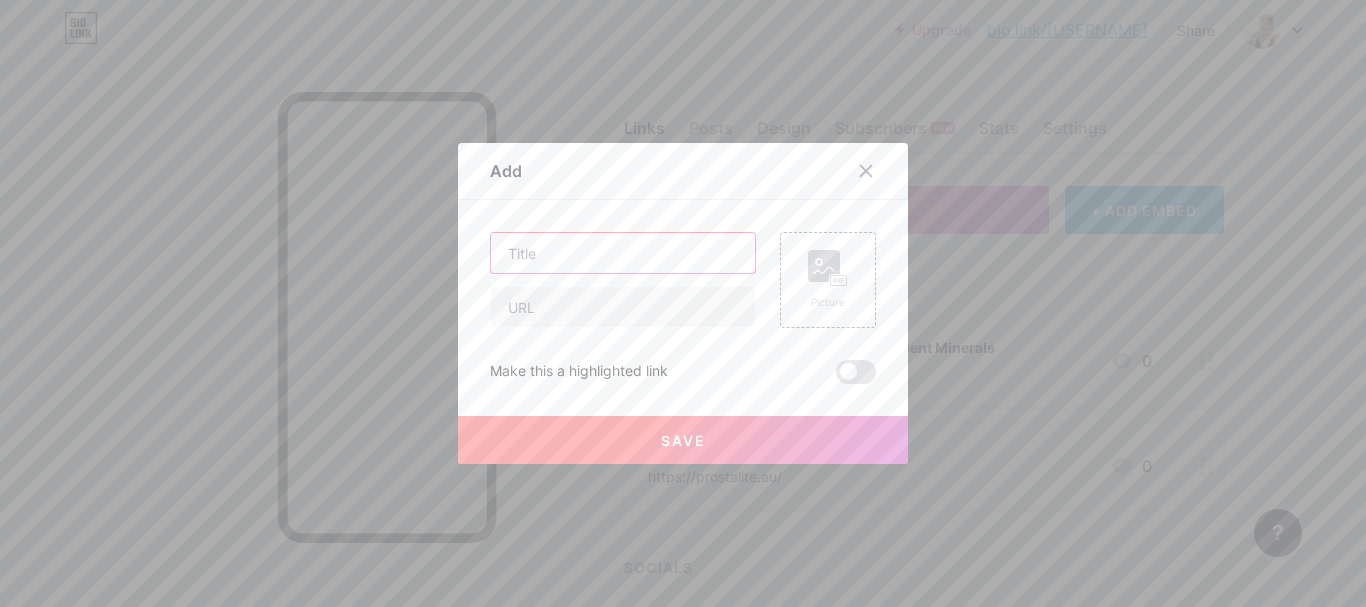 click at bounding box center (623, 253) 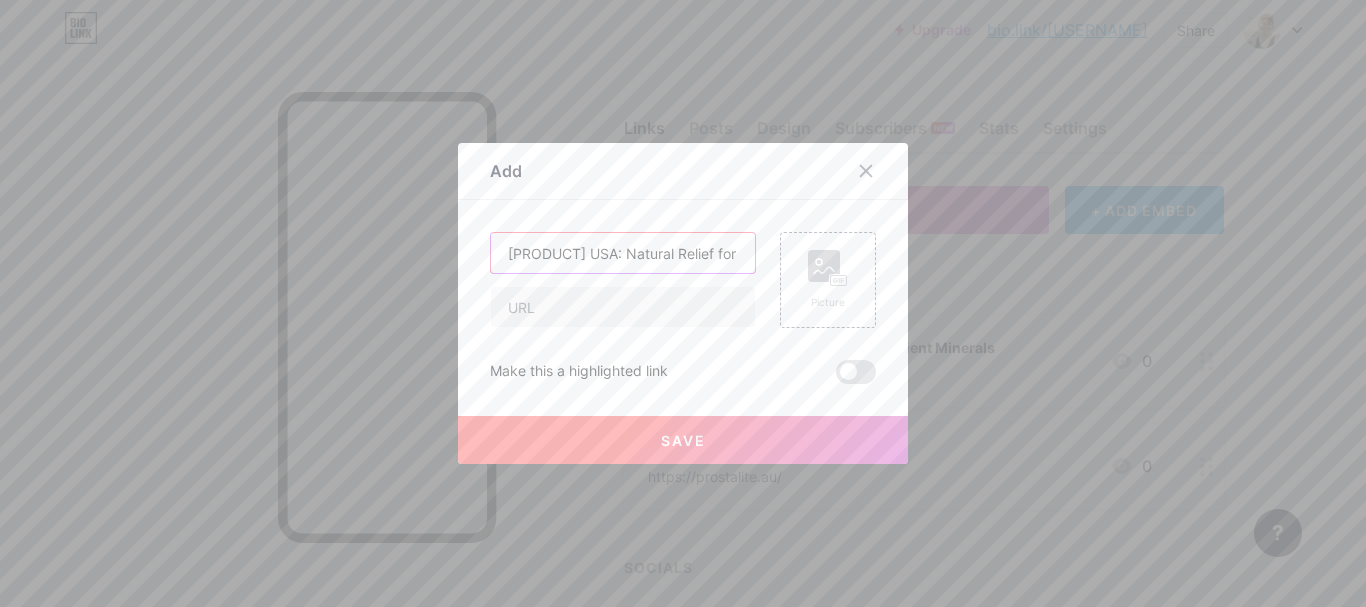 scroll, scrollTop: 0, scrollLeft: 131, axis: horizontal 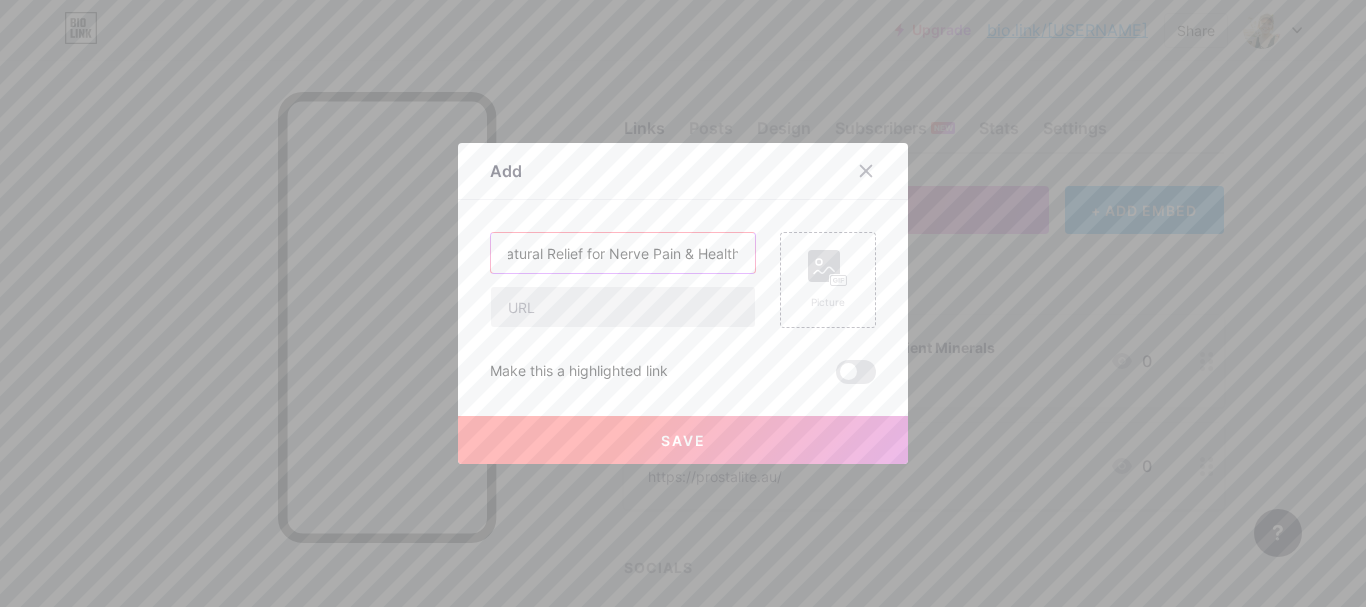 type on "[PRODUCT] USA: Natural Relief for Nerve Pain & Health" 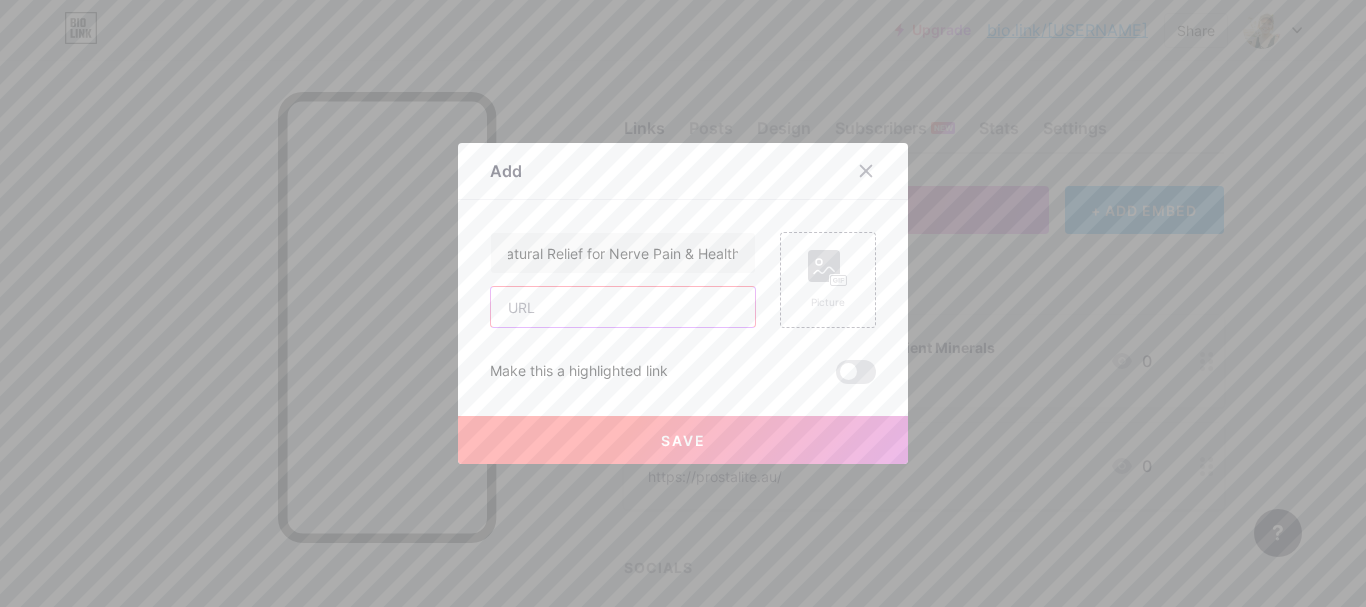 scroll, scrollTop: 0, scrollLeft: 0, axis: both 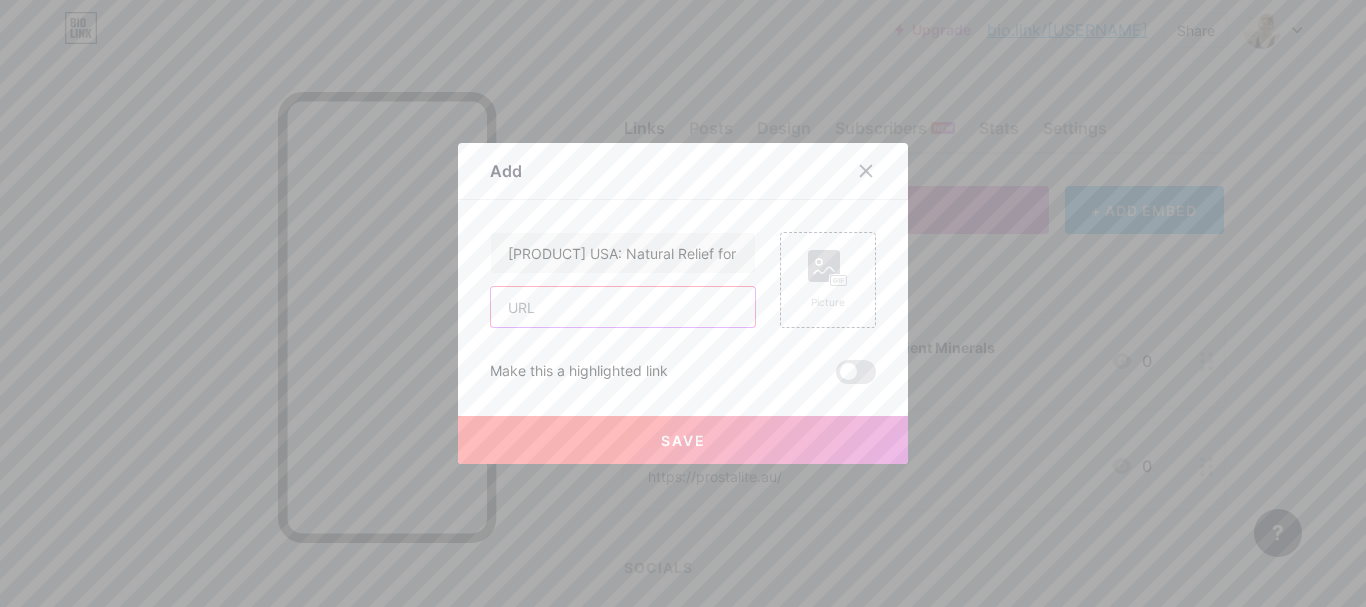 click at bounding box center [623, 307] 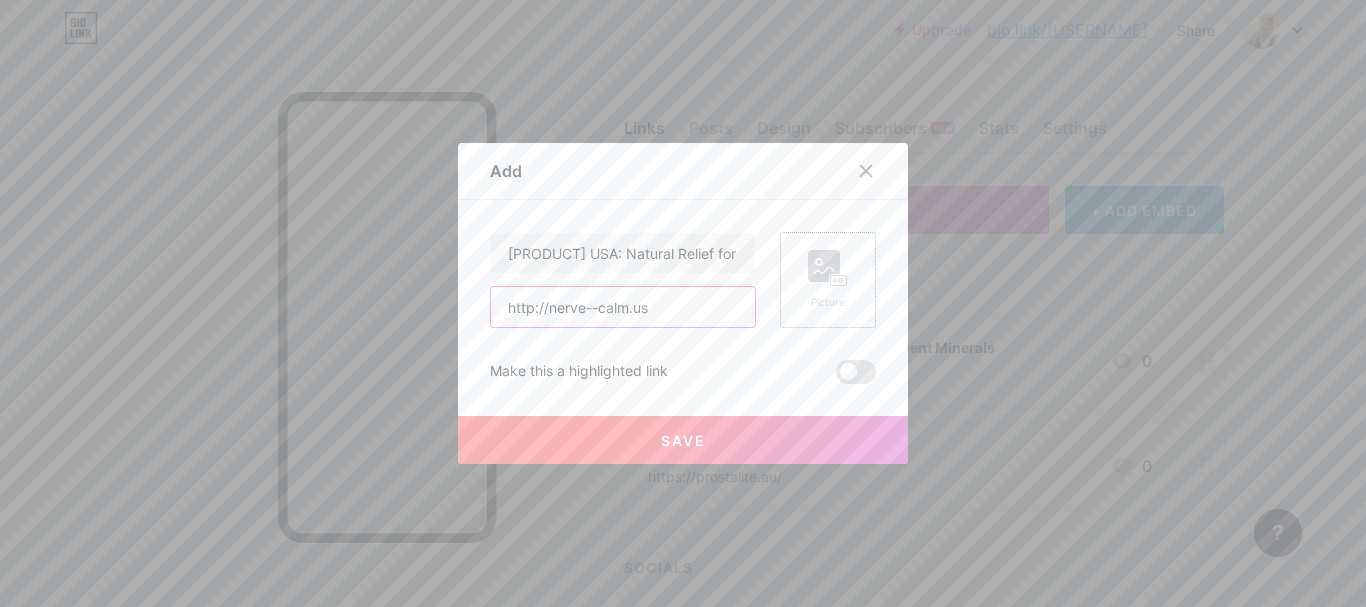type on "http://nerve--calm.us" 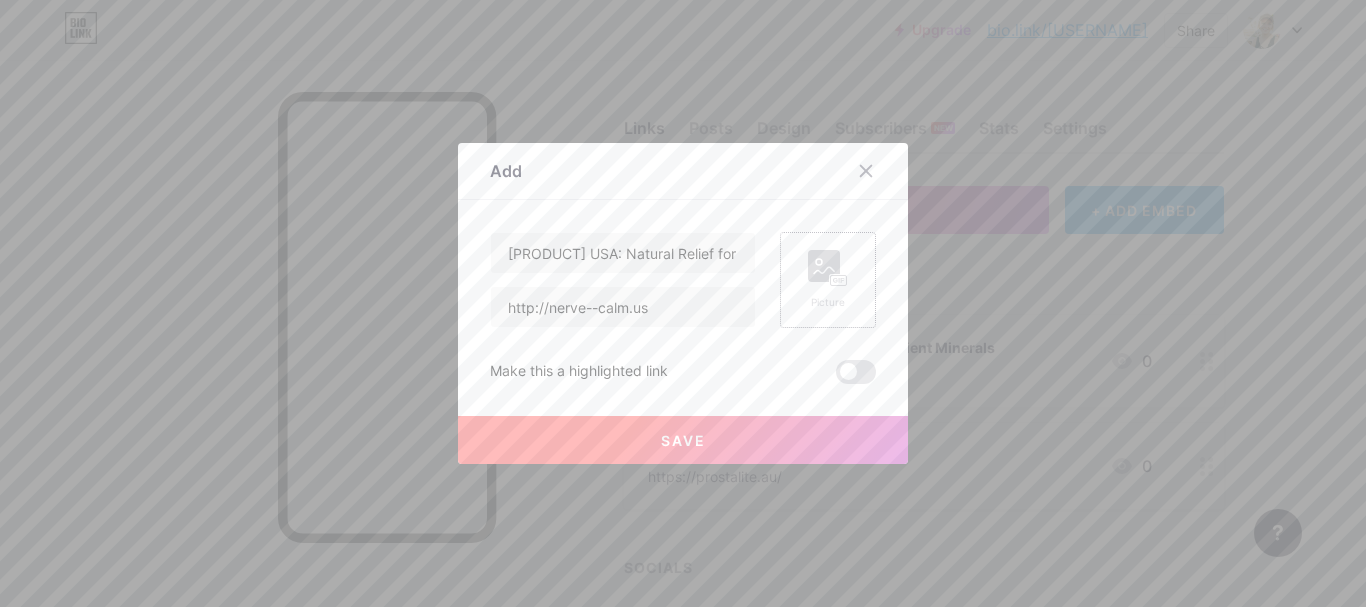 click at bounding box center [824, 266] 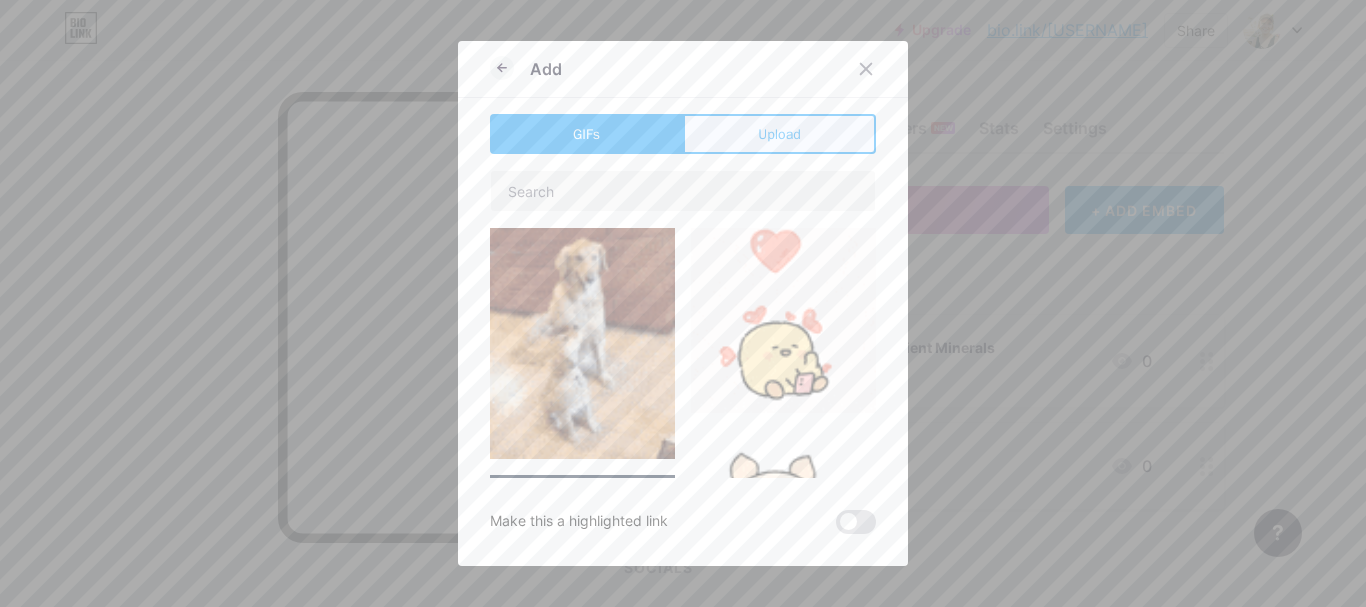 click on "Upload" at bounding box center [779, 134] 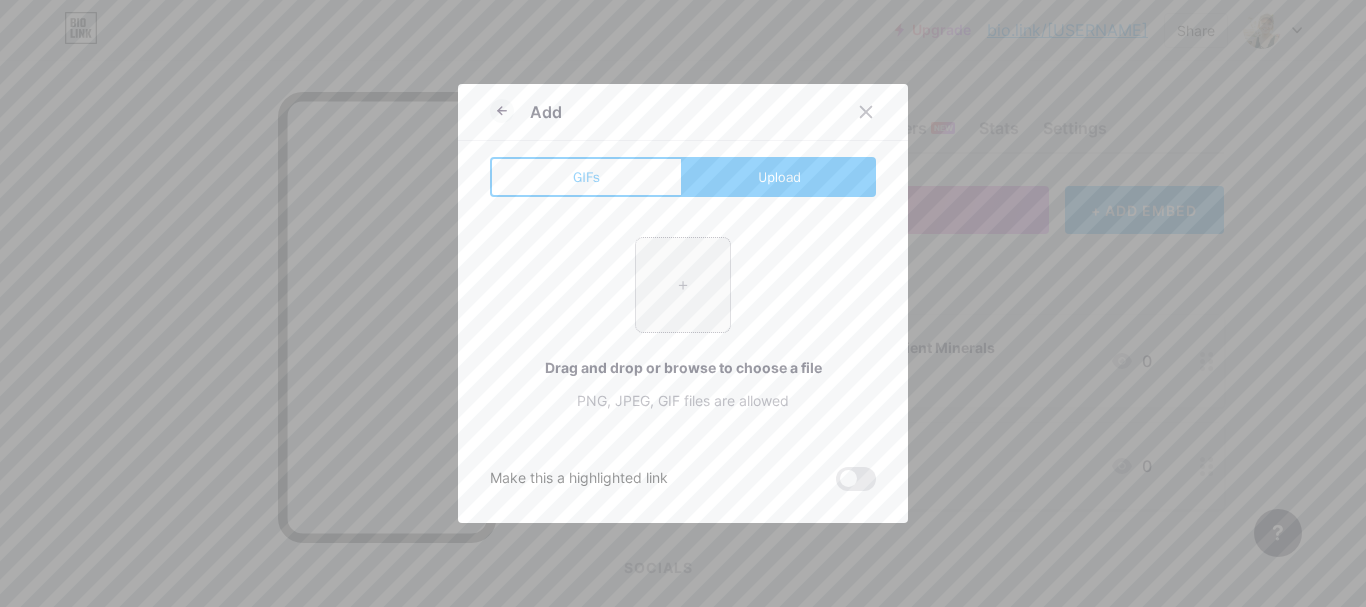 click at bounding box center (683, 285) 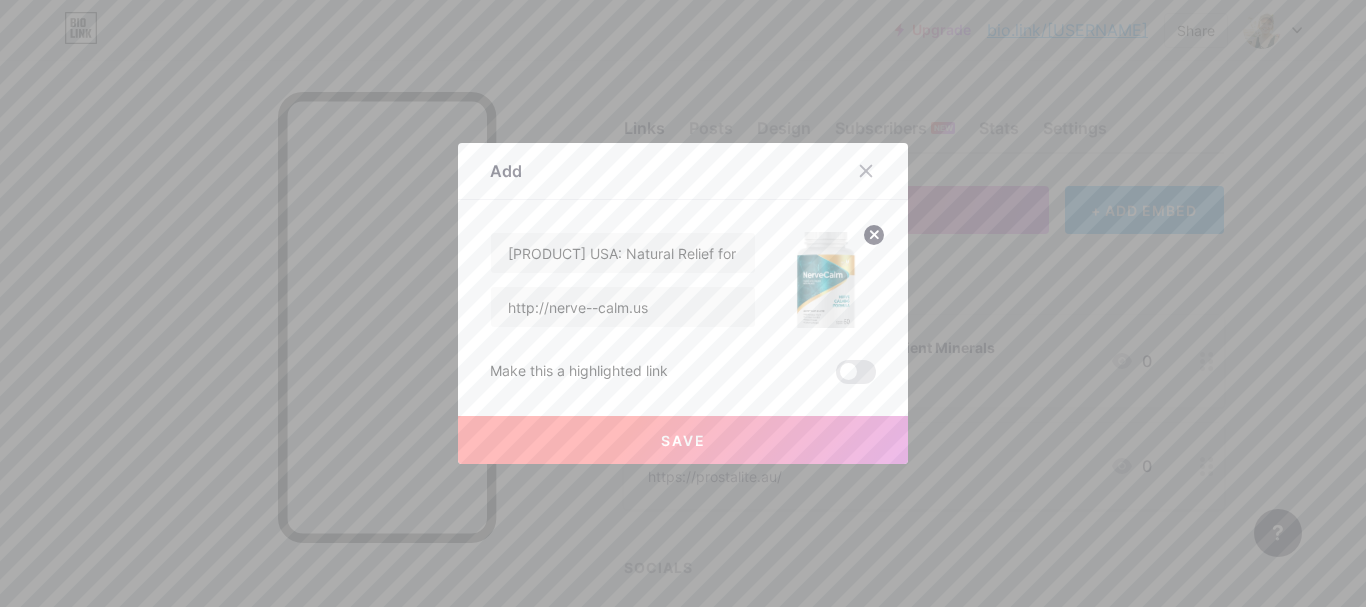 click on "Save" at bounding box center [683, 440] 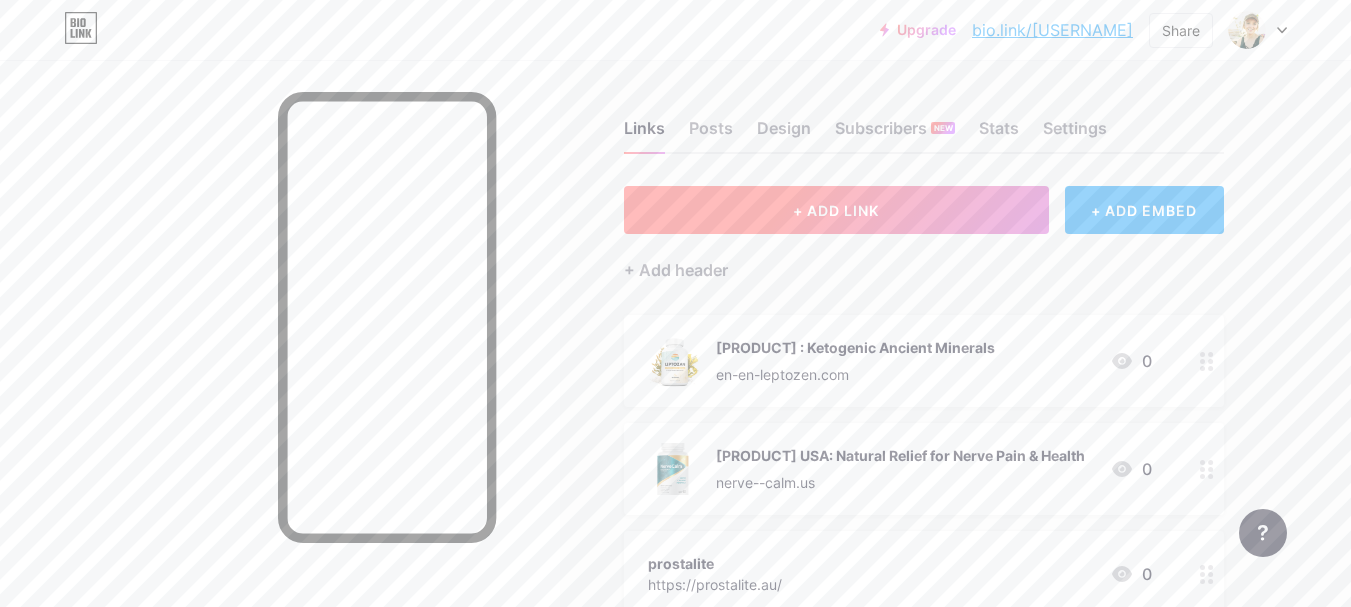 click on "+ ADD LINK" at bounding box center (836, 210) 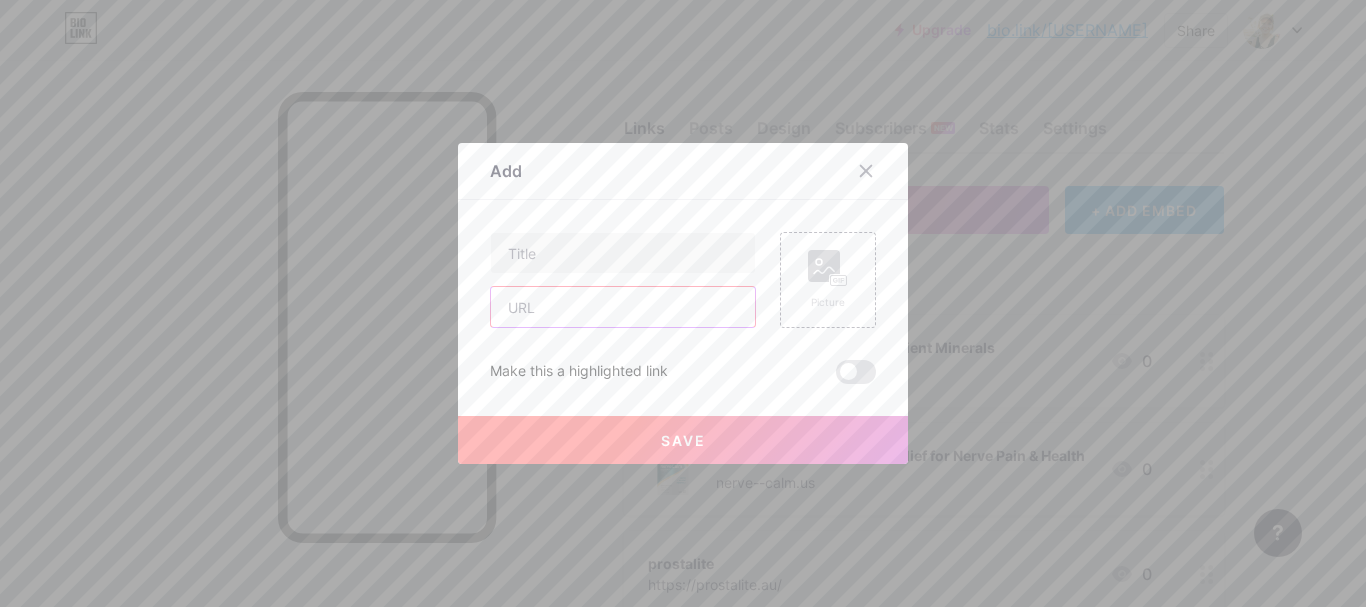 click at bounding box center (623, 307) 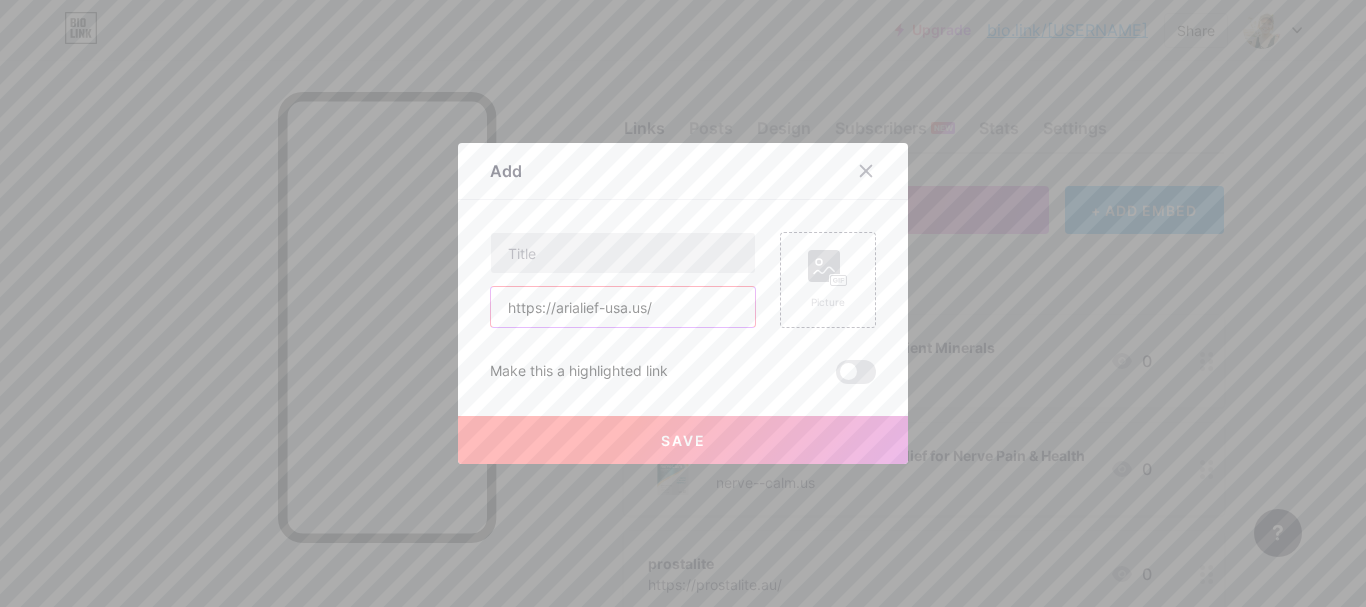 type on "https://arialief-usa.us/" 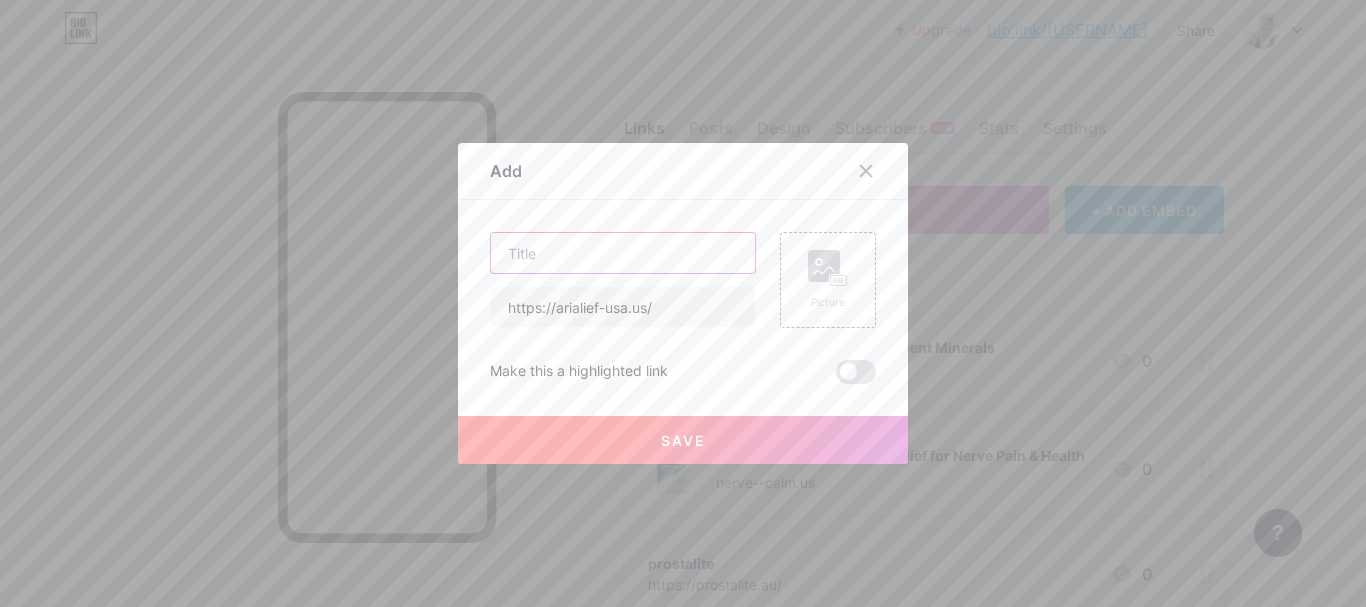click at bounding box center (623, 253) 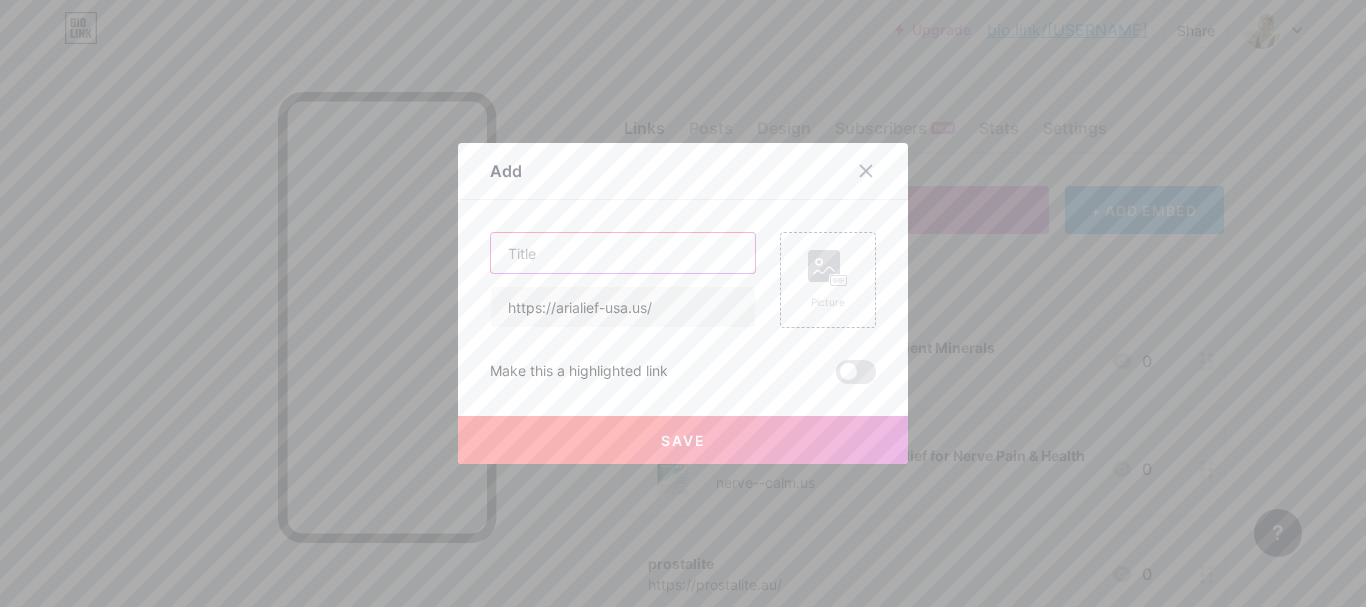 paste on "[PRODUCT] USA: Natural Nerve Pain Relief & Support" 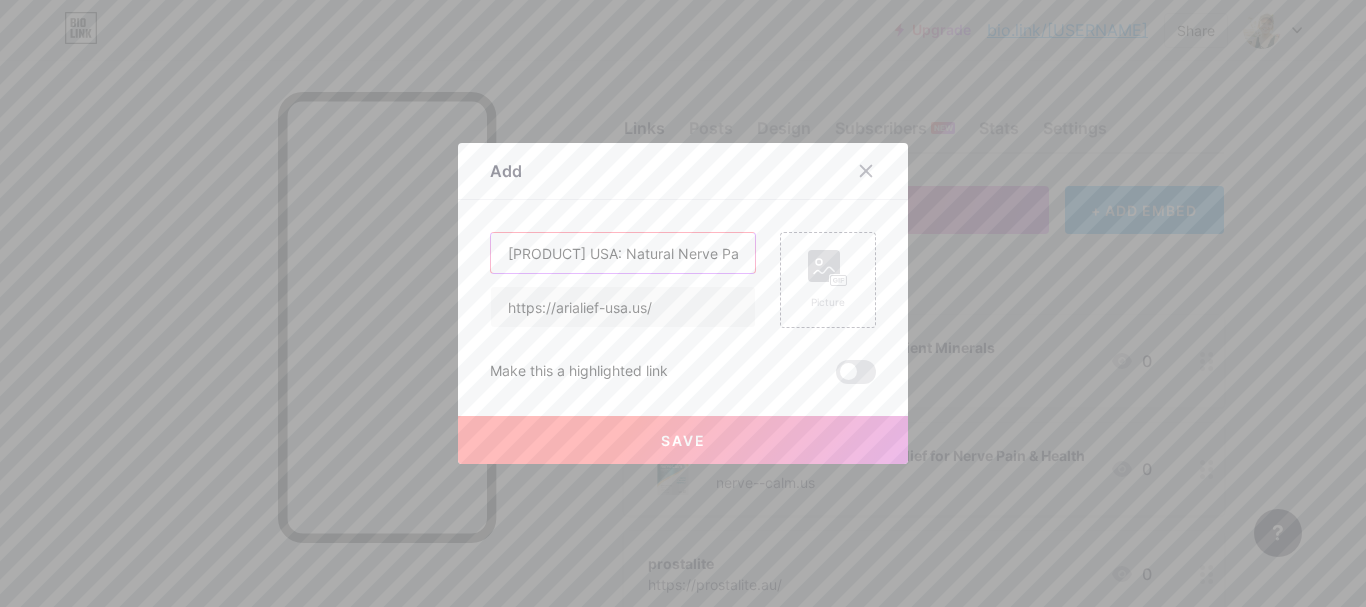 scroll, scrollTop: 0, scrollLeft: 91, axis: horizontal 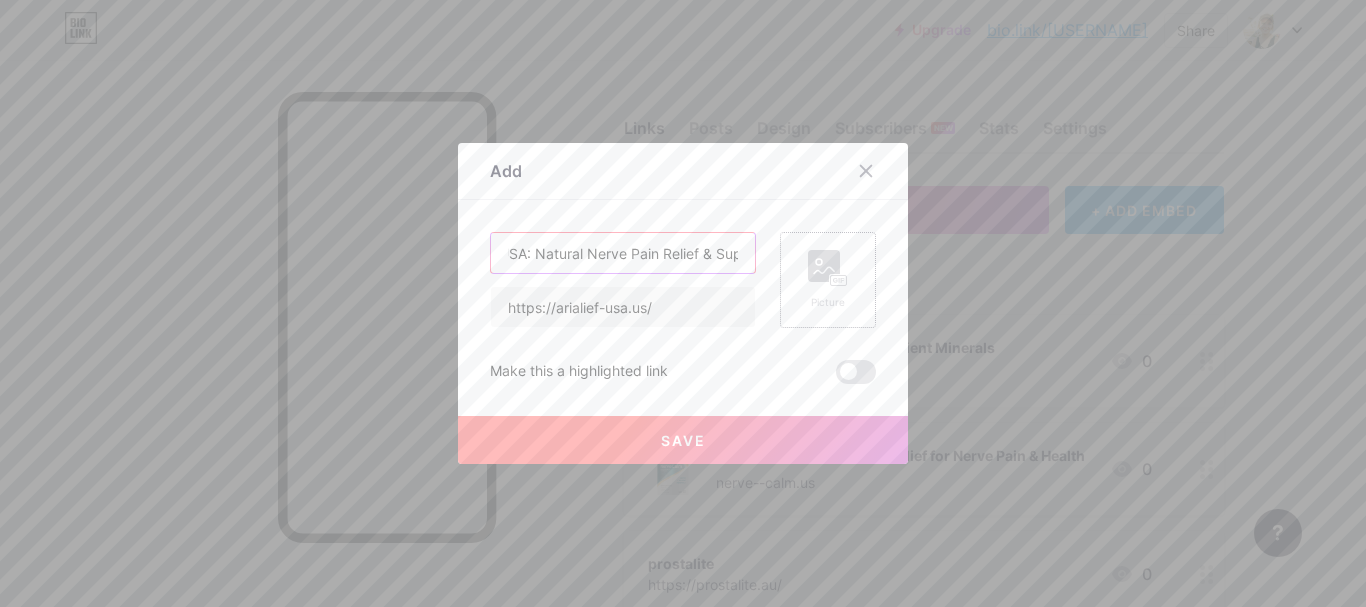 type on "[PRODUCT] USA: Natural Nerve Pain Relief & Support" 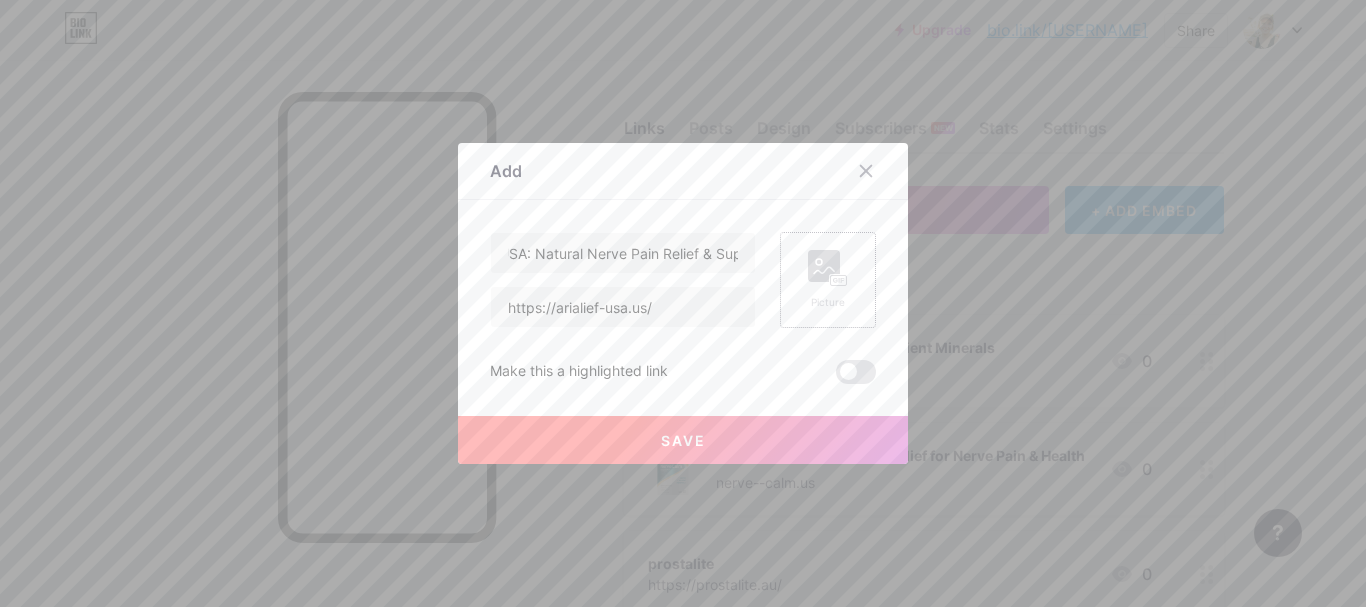 scroll, scrollTop: 0, scrollLeft: 0, axis: both 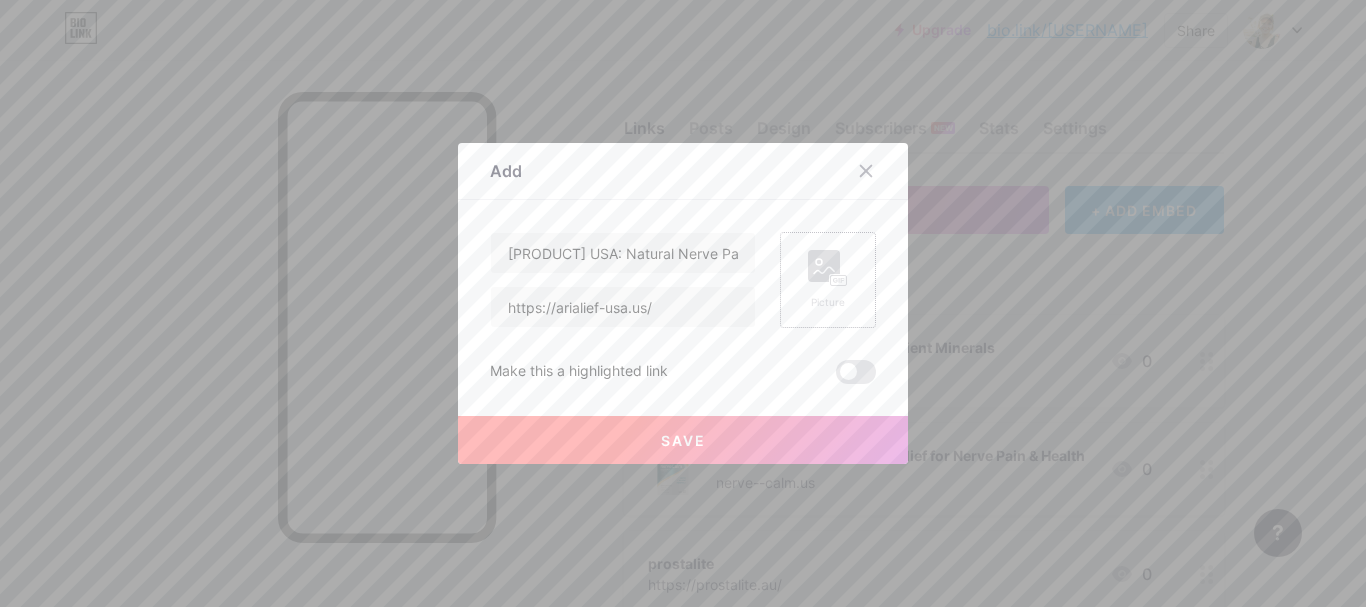 click on "Picture" at bounding box center [828, 280] 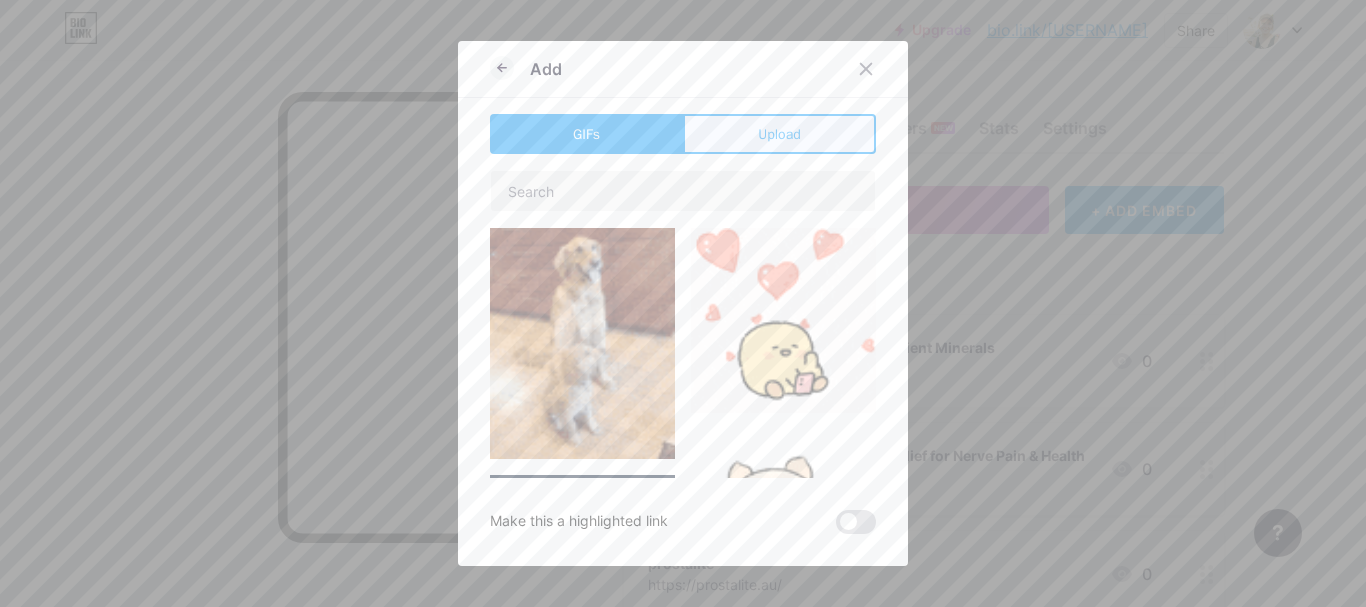 click on "Upload" at bounding box center (779, 134) 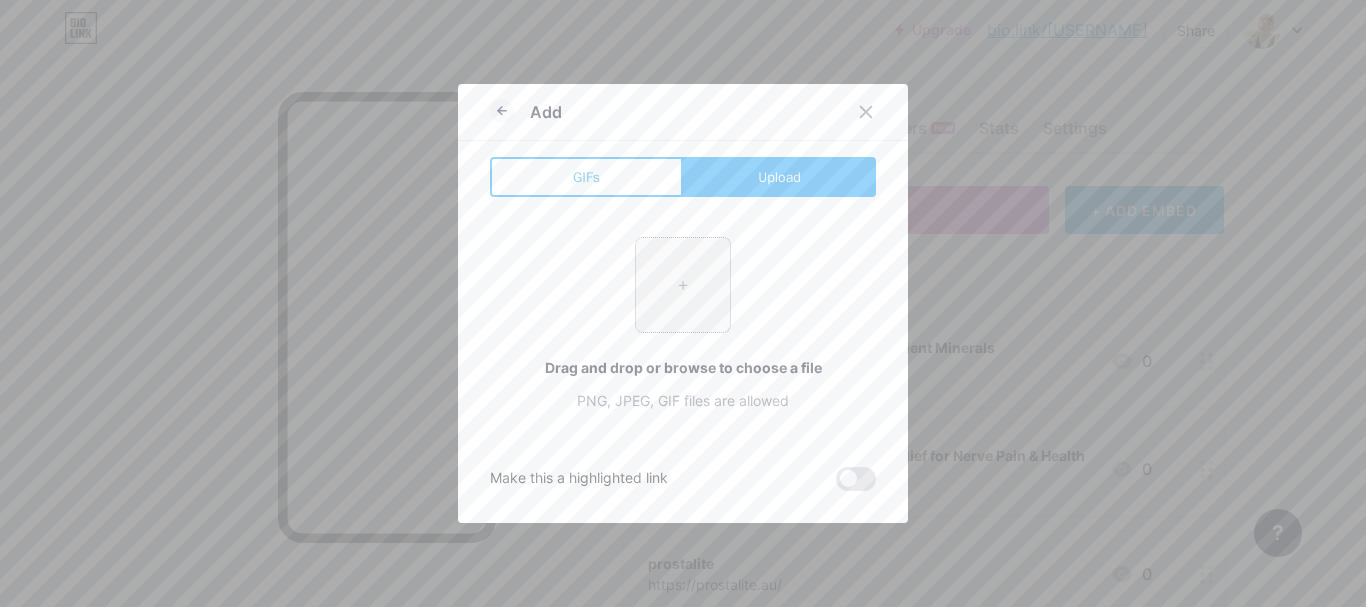 click at bounding box center [683, 285] 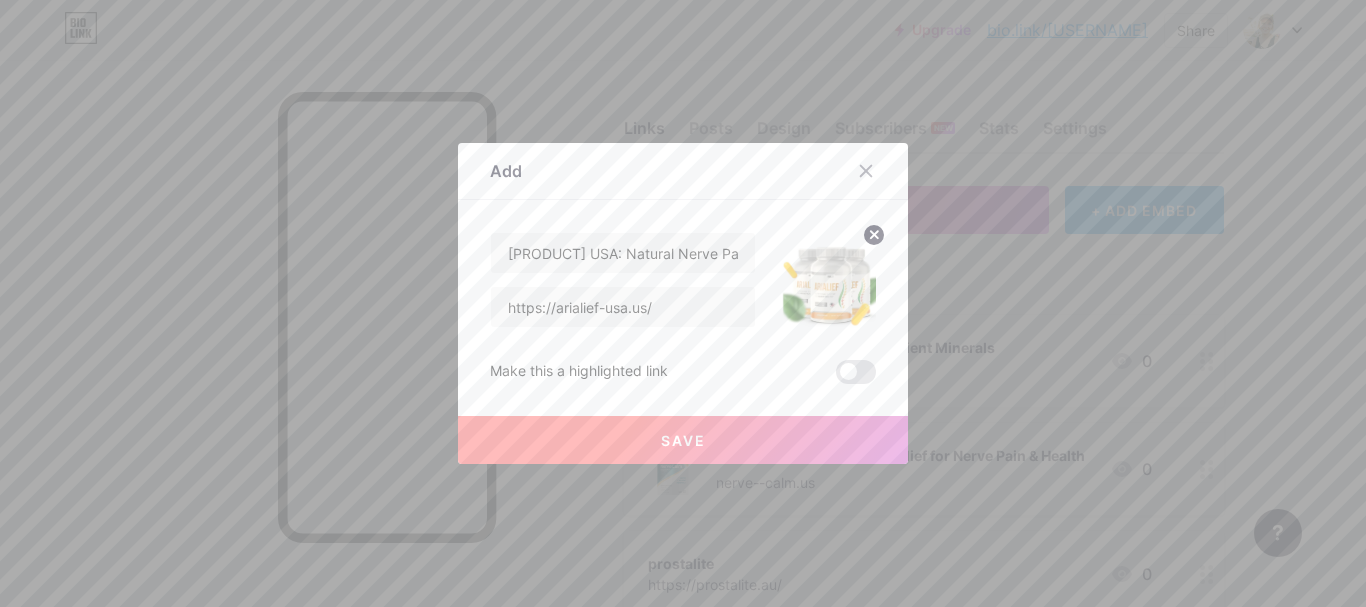 click on "Save" at bounding box center [683, 440] 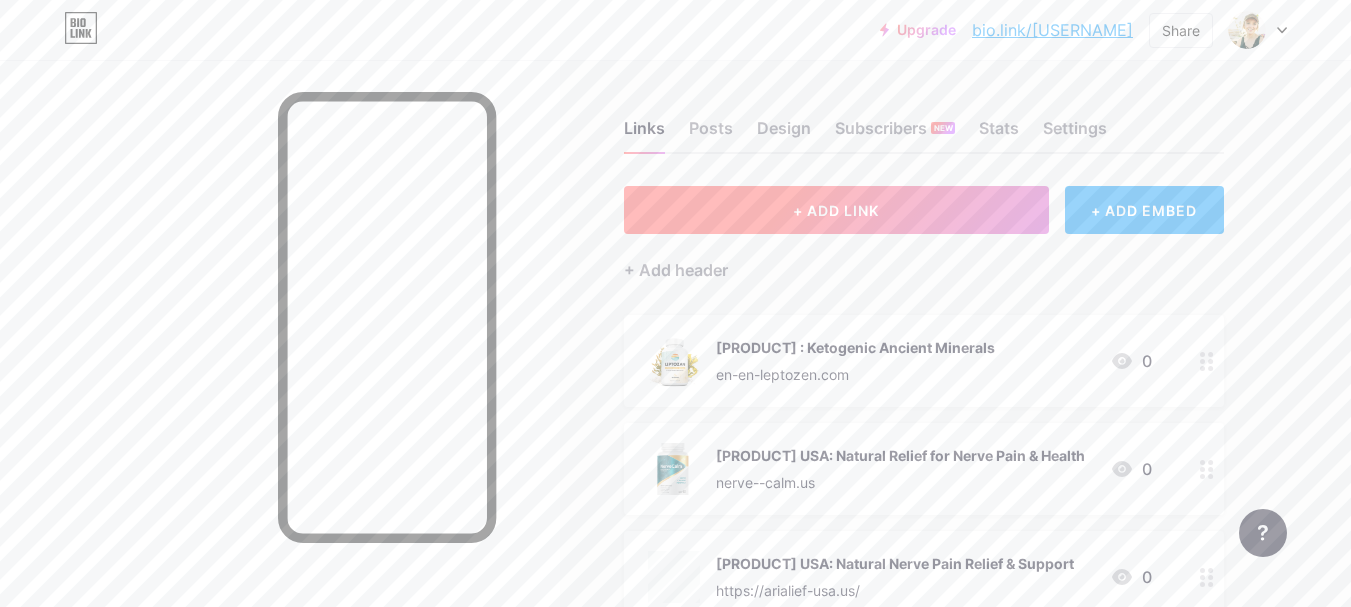 click on "+ ADD LINK" at bounding box center [836, 210] 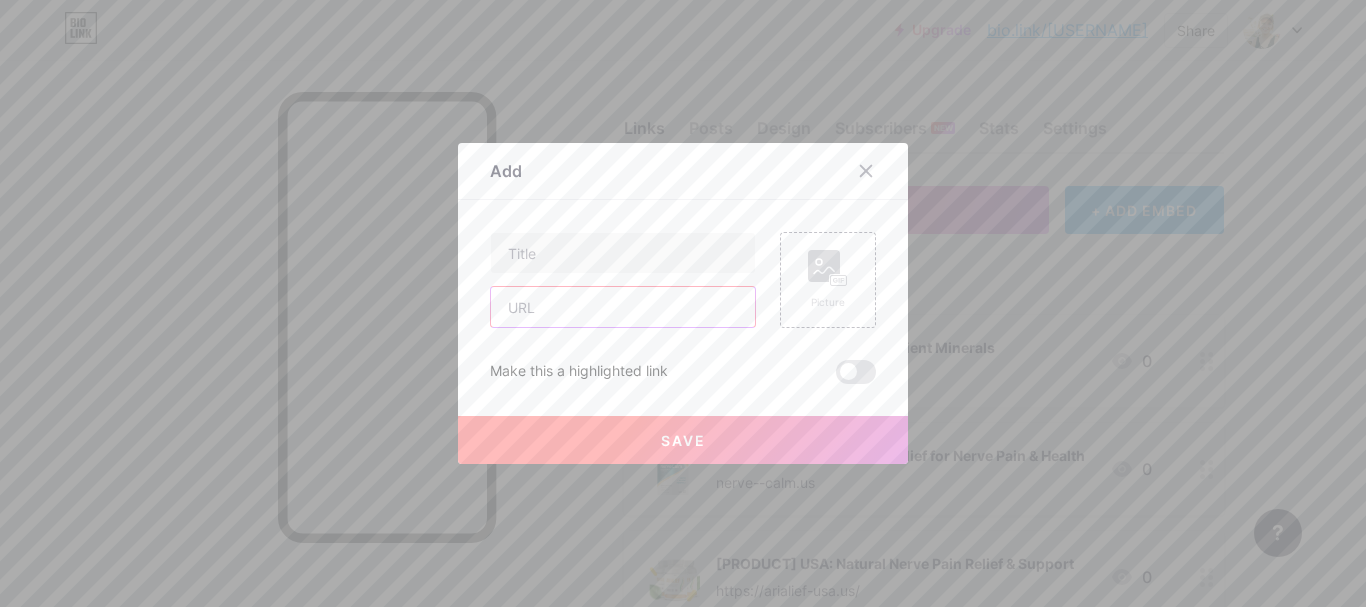 click at bounding box center [623, 307] 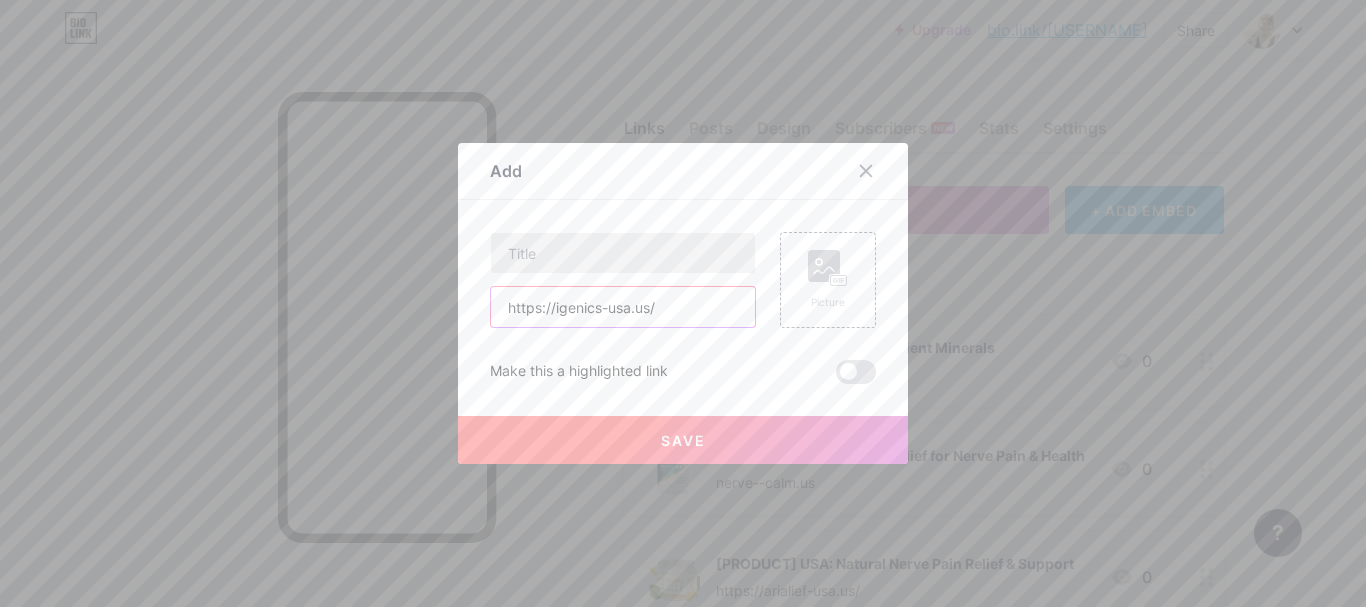 type on "https://igenics-usa.us/" 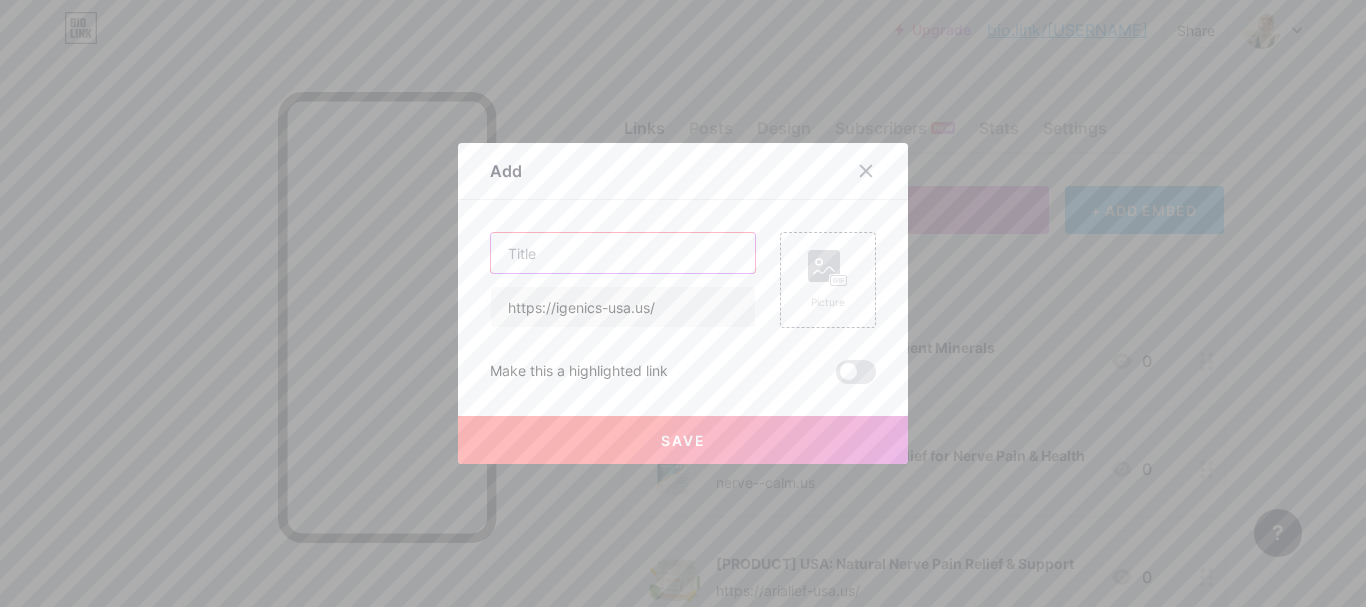 click at bounding box center [623, 253] 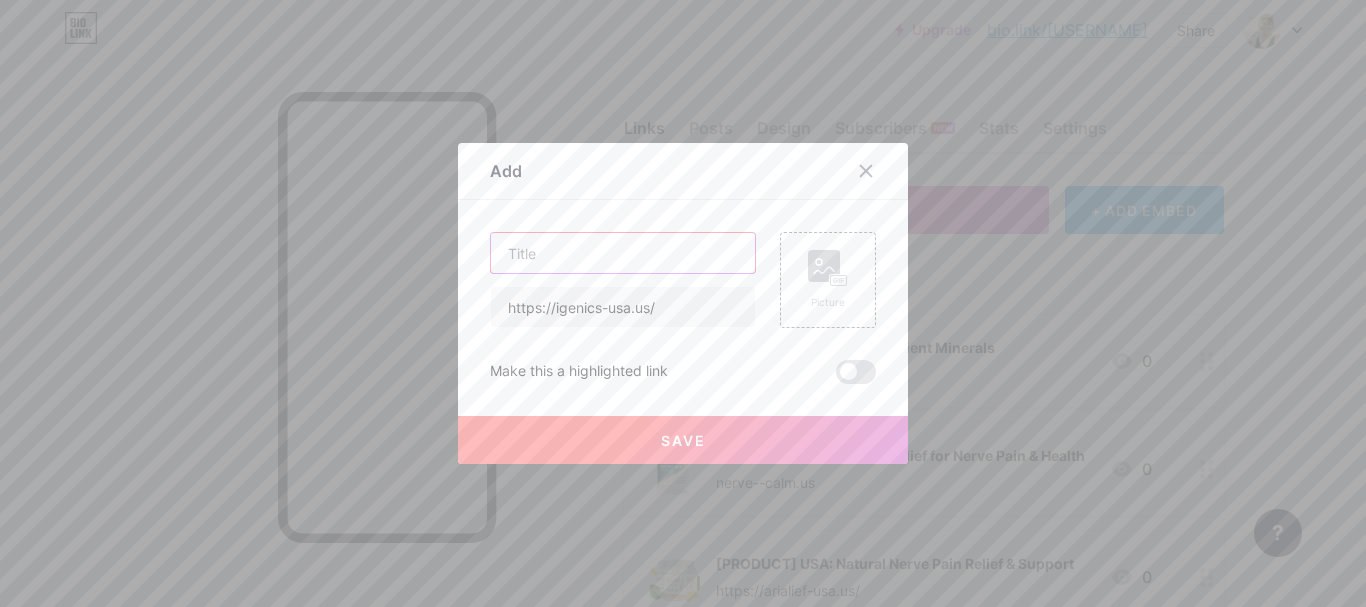 paste on "Support Sharp, Healthy Vision Naturally" 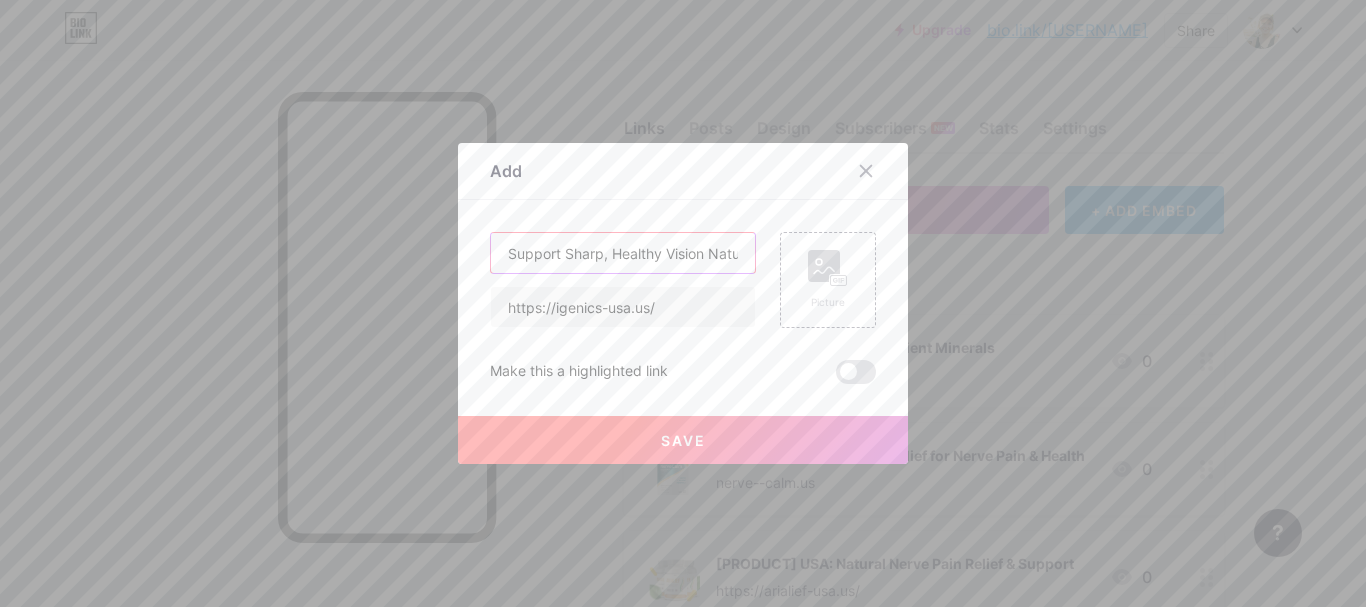 scroll, scrollTop: 0, scrollLeft: 32, axis: horizontal 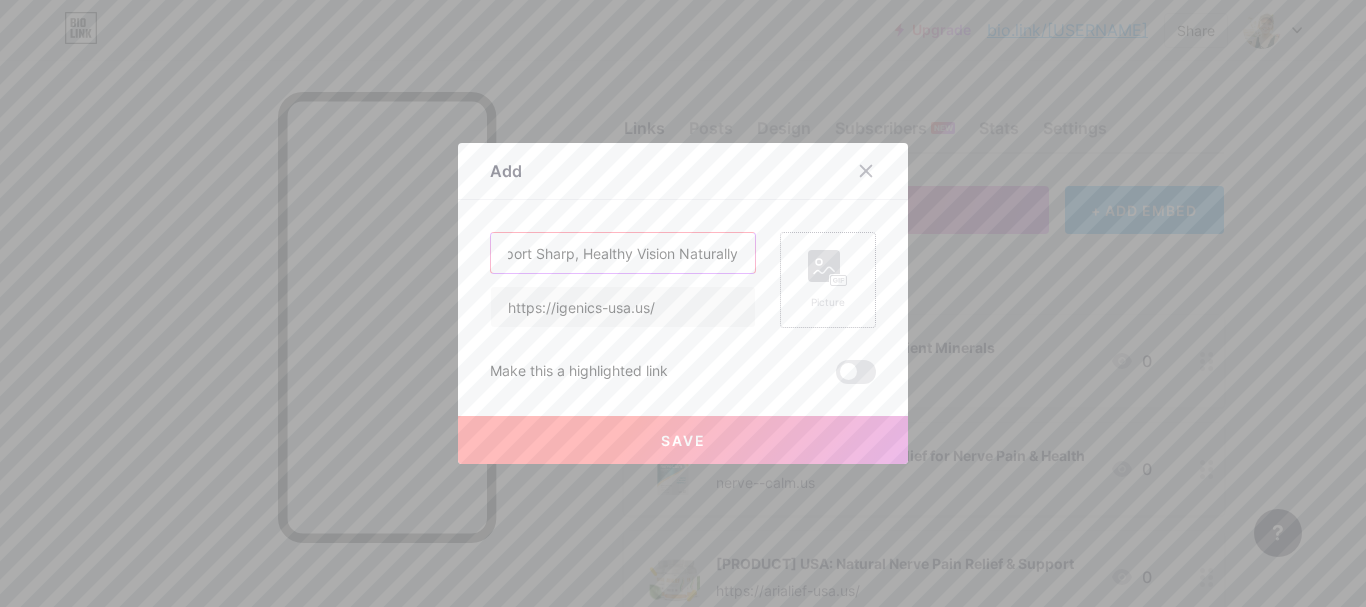 type on "Support Sharp, Healthy Vision Naturally" 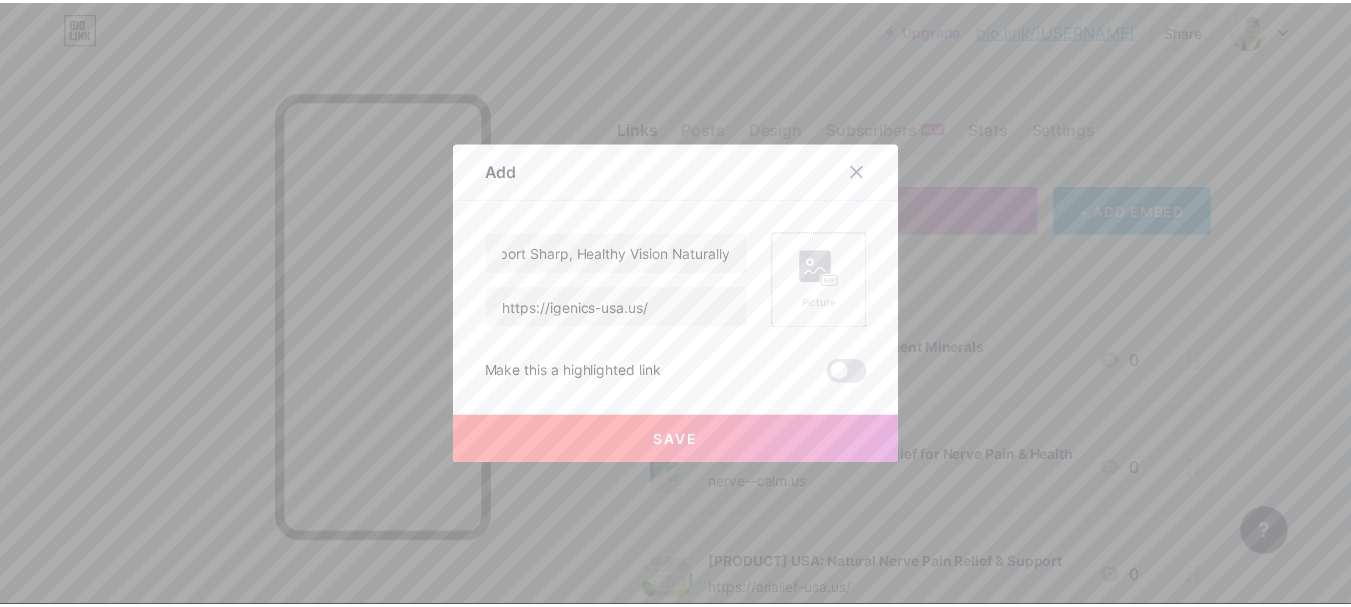 scroll, scrollTop: 0, scrollLeft: 0, axis: both 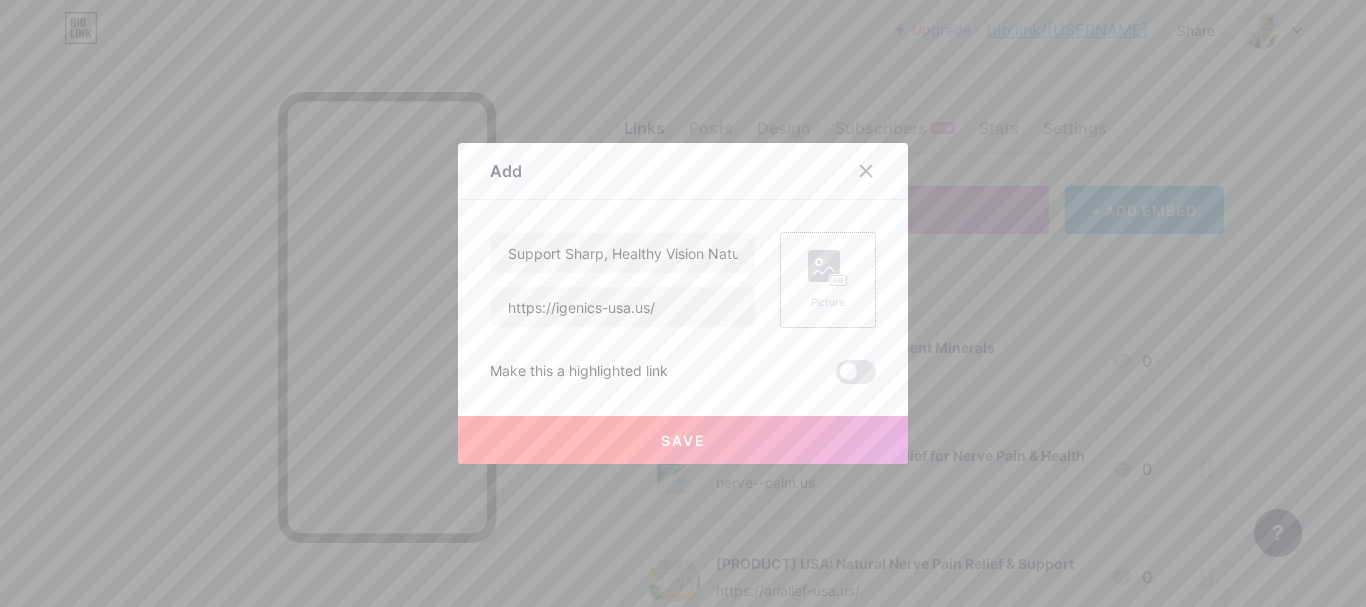click at bounding box center [824, 266] 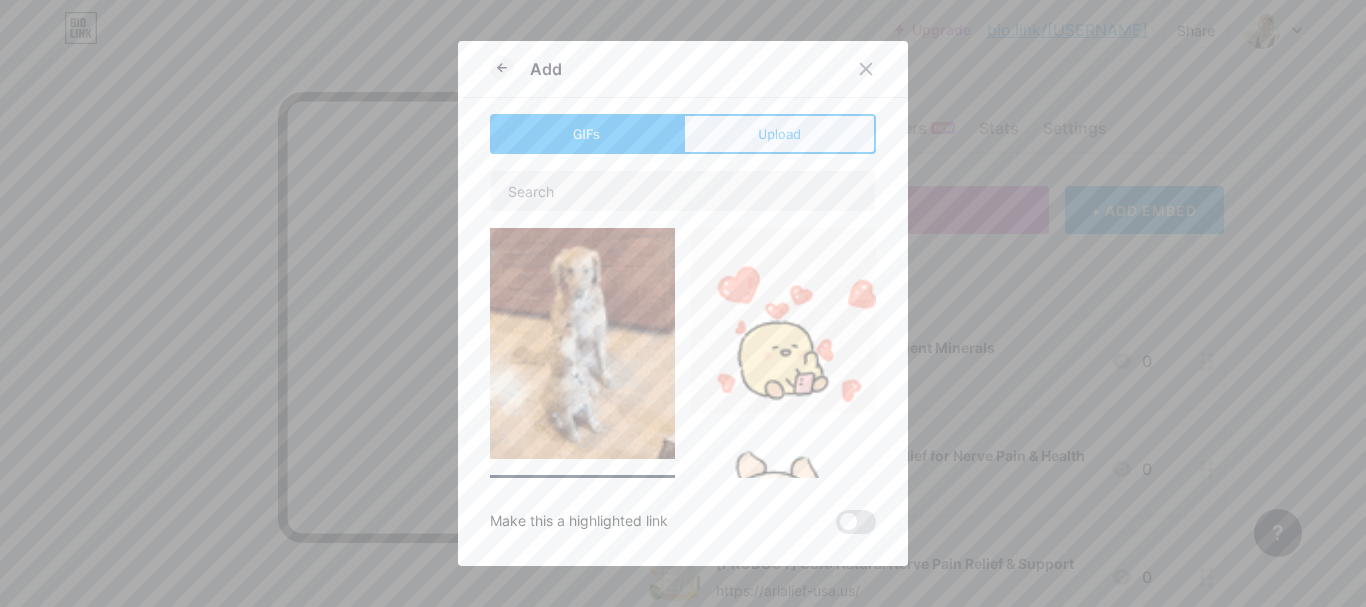 click on "Upload" at bounding box center [779, 134] 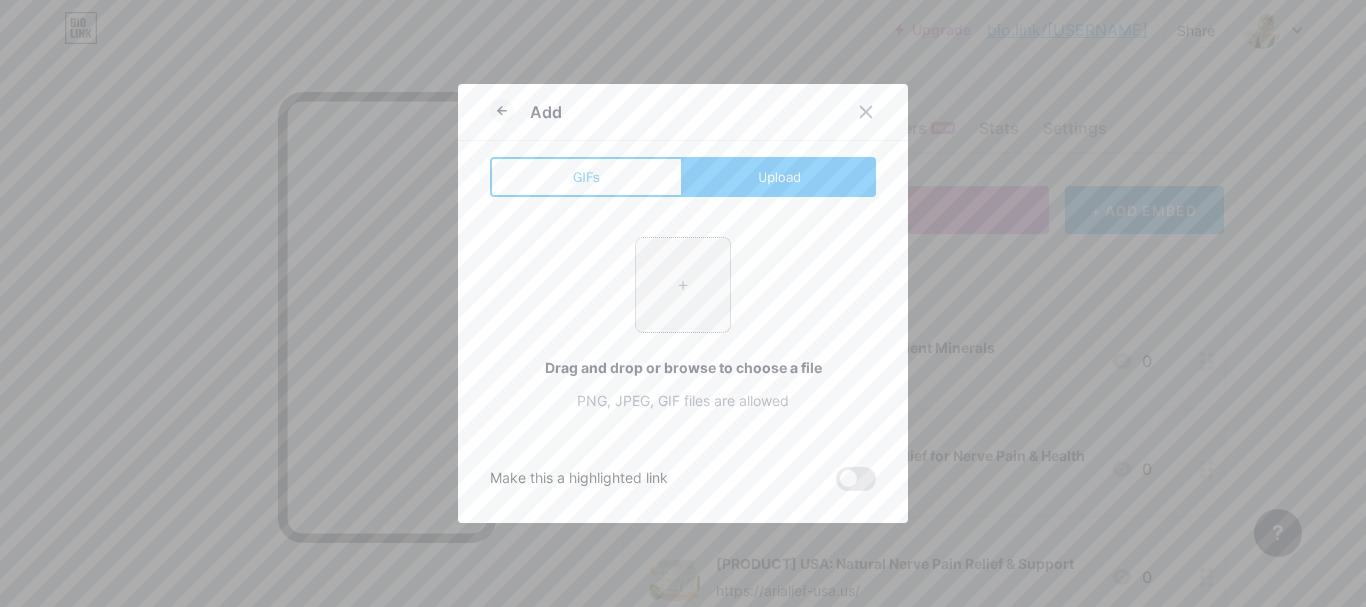 click at bounding box center [683, 285] 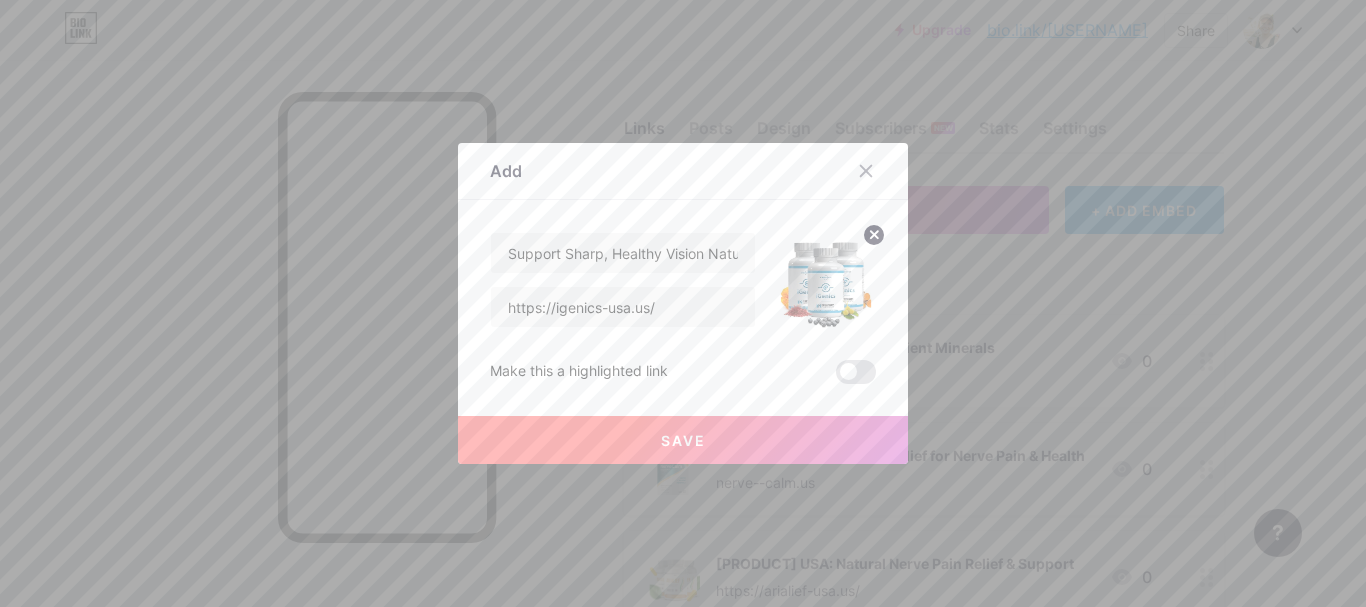 click on "Save" at bounding box center [683, 440] 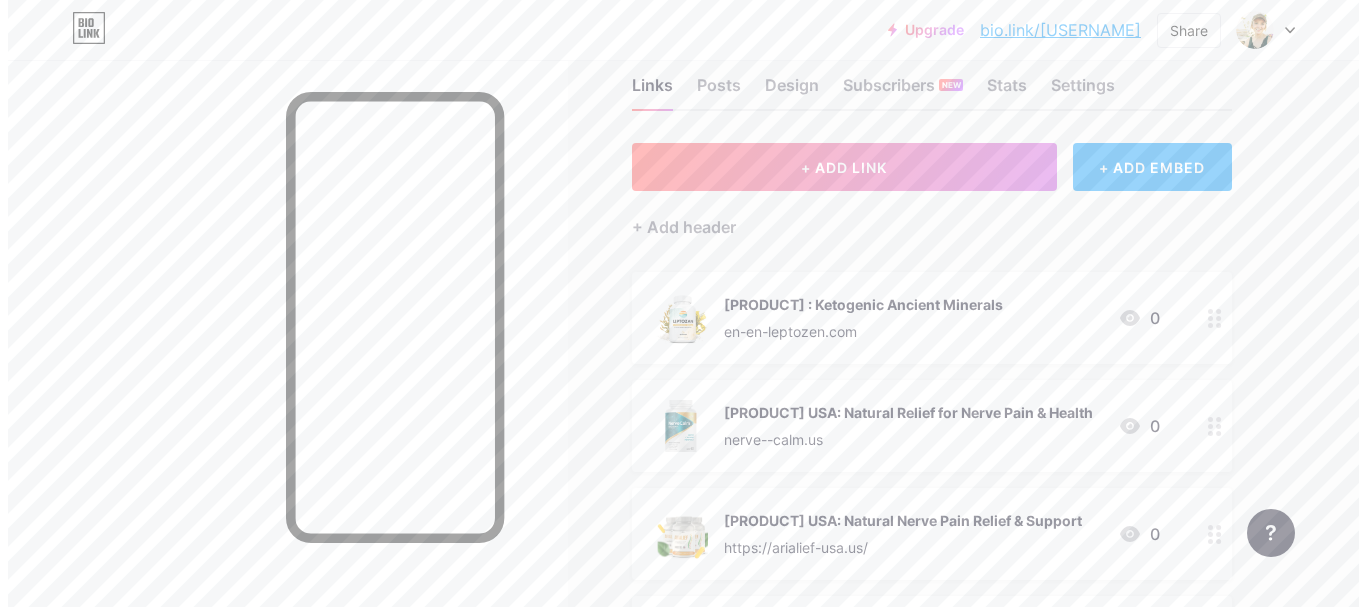 scroll, scrollTop: 0, scrollLeft: 0, axis: both 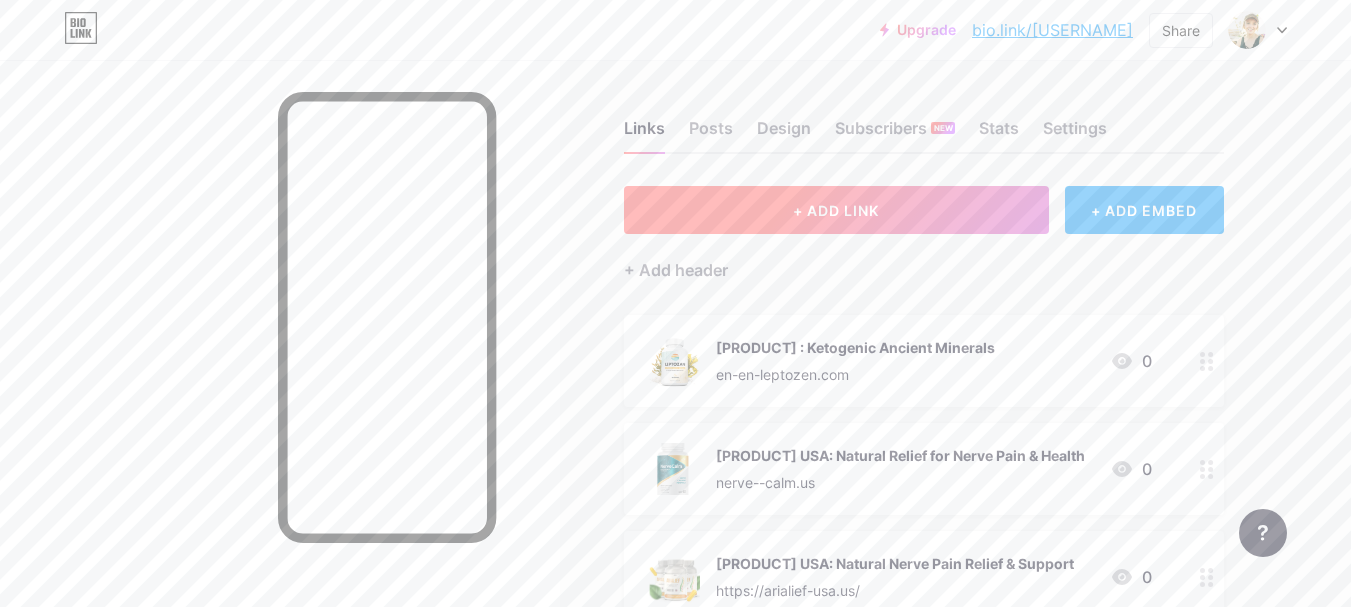 click on "+ ADD LINK" at bounding box center (836, 210) 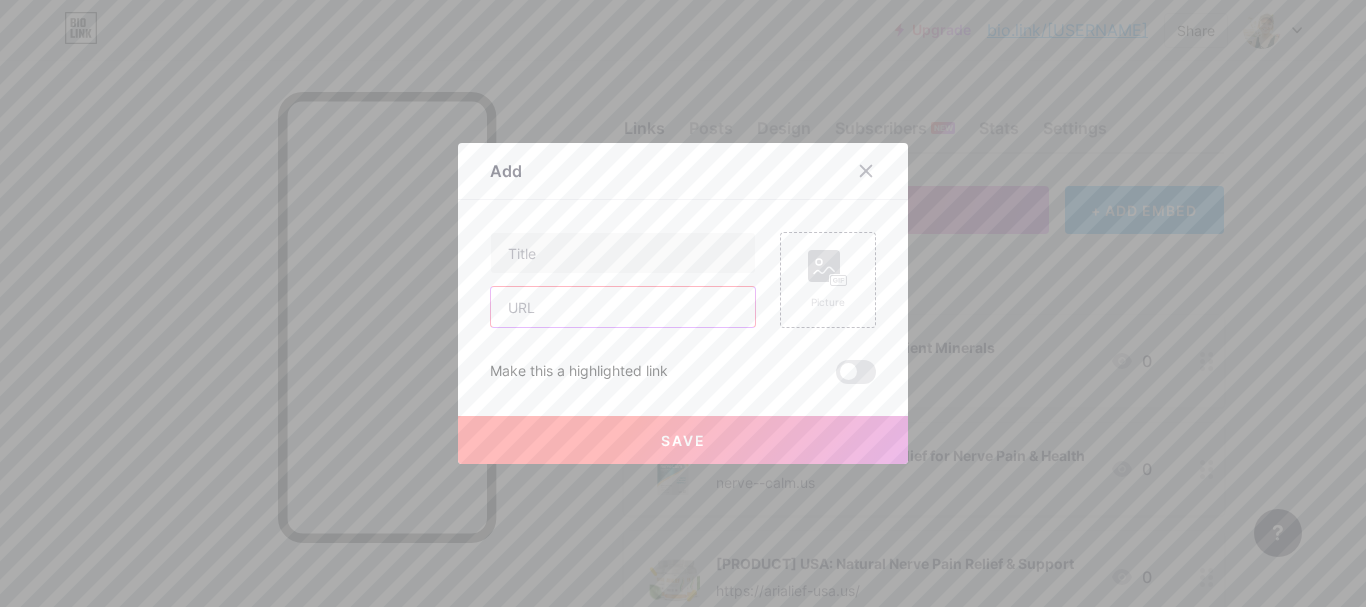 click at bounding box center (623, 307) 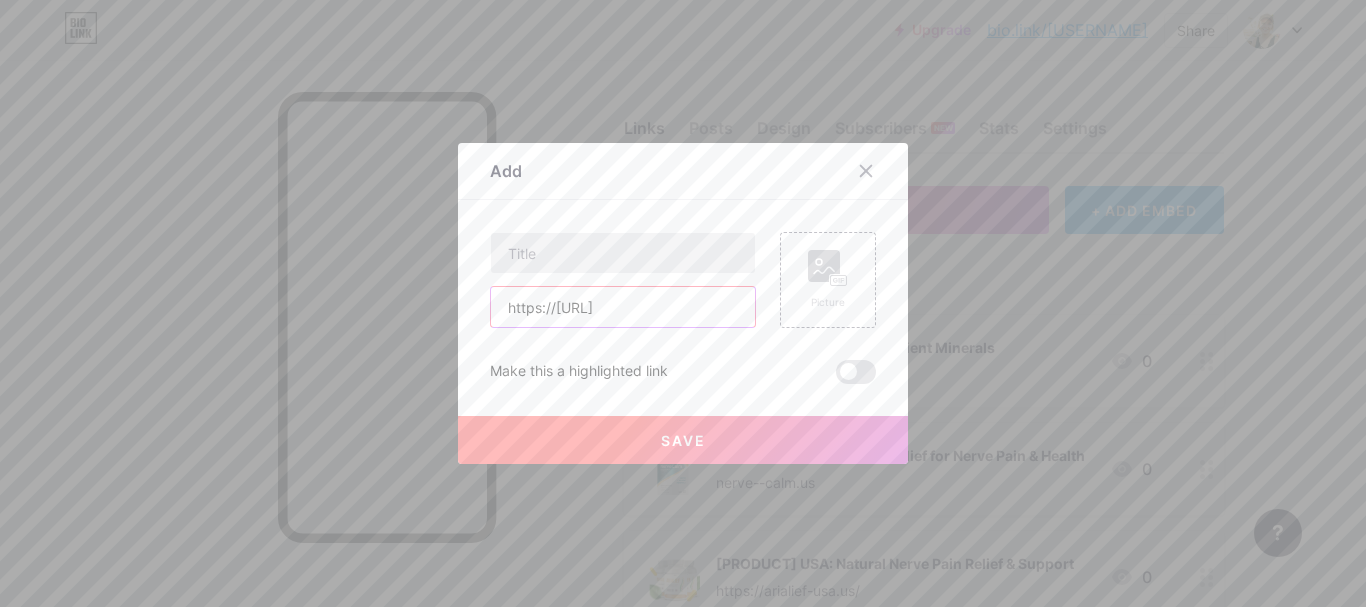 type on "https://[URL]" 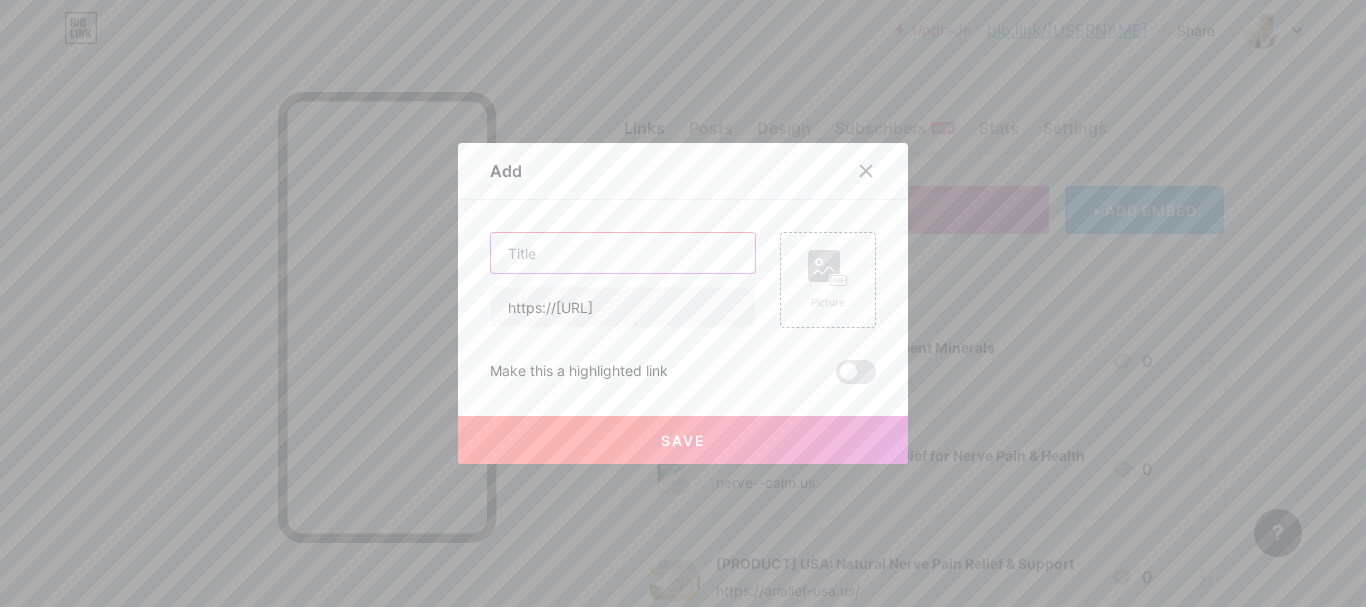 click at bounding box center (623, 253) 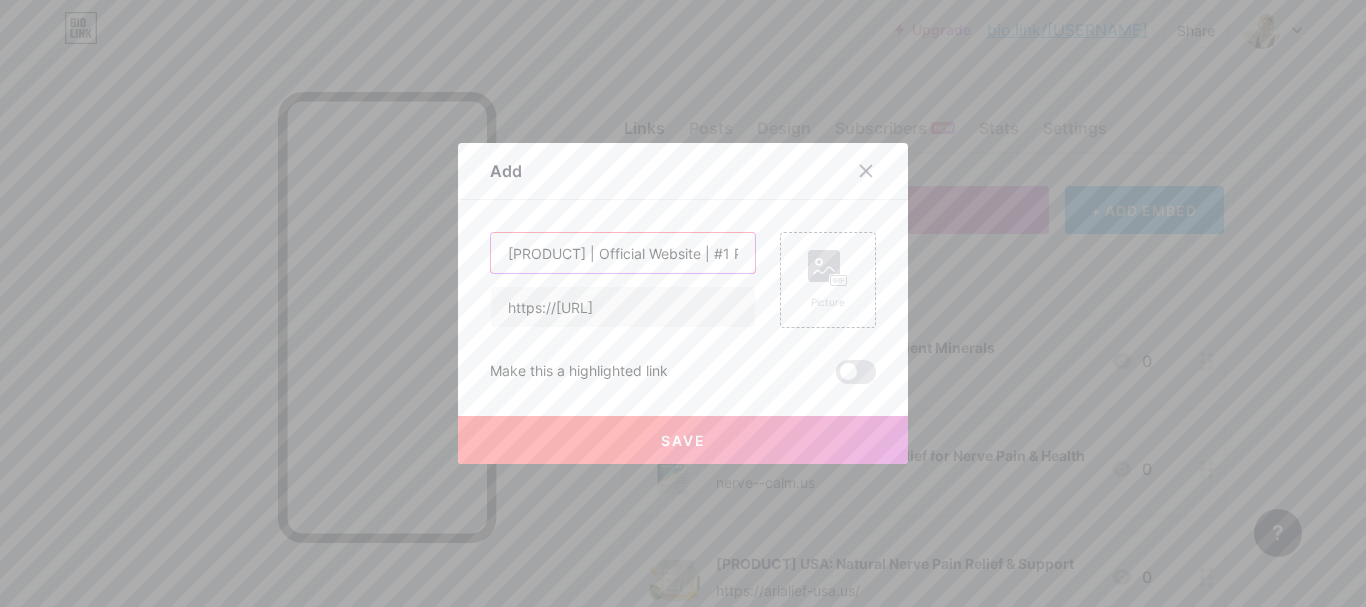 scroll, scrollTop: 0, scrollLeft: 146, axis: horizontal 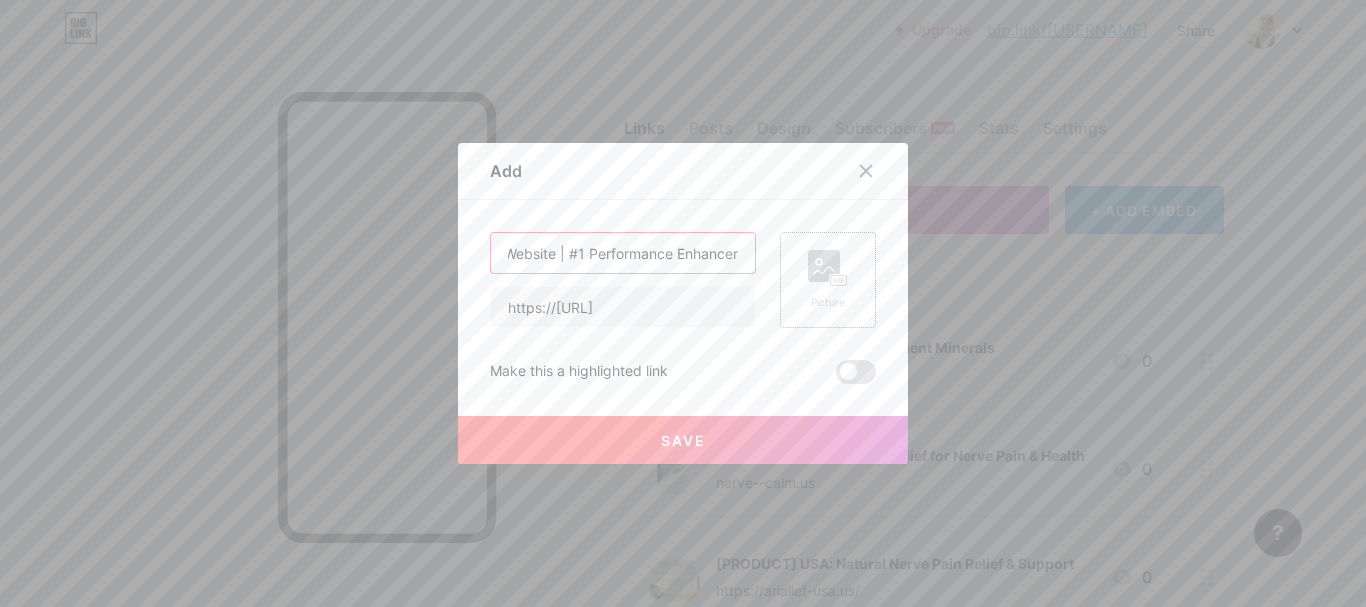type on "[PRODUCT] | Official Website | #1 Performance Enhancer" 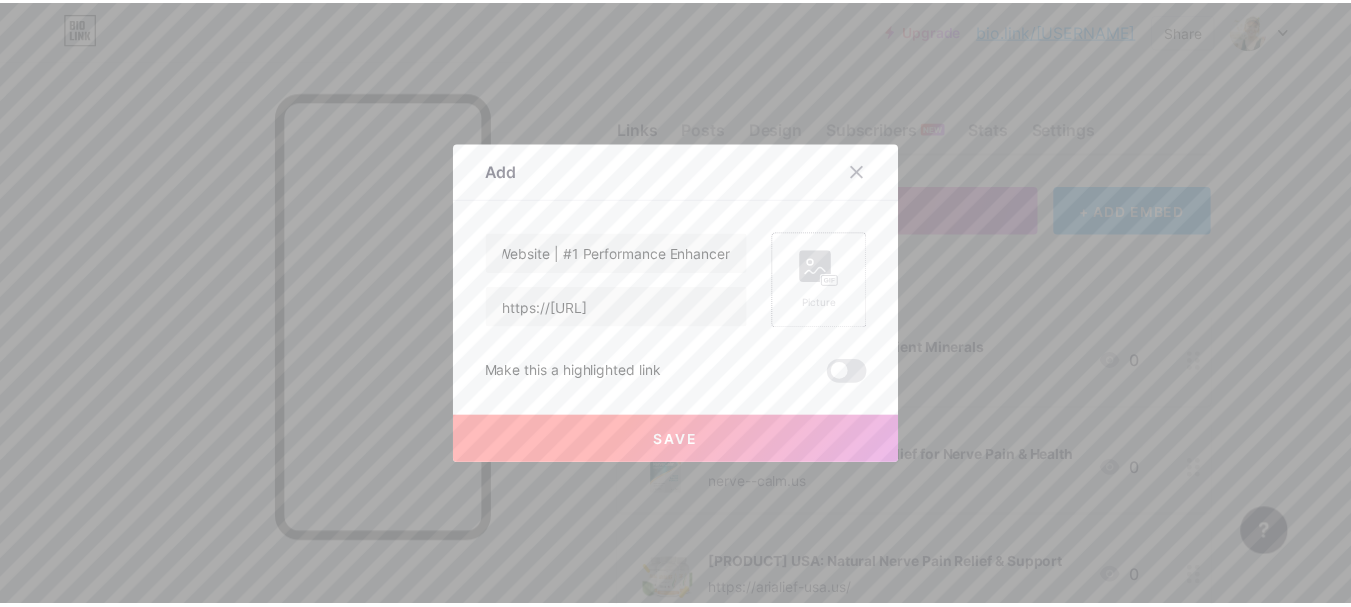 scroll, scrollTop: 0, scrollLeft: 0, axis: both 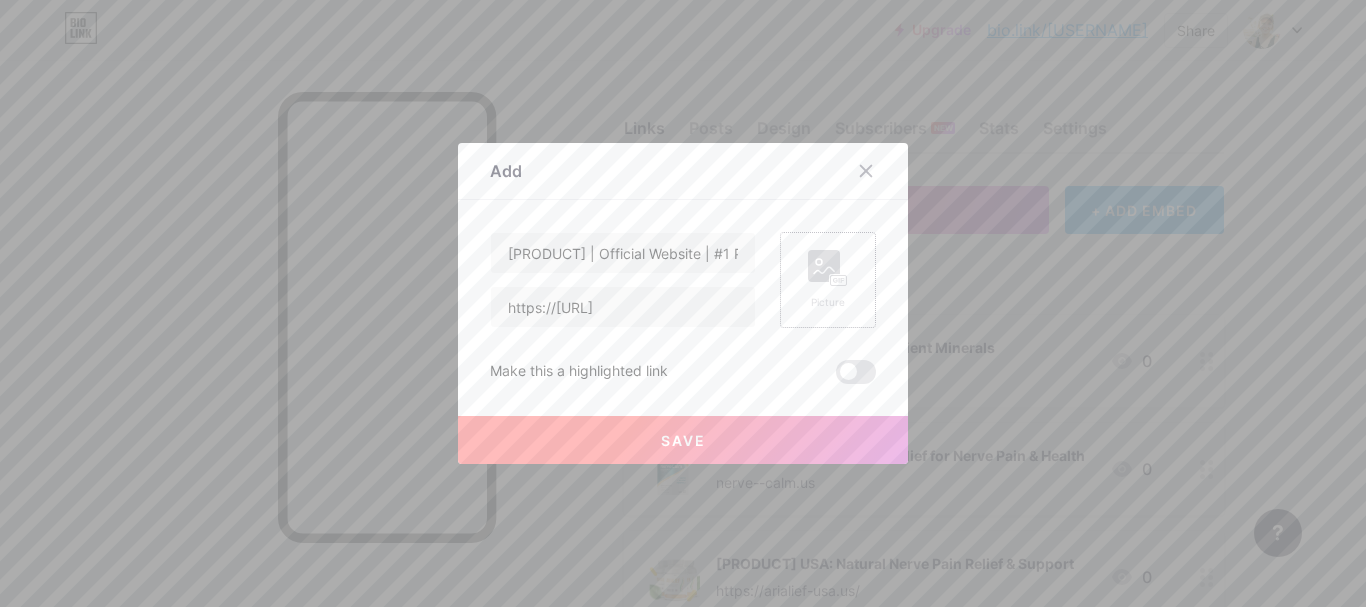 click at bounding box center (839, 281) 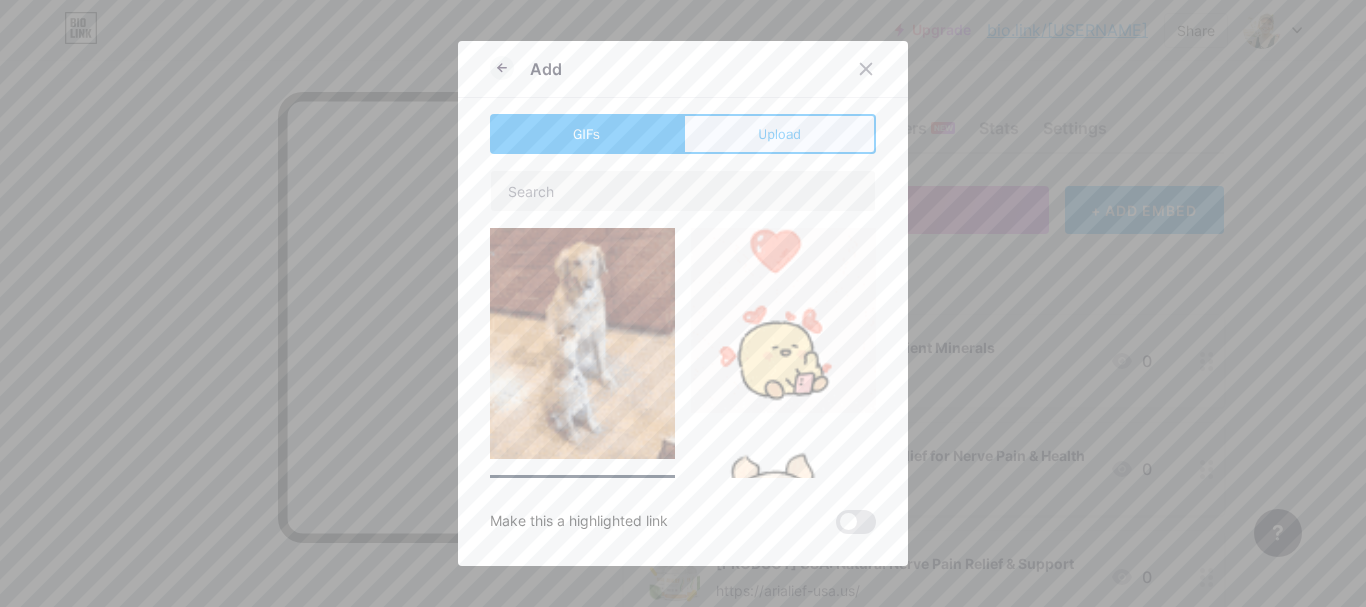 click on "Upload" at bounding box center (779, 134) 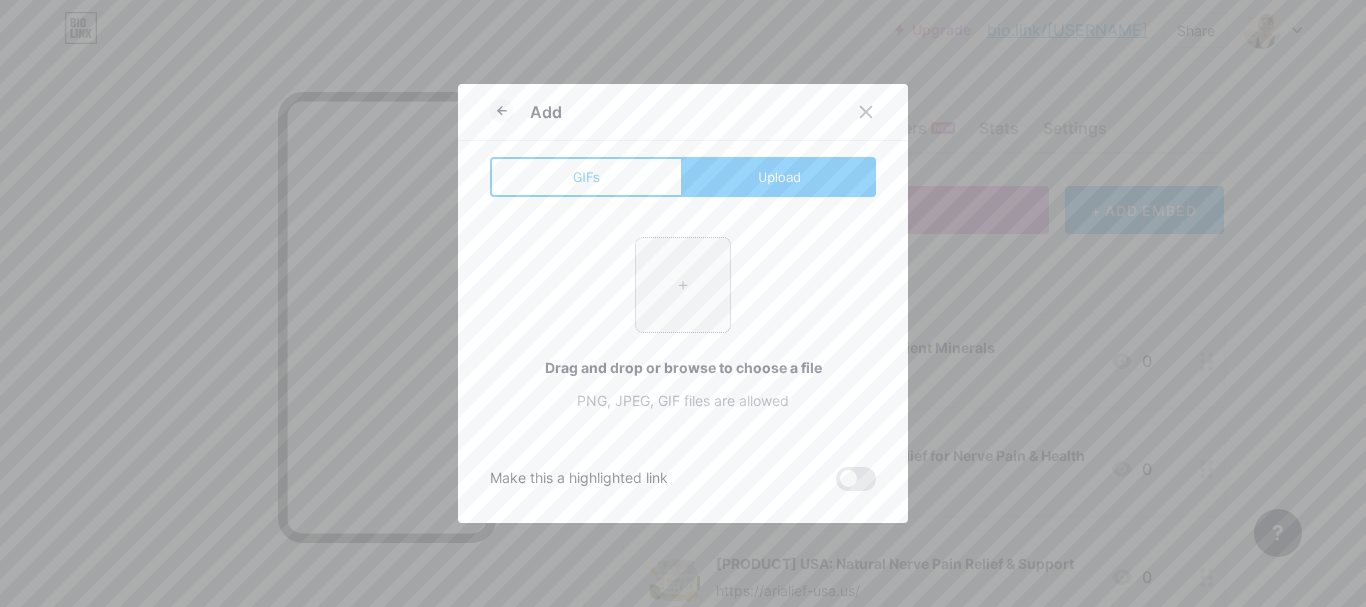 click at bounding box center (683, 285) 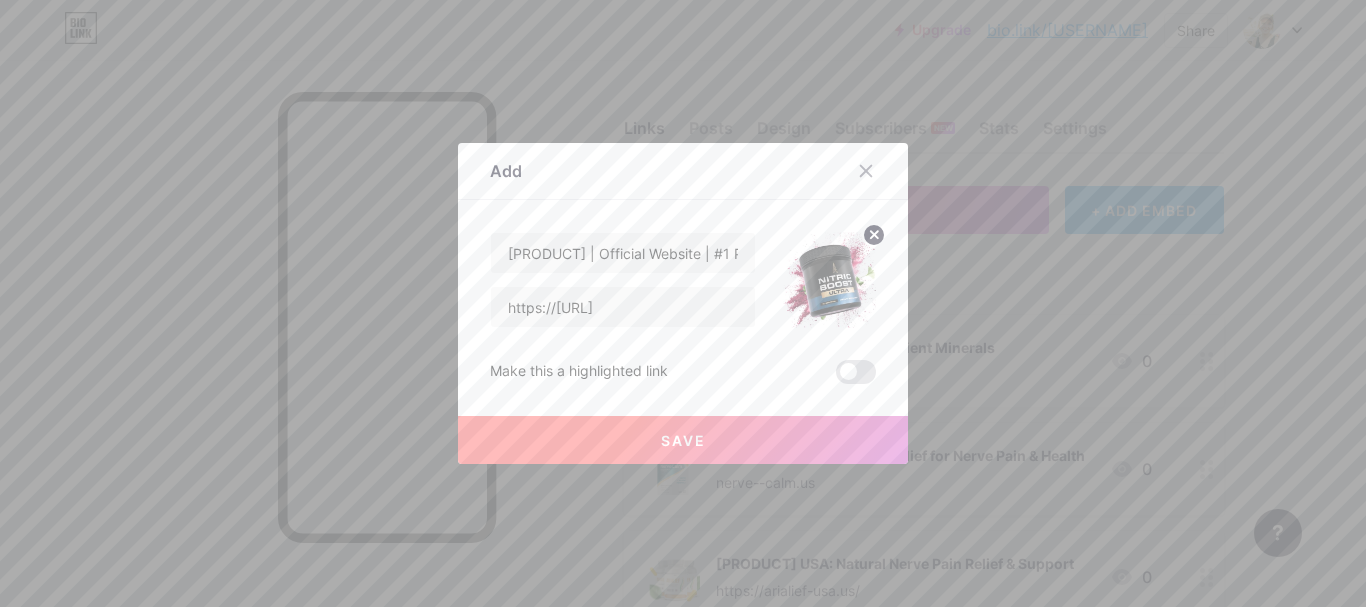 click on "Save" at bounding box center [683, 440] 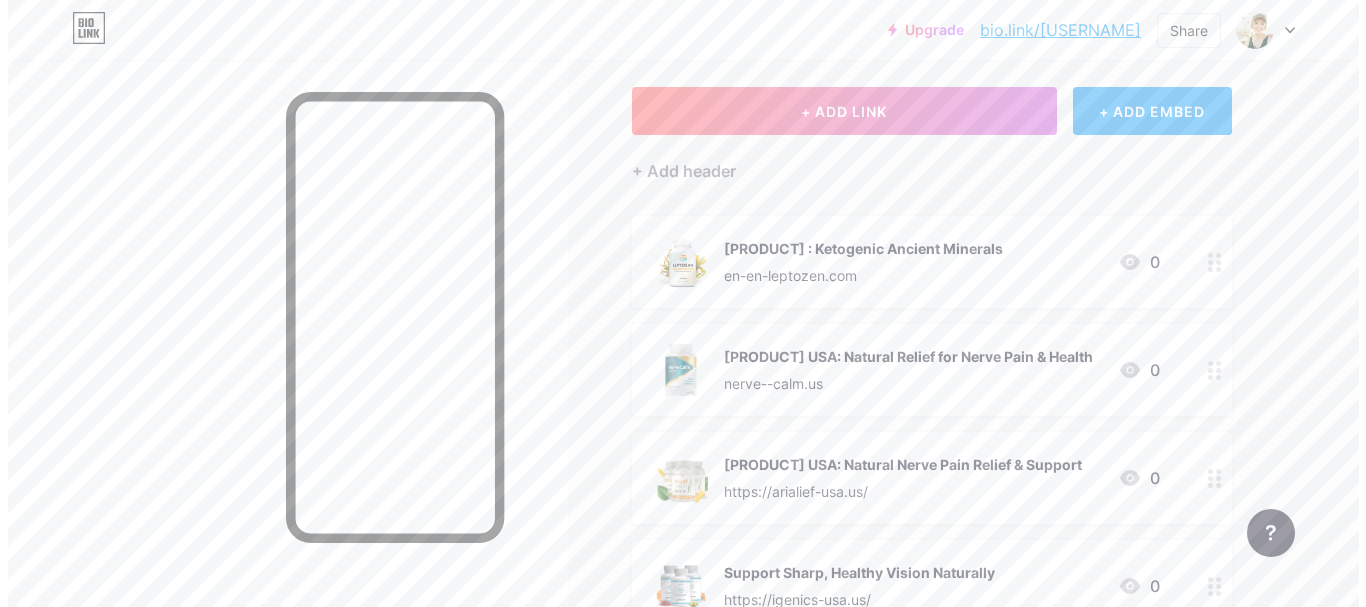 scroll, scrollTop: 0, scrollLeft: 0, axis: both 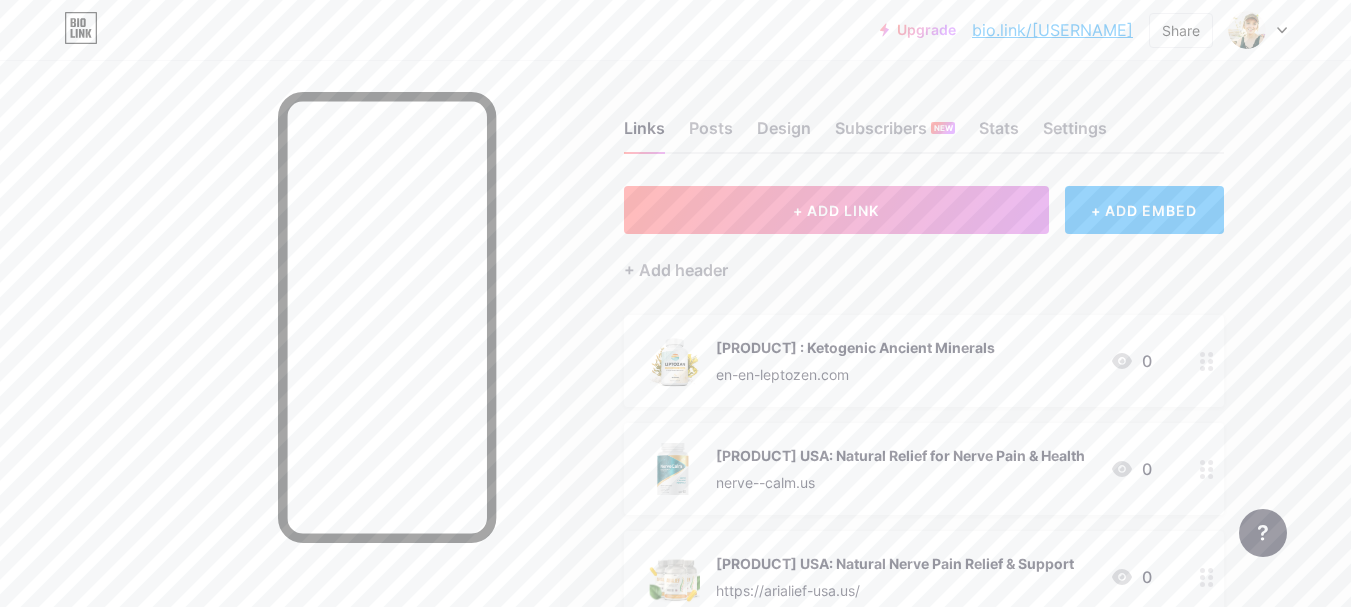 click on "Links
Posts
Design
Subscribers
NEW
Stats
Settings       + ADD LINK     + ADD EMBED
+ Add header
[PRODUCT] : Ketogenic Ancient Minerals
[URL]
0
[PRODUCT] USA: Natural Relief for Nerve Pain & Health
[URL]
0
[PRODUCT] USA: Natural Nerve Pain Relief & Support
[URL]
0
Support Sharp, Healthy Vision Naturally
[URL]
0
[PRODUCT] | Official Website | #1 Performance Enhancer
[URL]
0
[PRODUCT]" at bounding box center (654, 624) 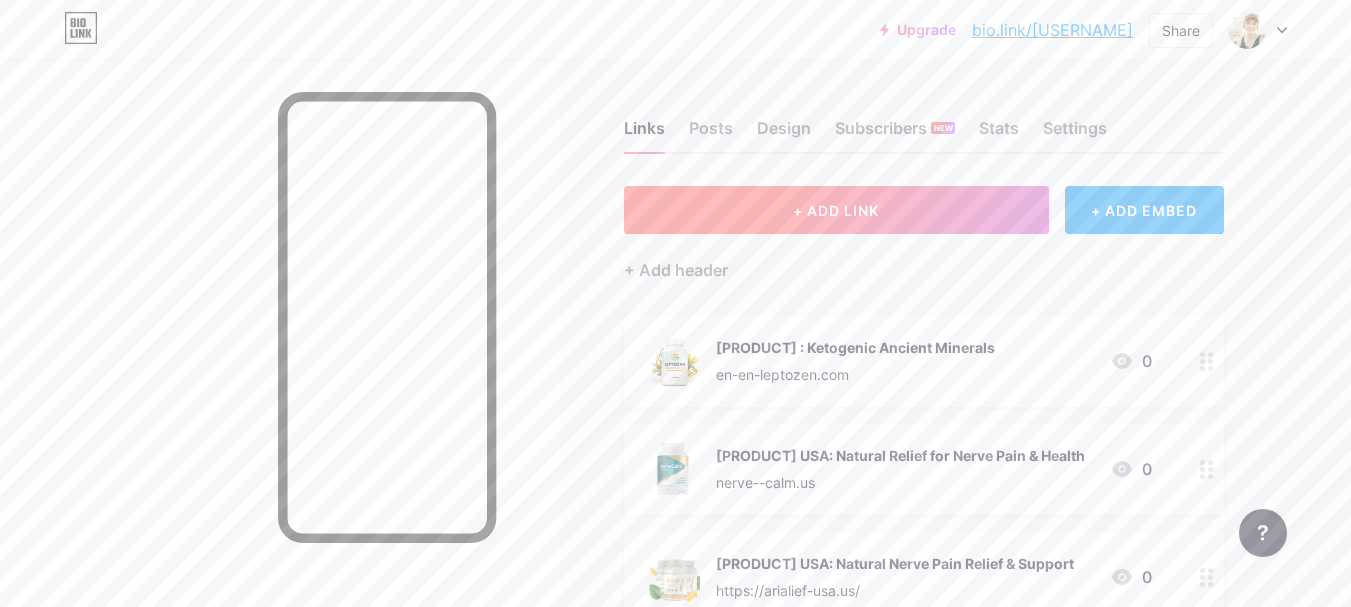 click on "+ ADD LINK" at bounding box center [836, 210] 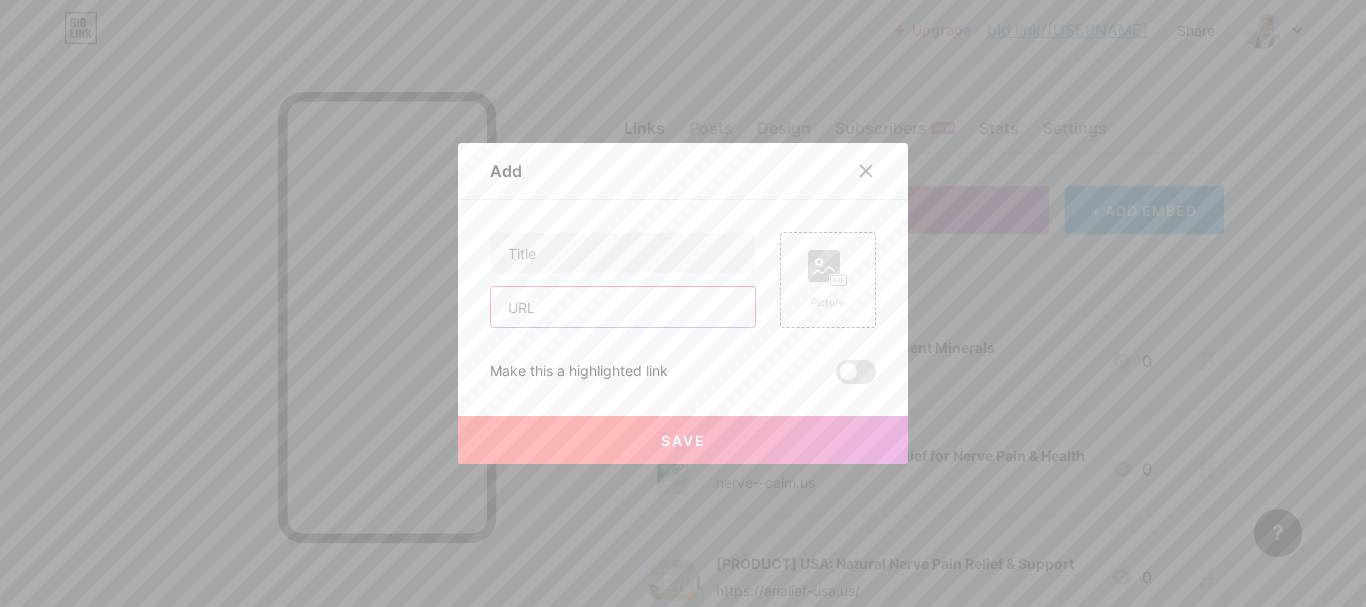click at bounding box center [623, 307] 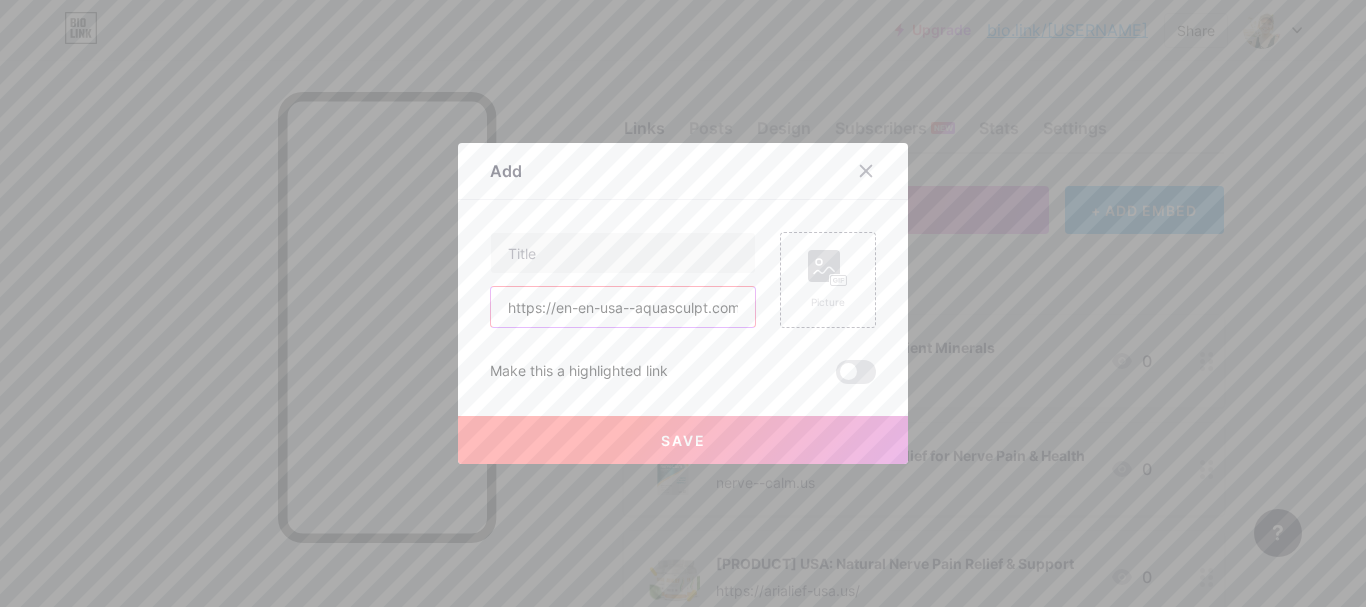 scroll, scrollTop: 0, scrollLeft: 10, axis: horizontal 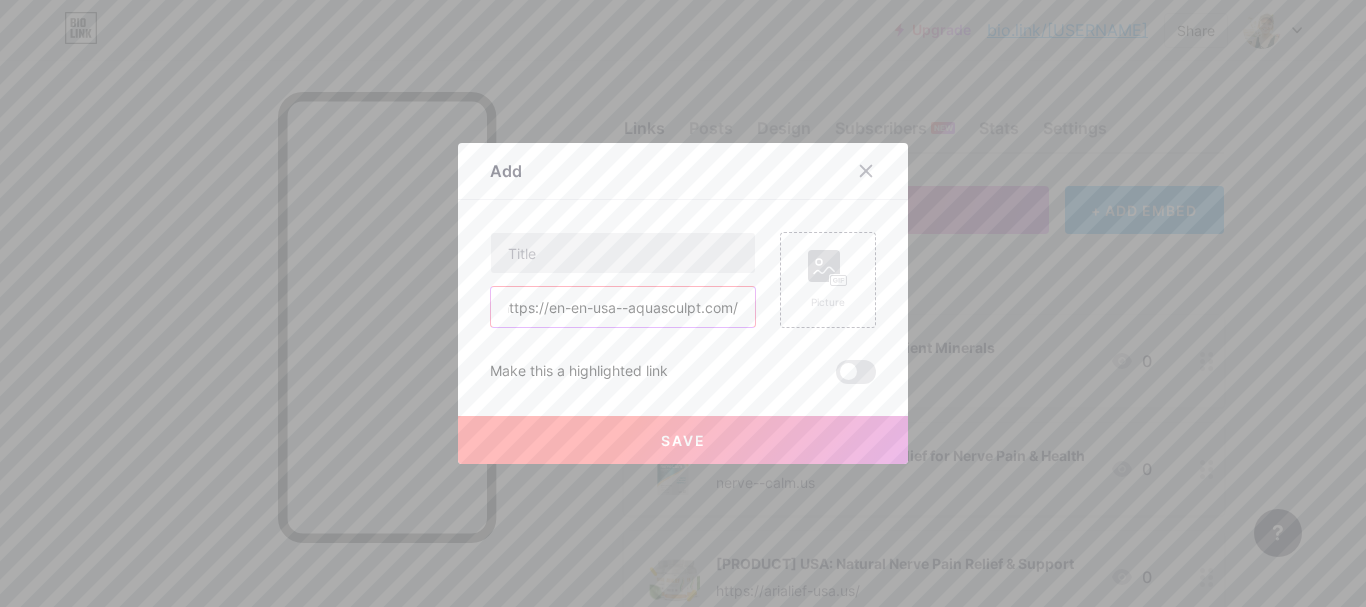 type on "https://en-en-usa--aquasculpt.com/" 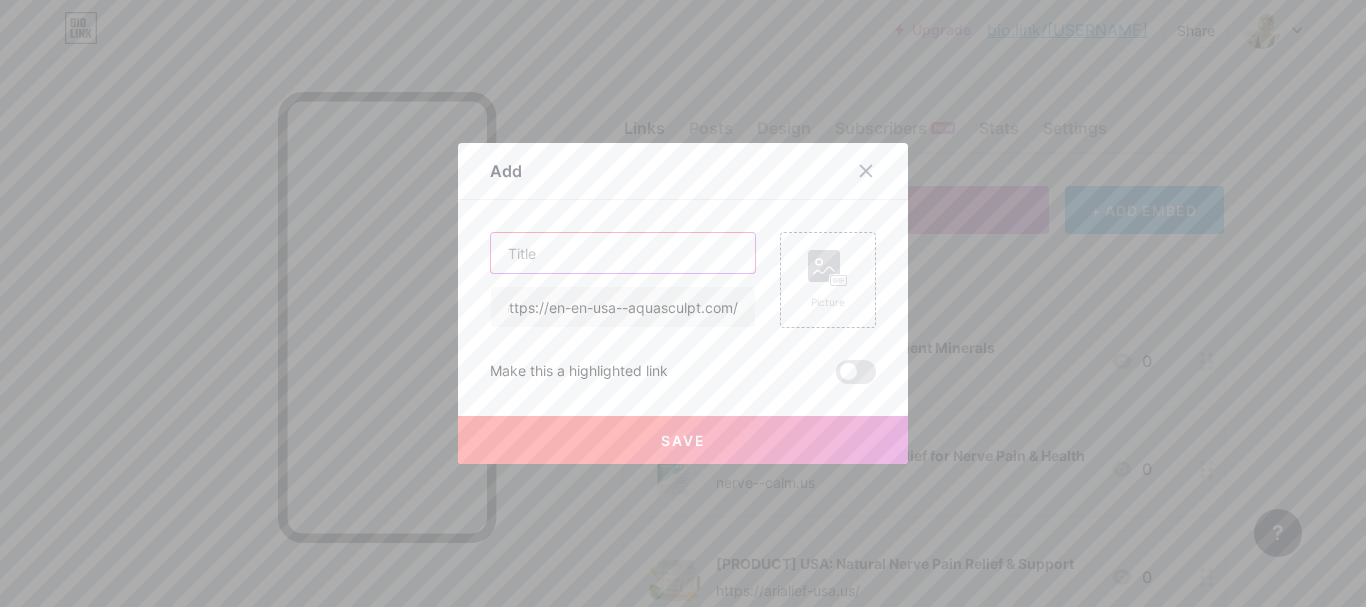 scroll, scrollTop: 0, scrollLeft: 0, axis: both 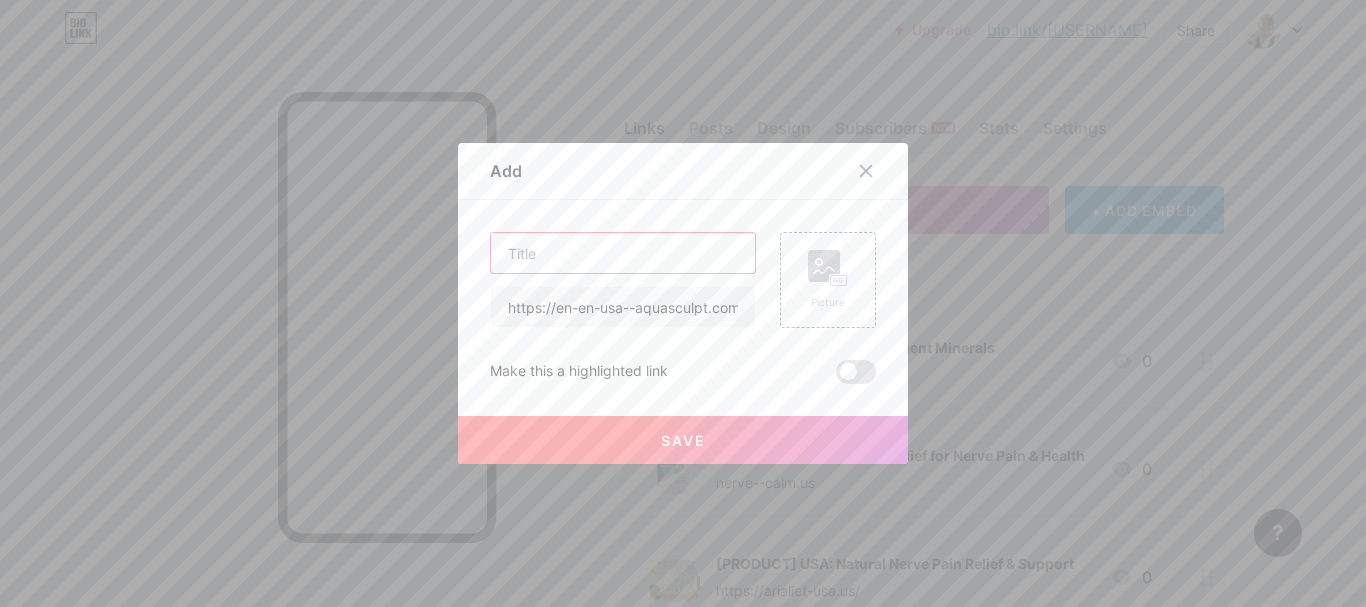 click at bounding box center (623, 253) 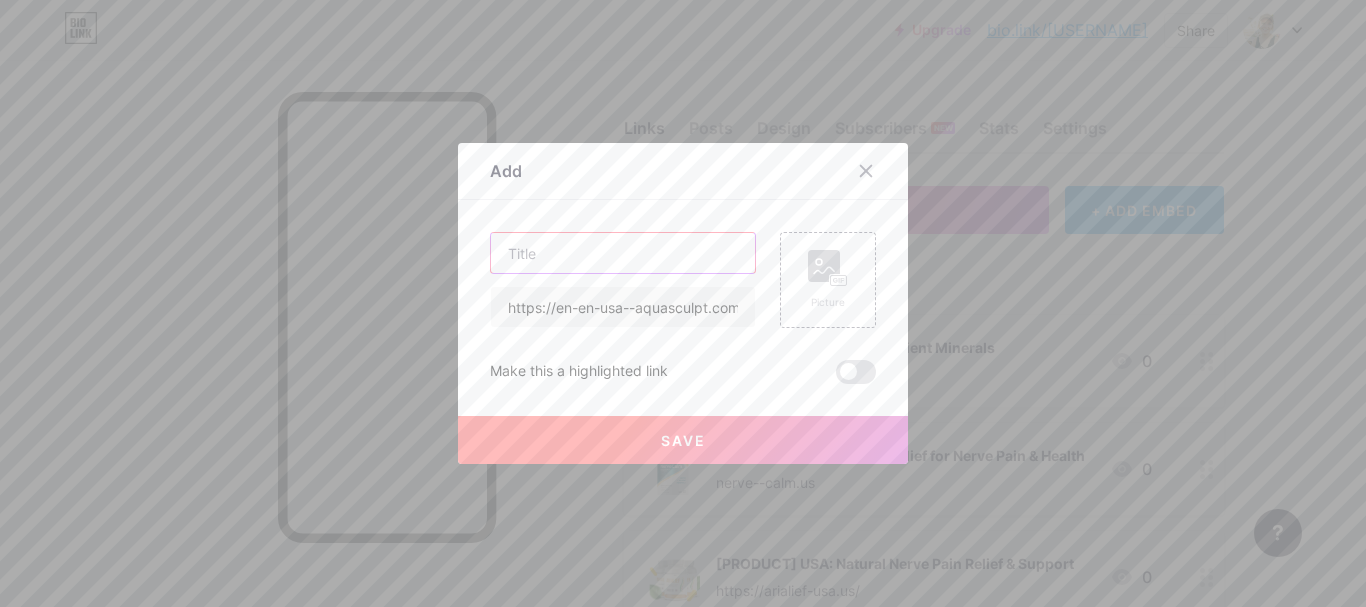 paste on "AquaSculpt – Ignite Fat Burn, Curb Cravings, and Transform Your Body Effortlessly!" 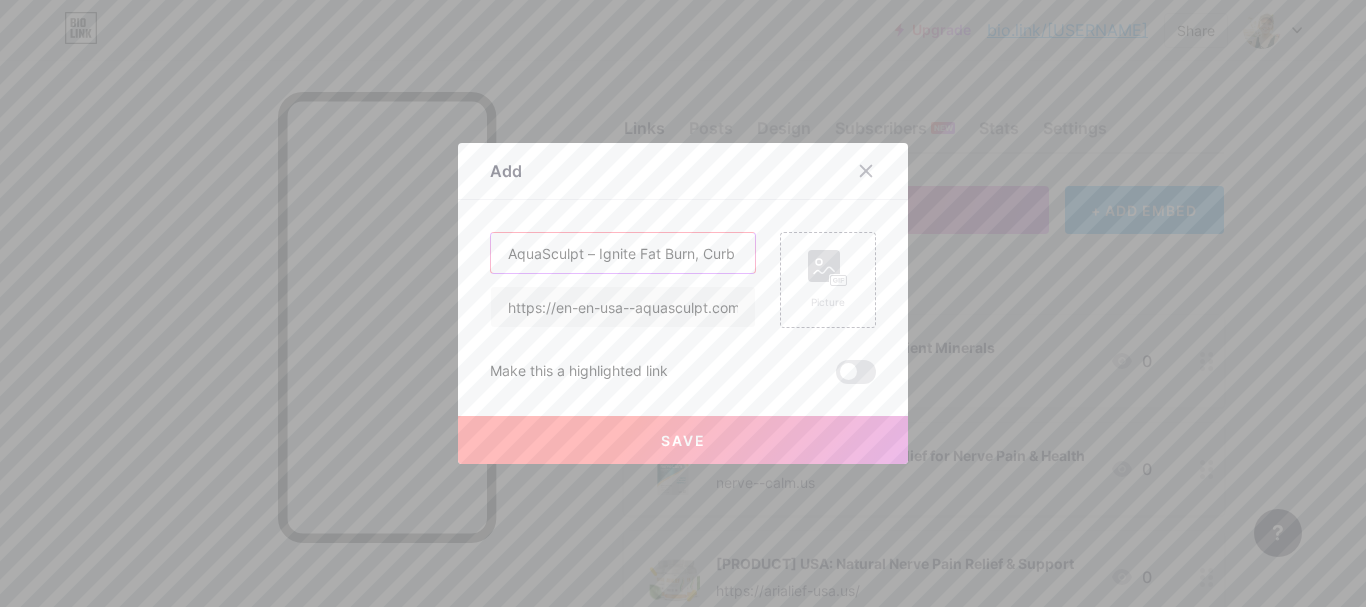 scroll, scrollTop: 0, scrollLeft: 318, axis: horizontal 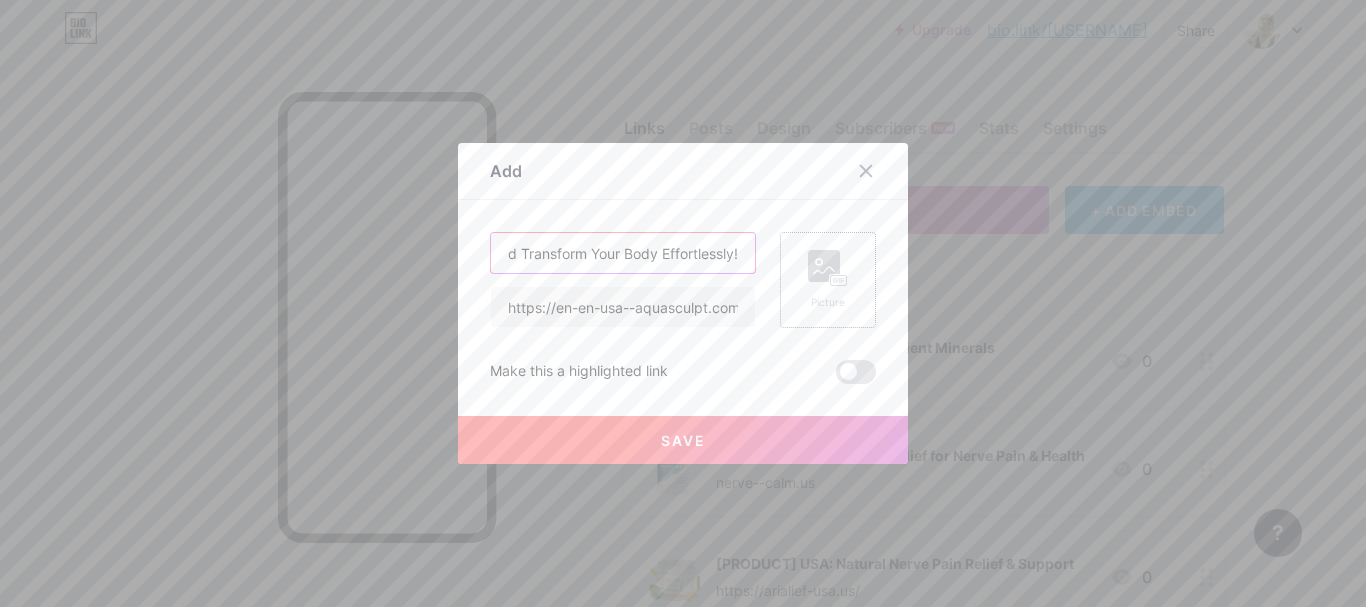 type on "AquaSculpt – Ignite Fat Burn, Curb Cravings, and Transform Your Body Effortlessly!" 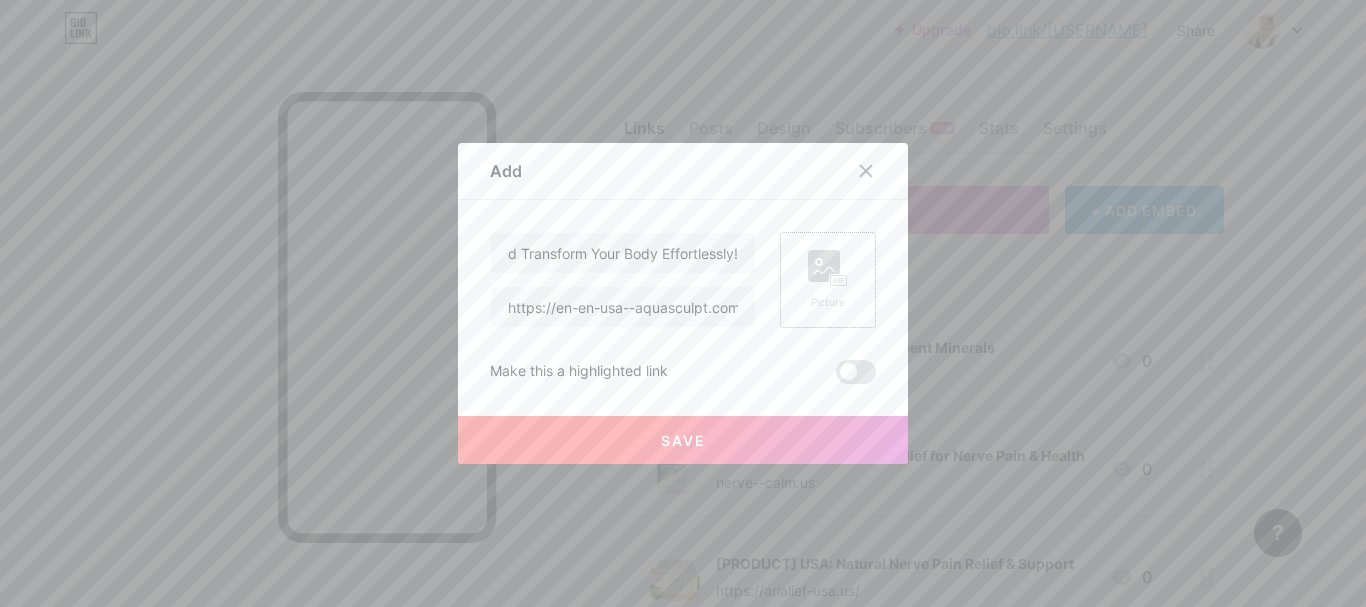 scroll, scrollTop: 0, scrollLeft: 0, axis: both 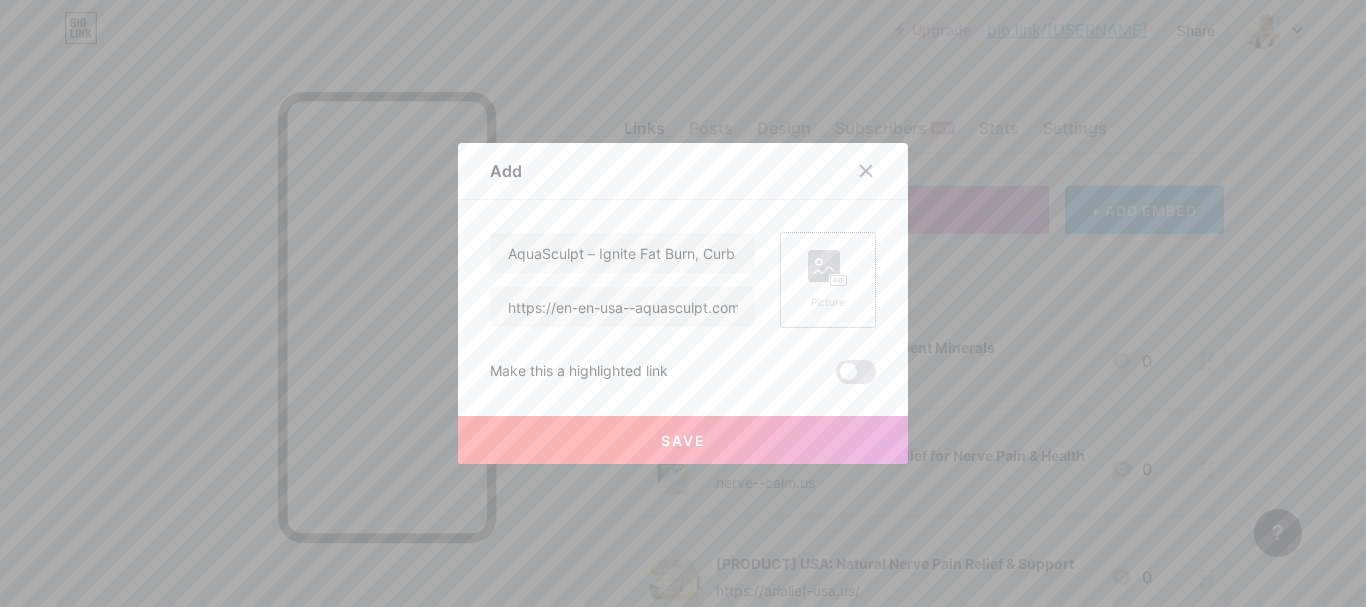 click at bounding box center [839, 281] 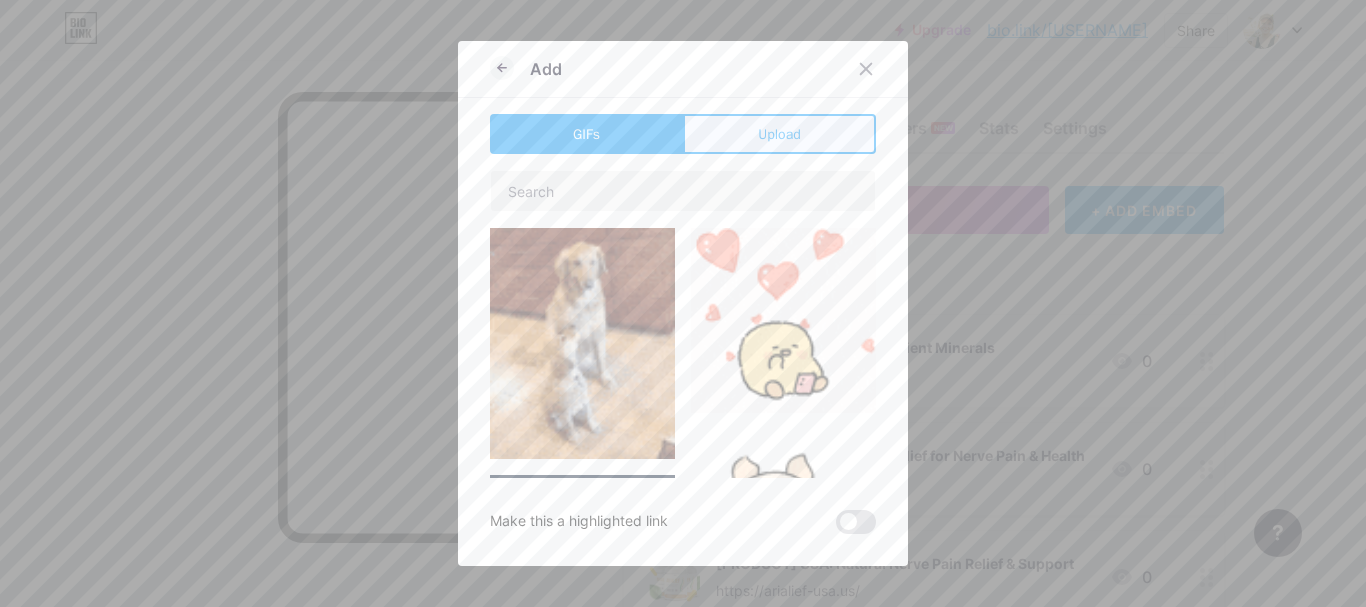 click on "Upload" at bounding box center [779, 134] 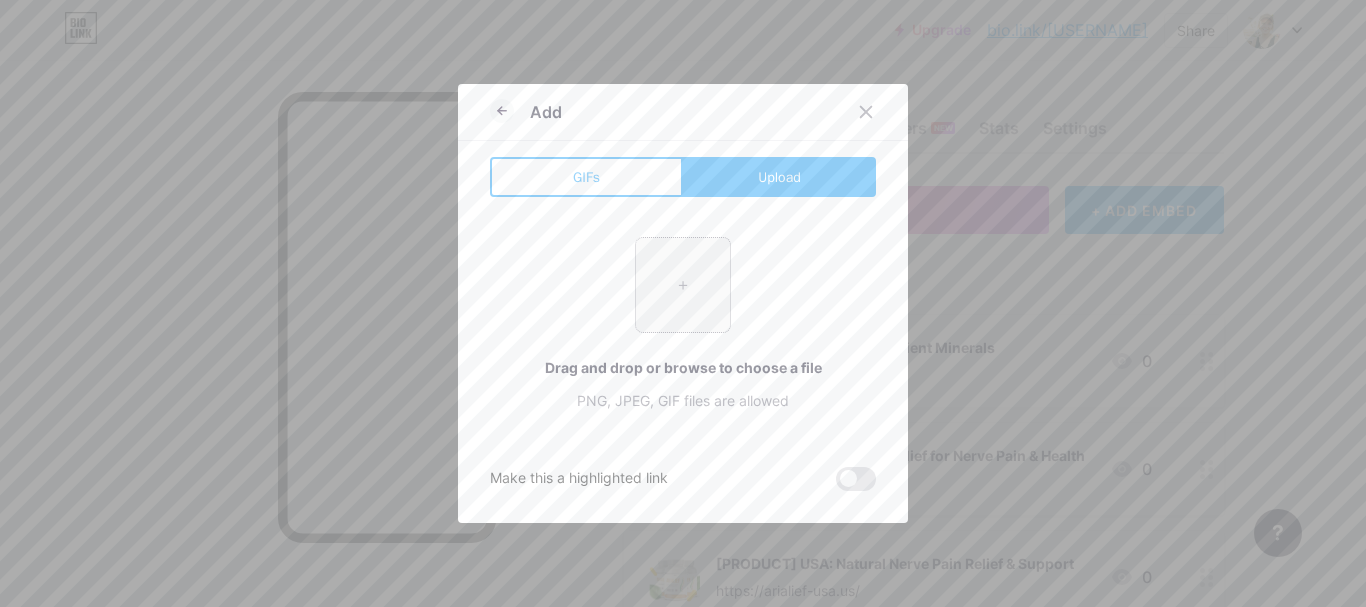 click at bounding box center (683, 285) 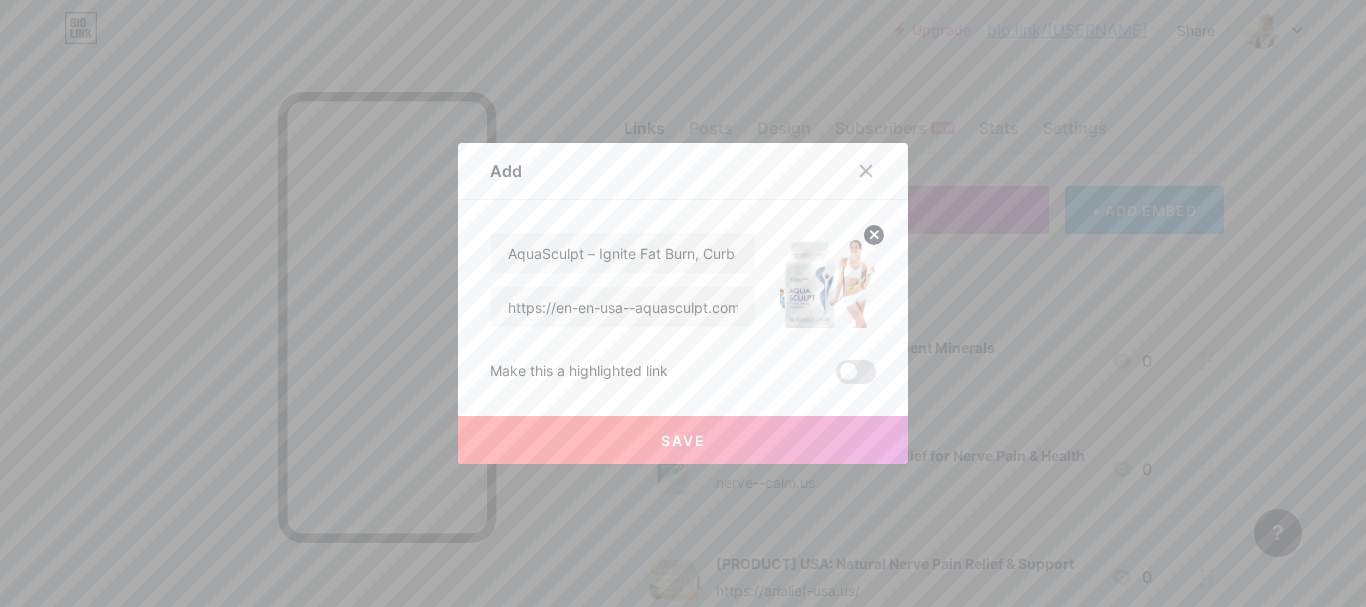 click on "Save" at bounding box center (683, 440) 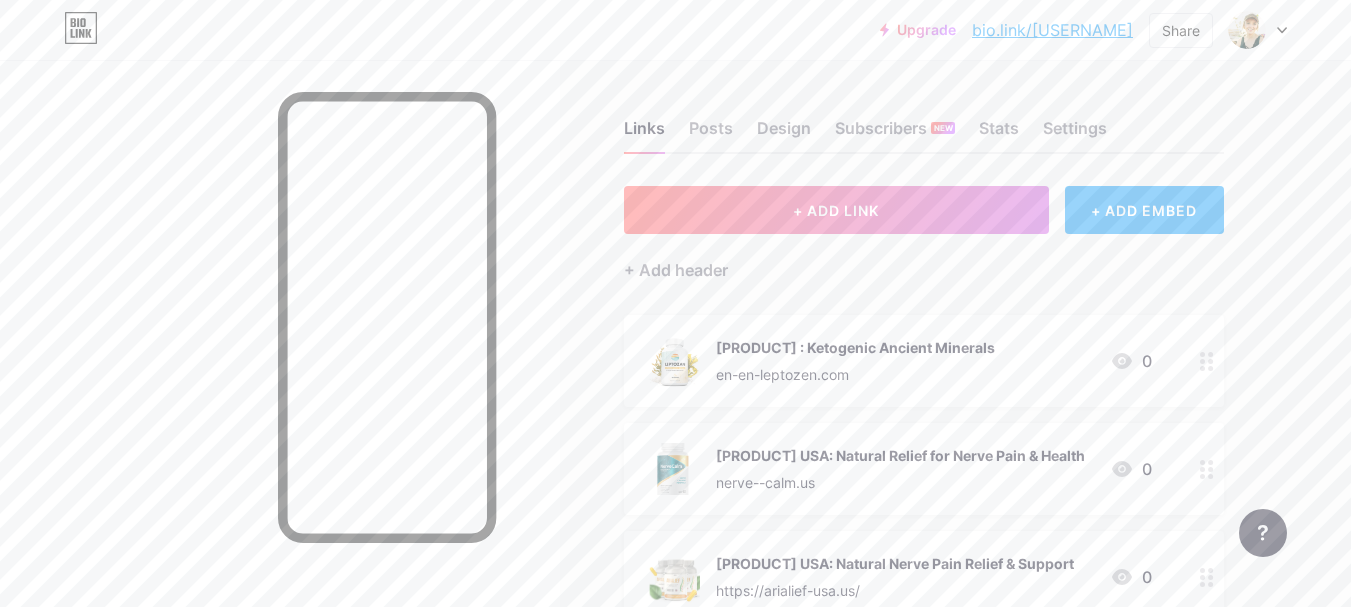click on "+ Add header" at bounding box center [924, 258] 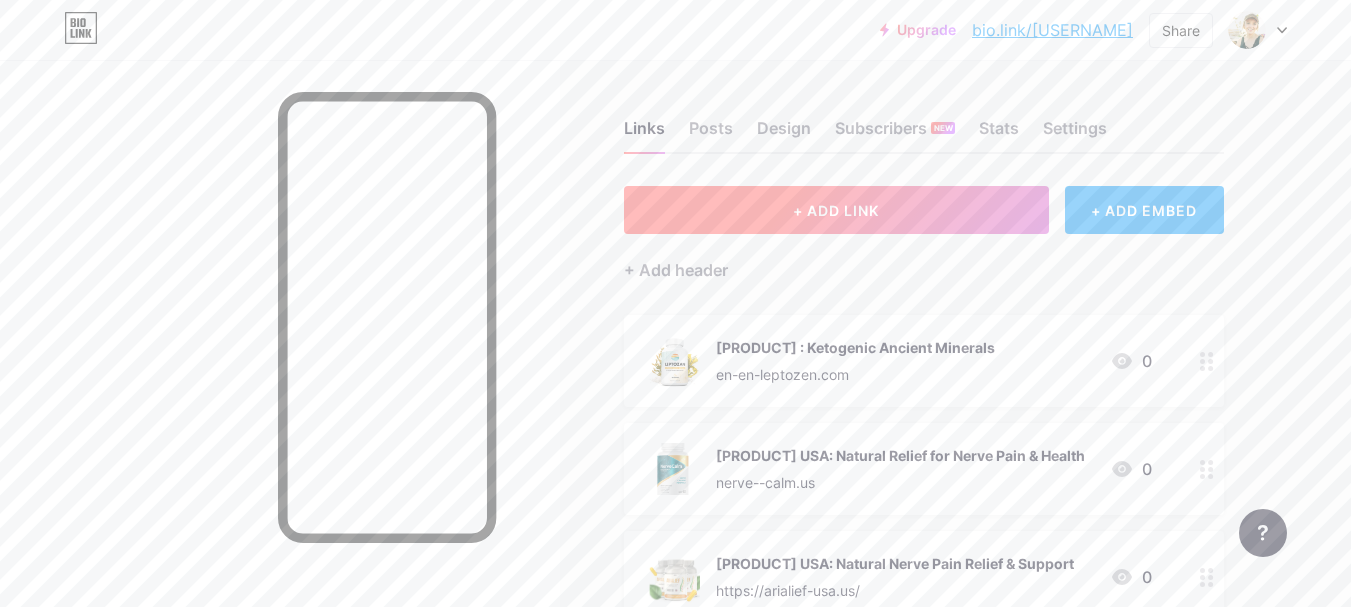 click on "+ ADD LINK" at bounding box center [836, 210] 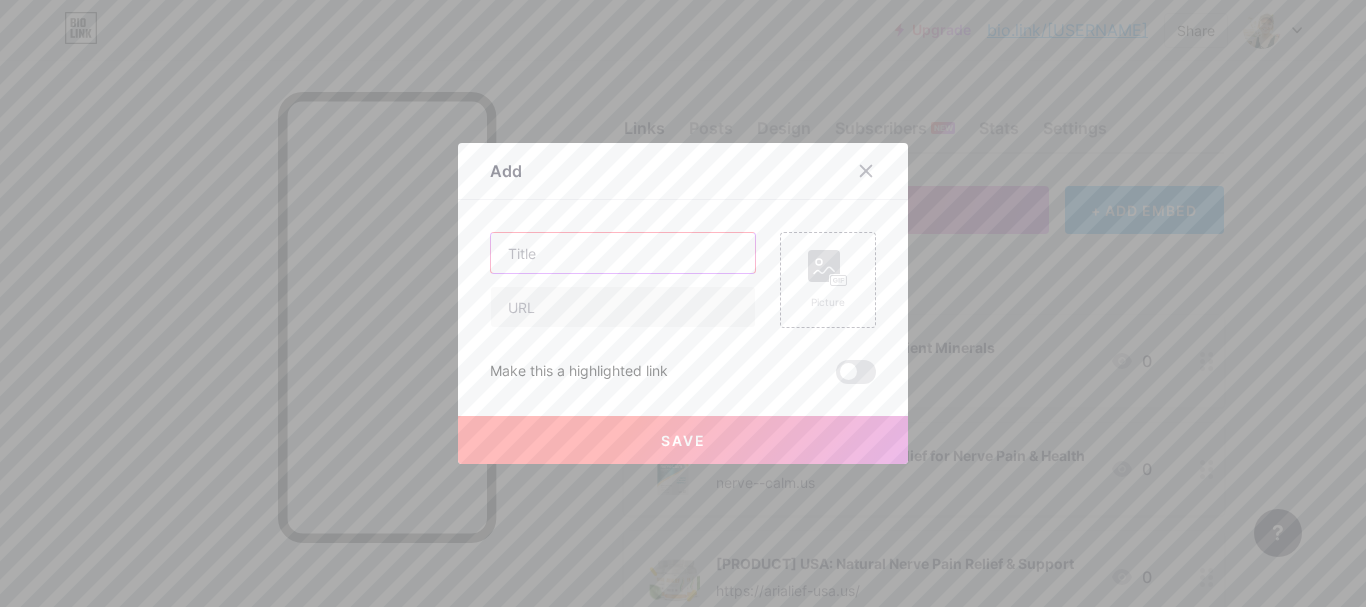 click at bounding box center [623, 253] 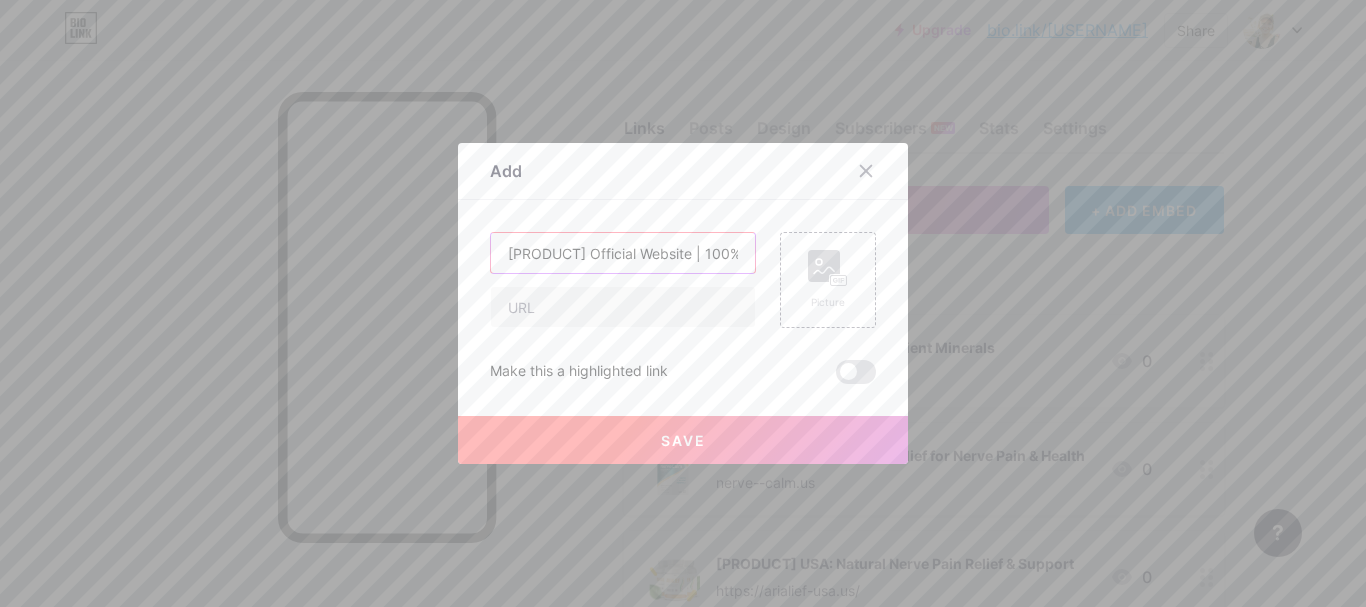 scroll, scrollTop: 0, scrollLeft: 91, axis: horizontal 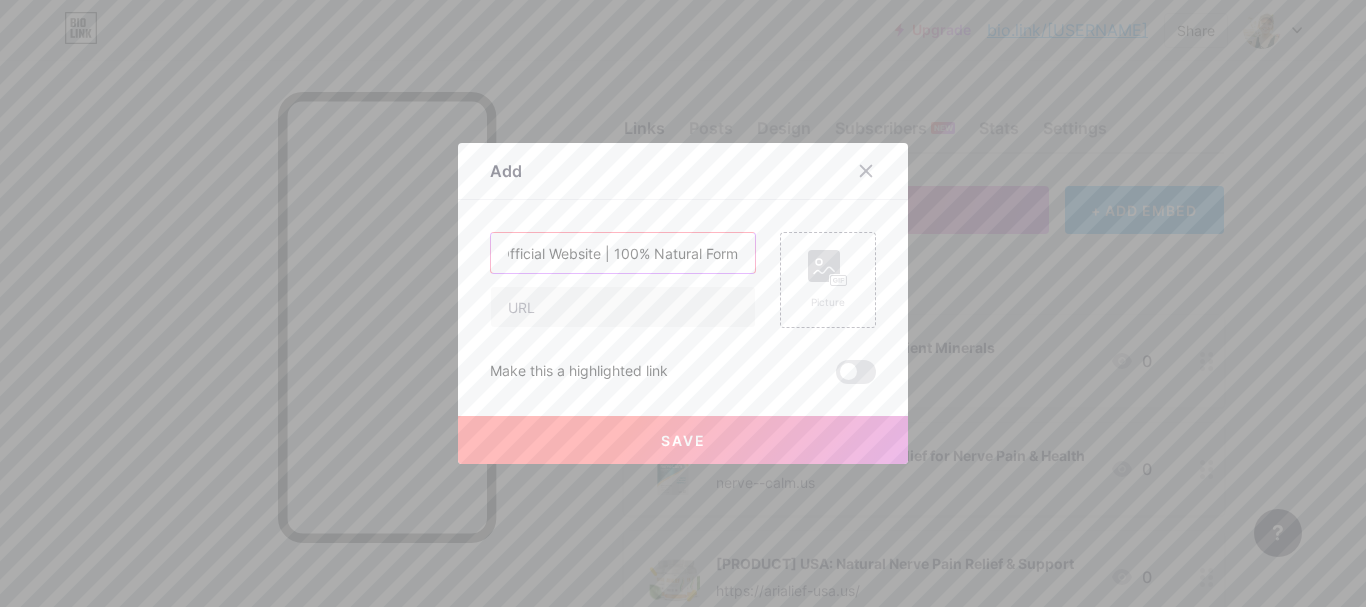 type on "[PRODUCT] Official Website | 100% Natural Formula" 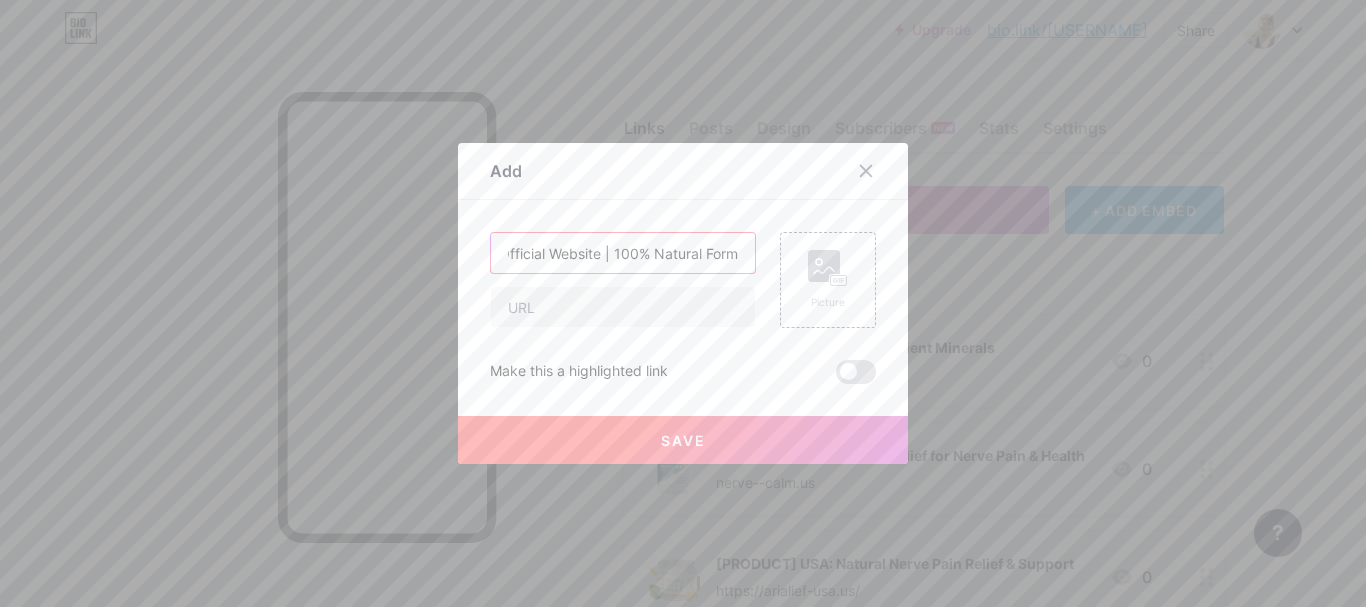 scroll, scrollTop: 0, scrollLeft: 0, axis: both 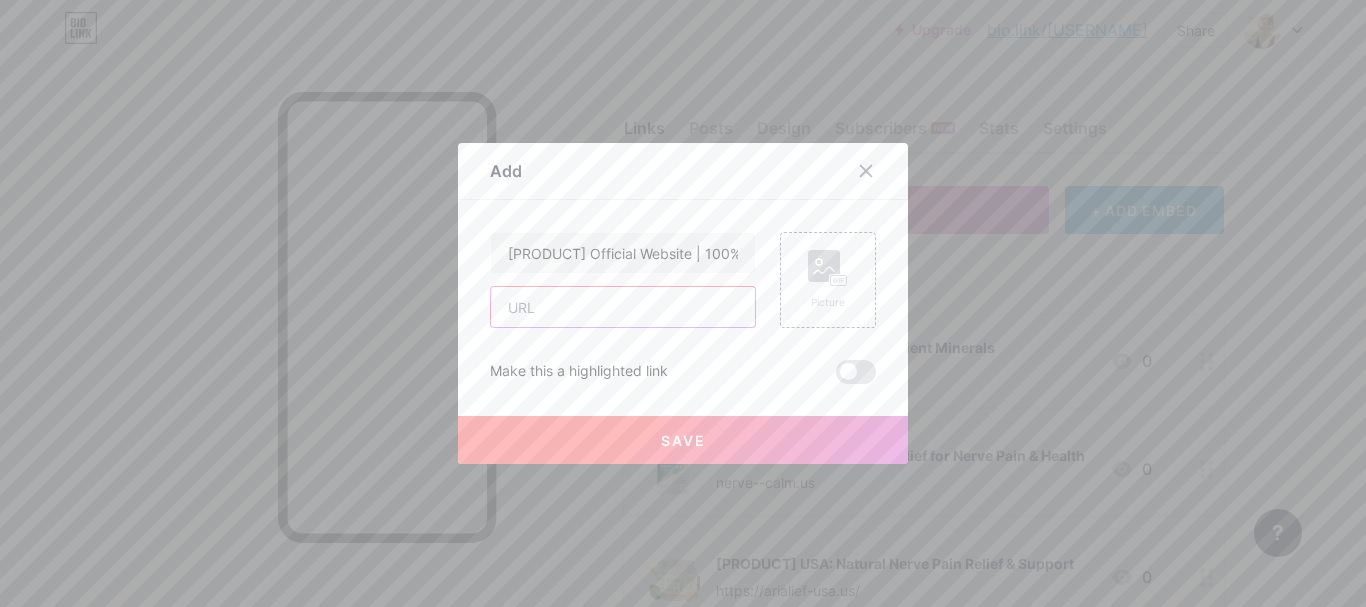 click at bounding box center (623, 307) 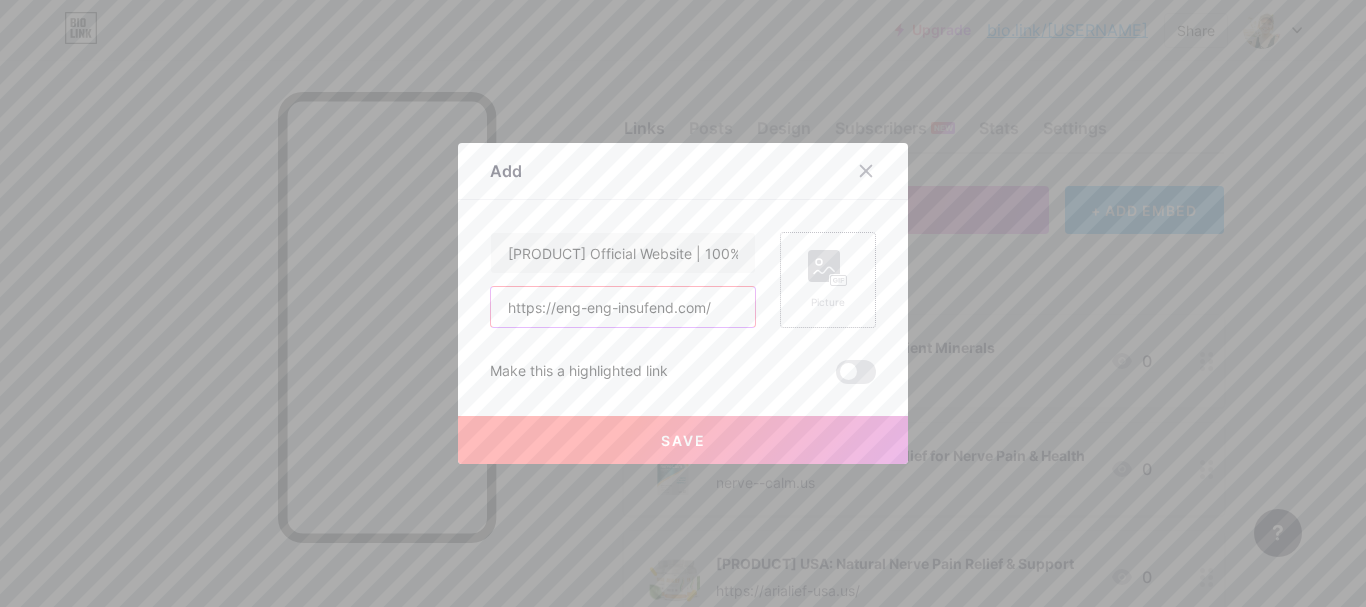 type on "https://eng-eng-insufend.com/" 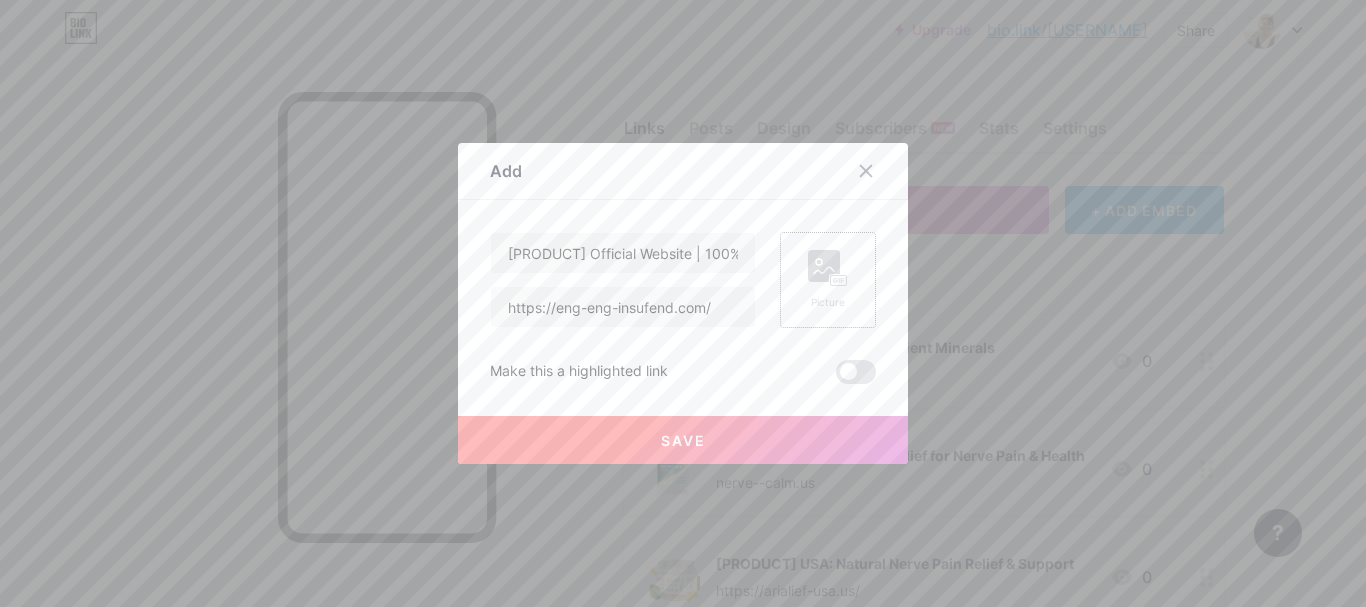 click on "Picture" at bounding box center (828, 280) 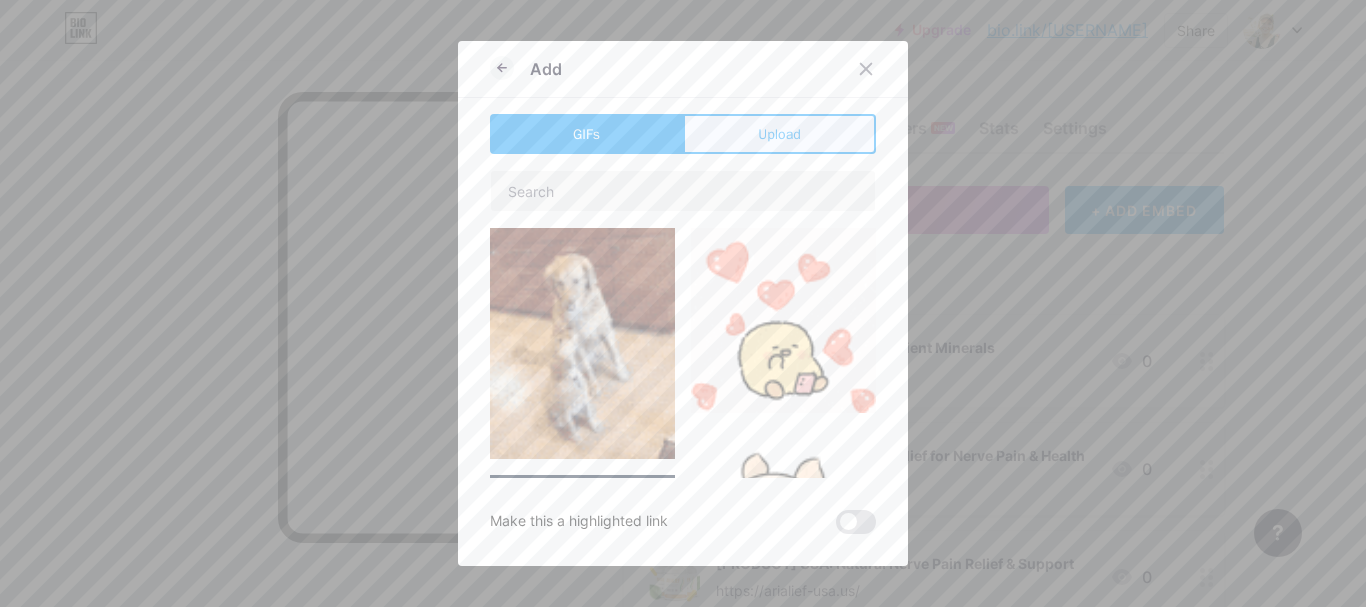 click on "Upload" at bounding box center (779, 134) 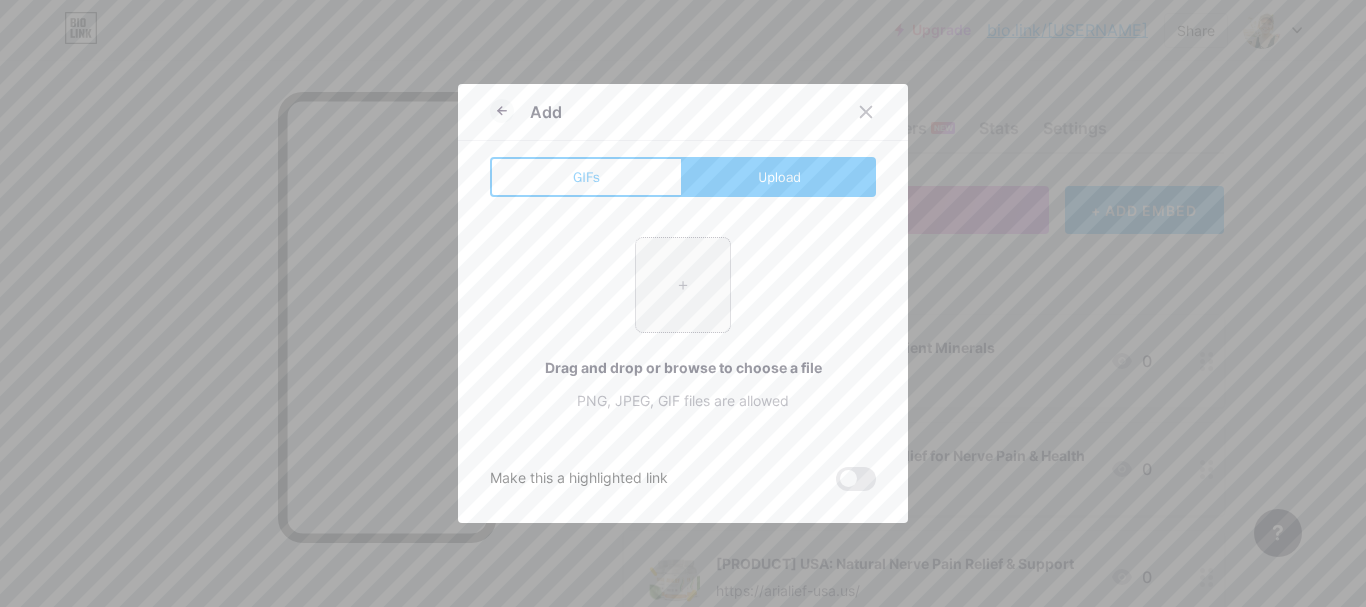 click at bounding box center [683, 285] 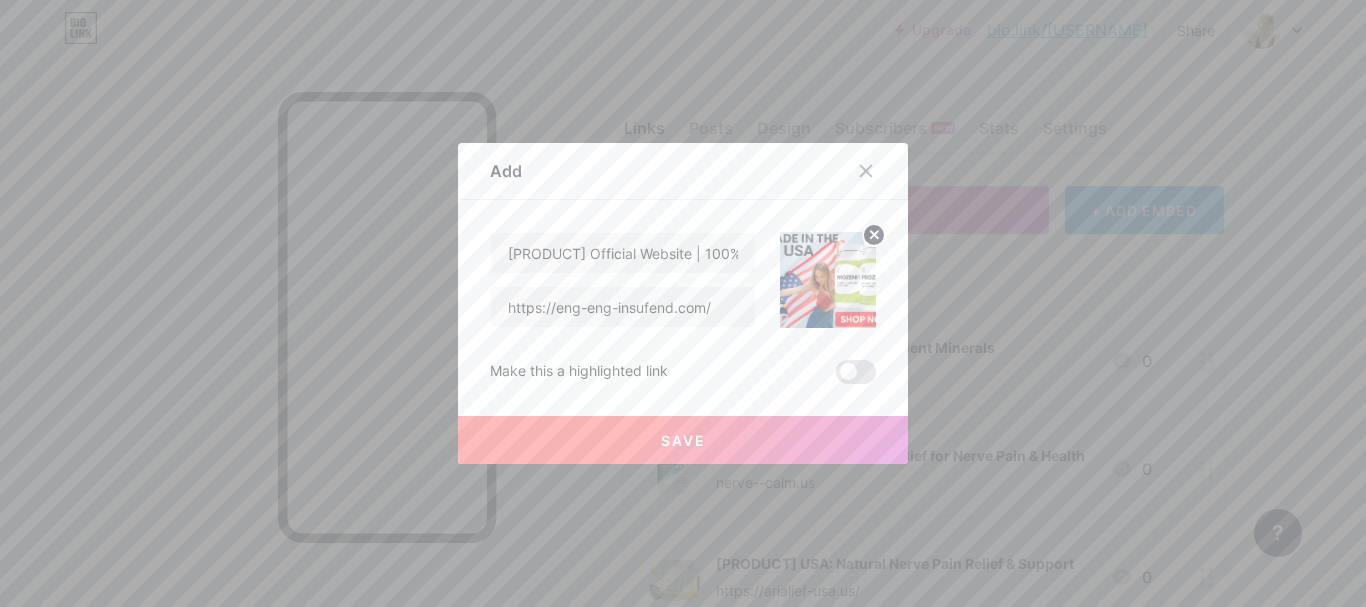 click at bounding box center [874, 235] 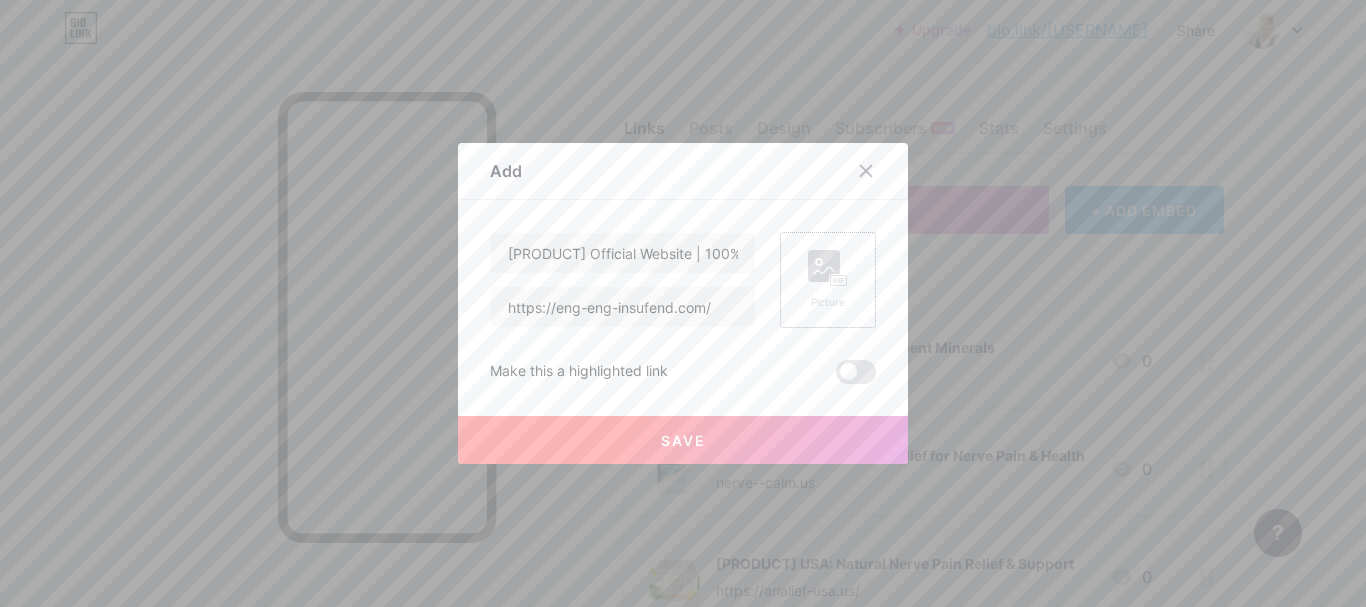 click at bounding box center [824, 270] 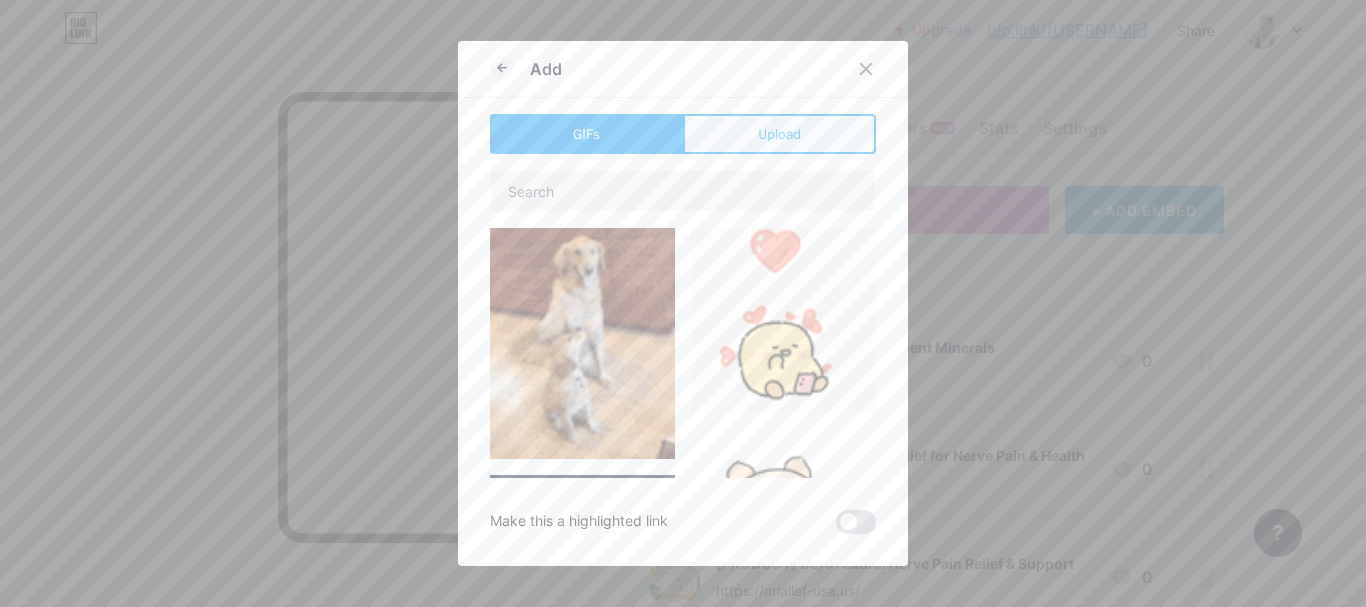 click on "Upload" at bounding box center [779, 134] 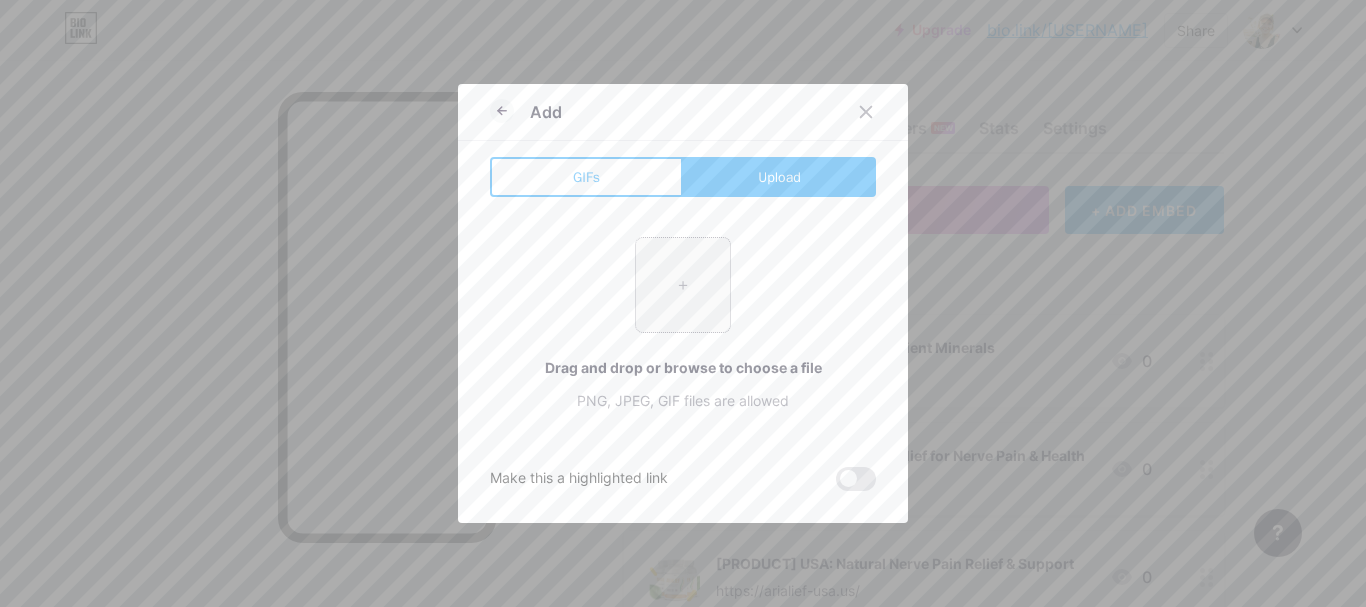 click at bounding box center (683, 285) 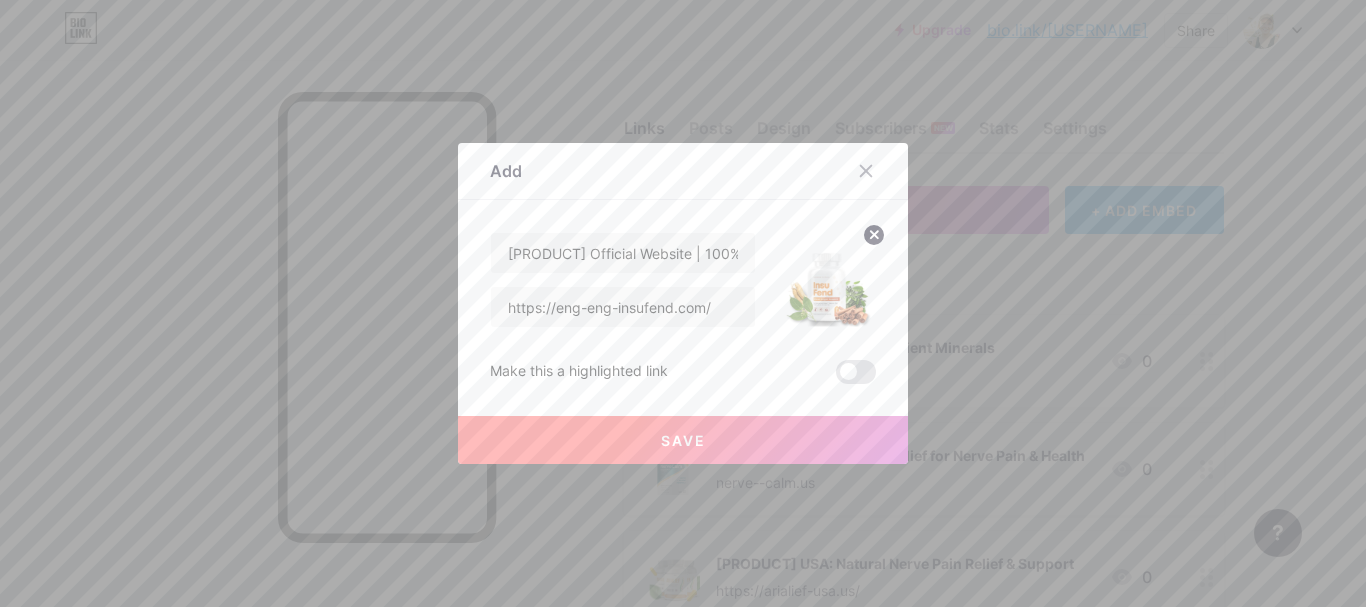 click on "Save" at bounding box center (683, 440) 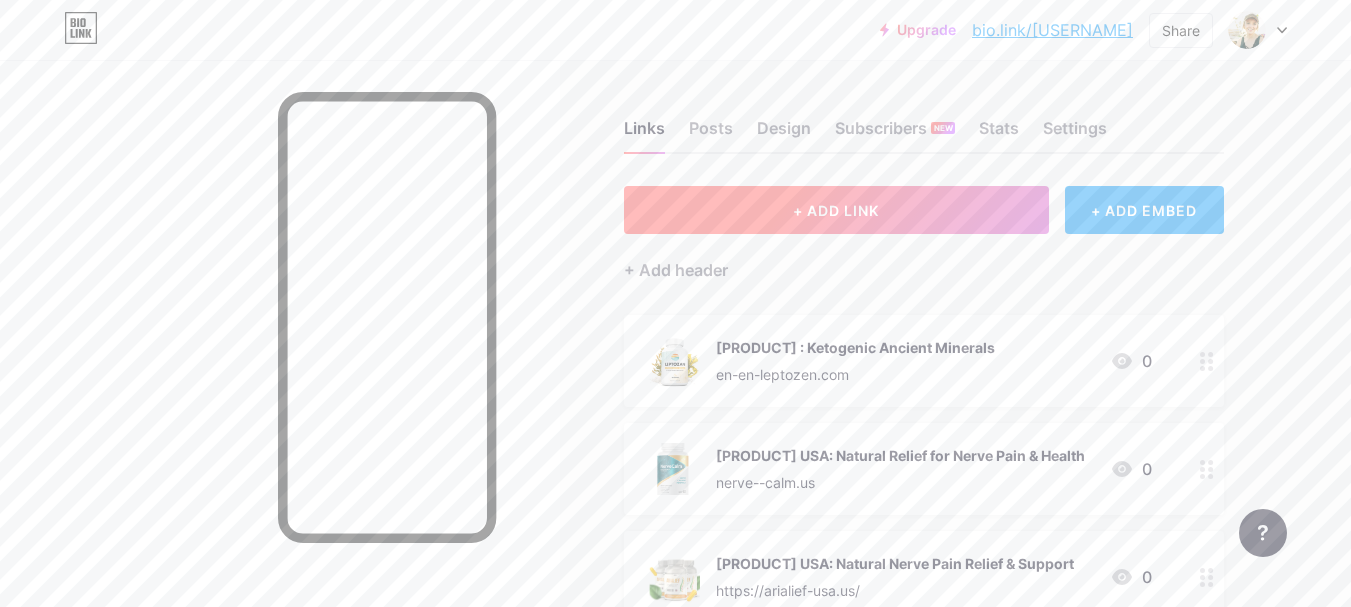 click on "+ ADD LINK" at bounding box center [836, 210] 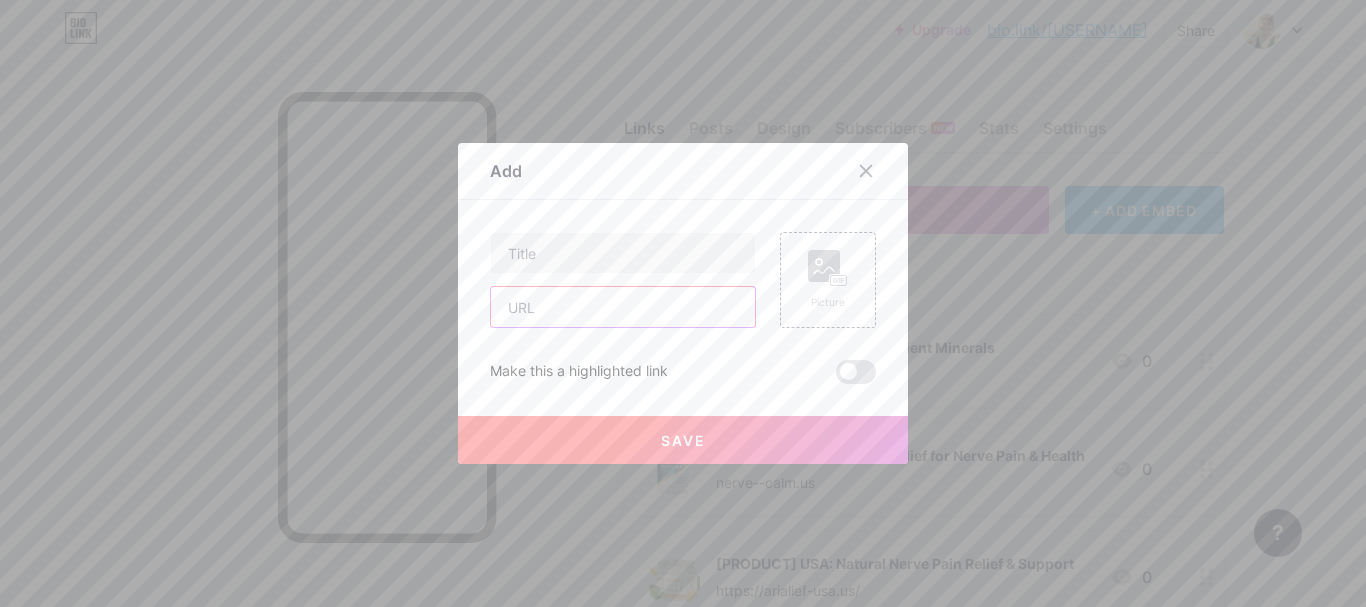 click at bounding box center [623, 307] 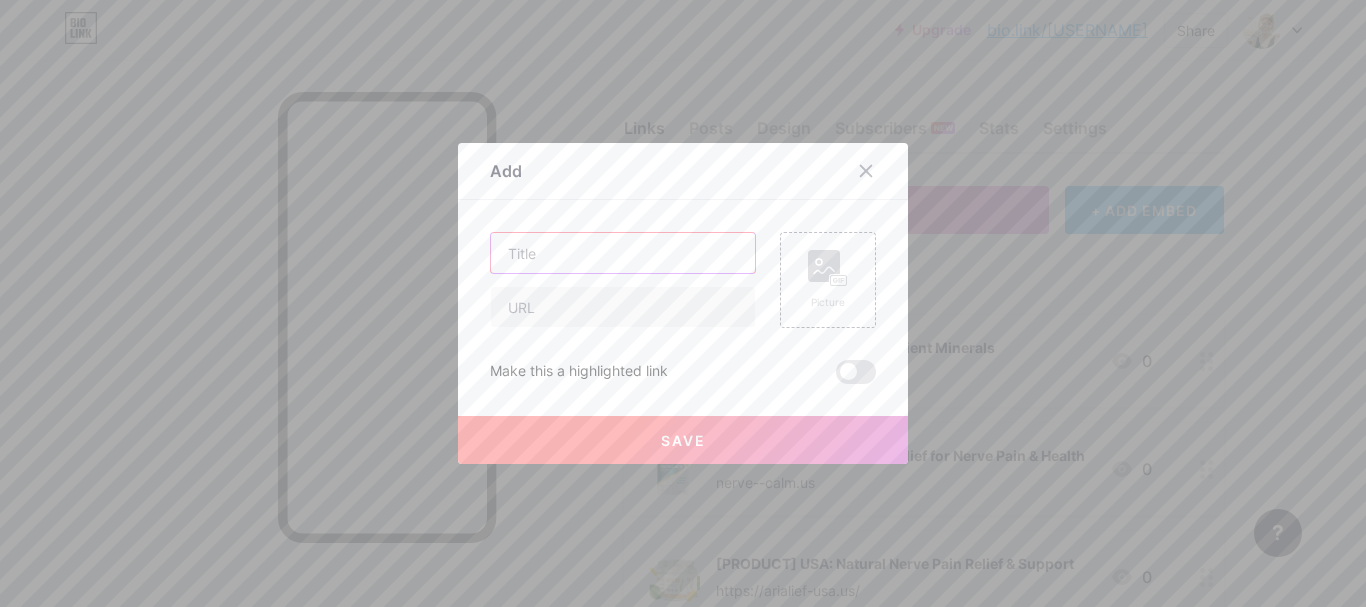 click at bounding box center (623, 253) 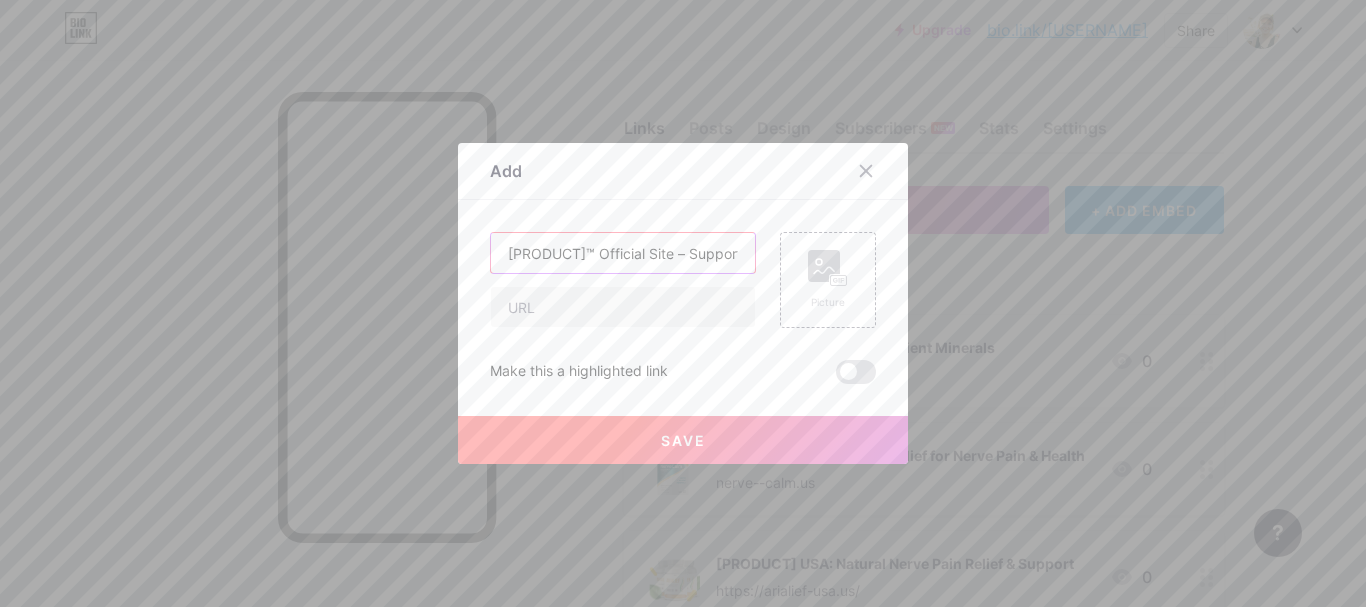 scroll, scrollTop: 0, scrollLeft: 122, axis: horizontal 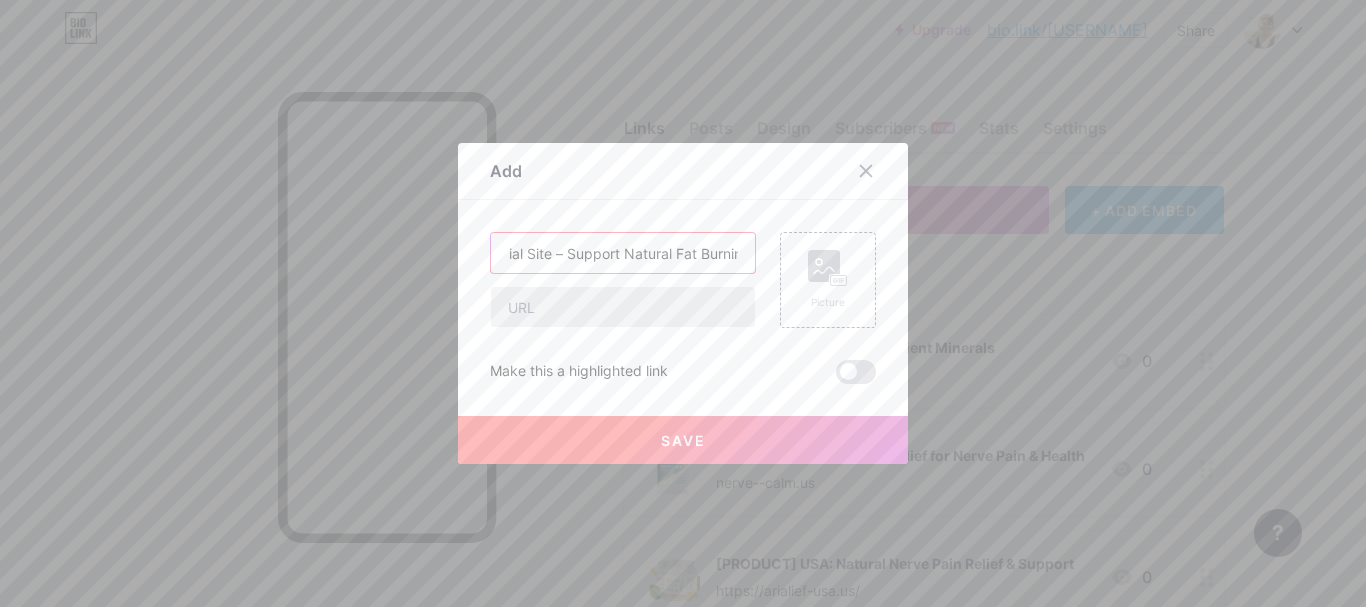type on "[PRODUCT]™ Official Site – Support Natural Fat Burning" 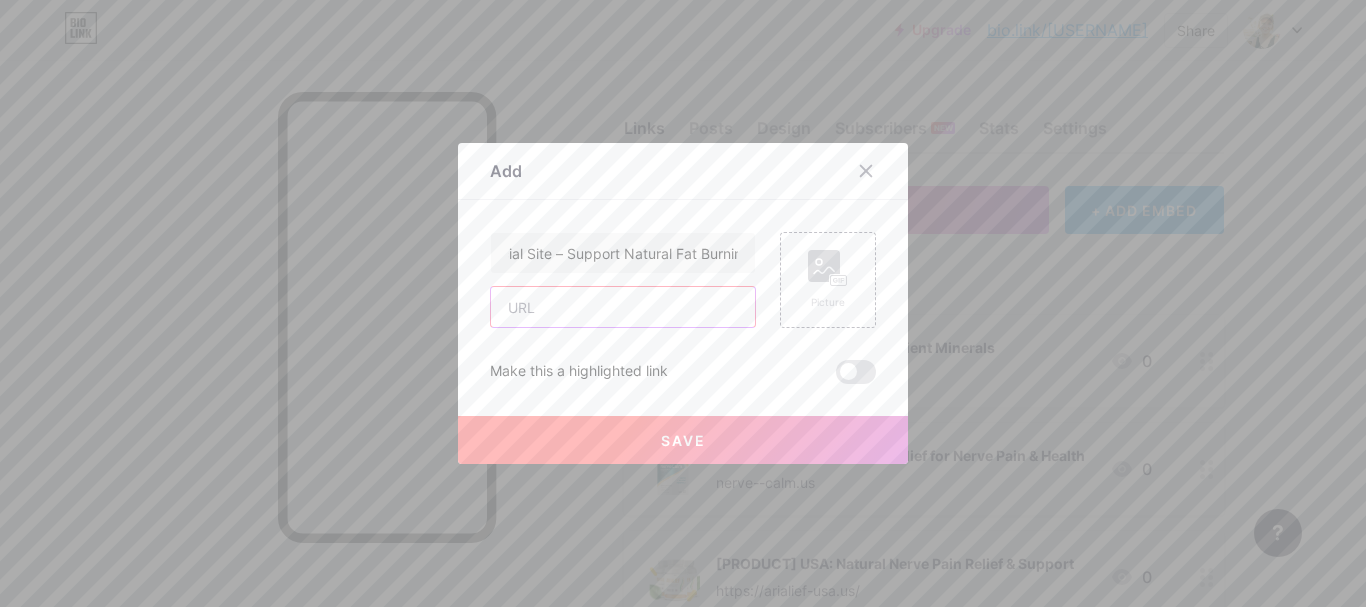 scroll, scrollTop: 0, scrollLeft: 0, axis: both 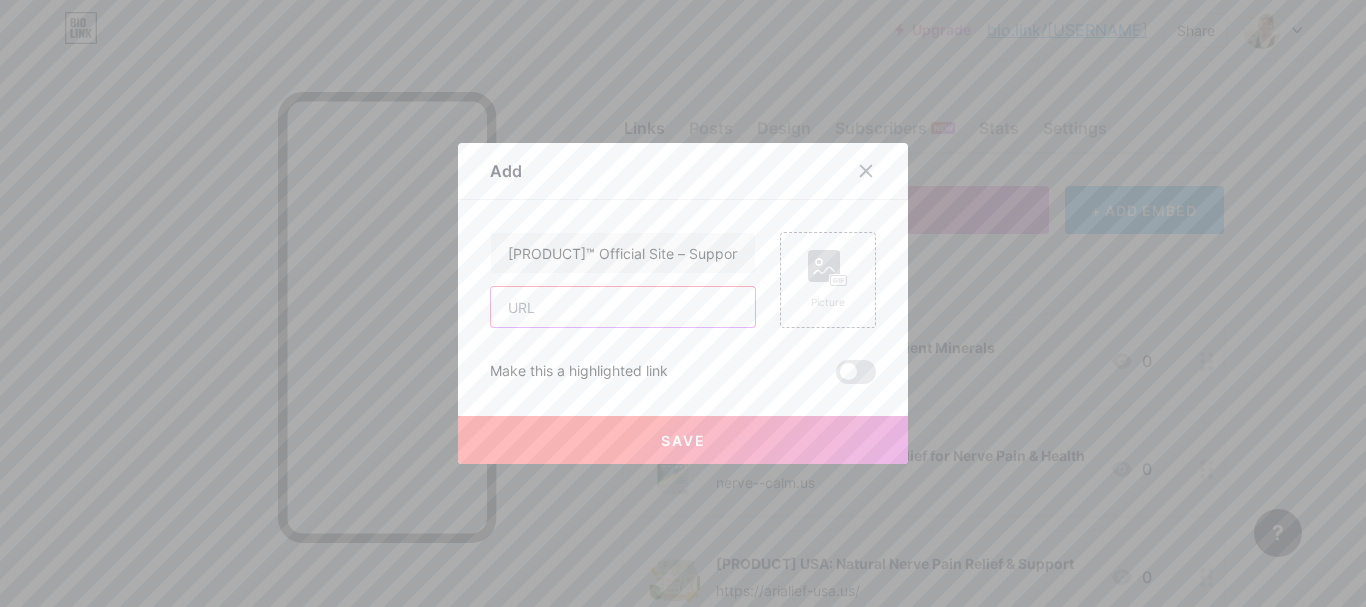 click at bounding box center [623, 307] 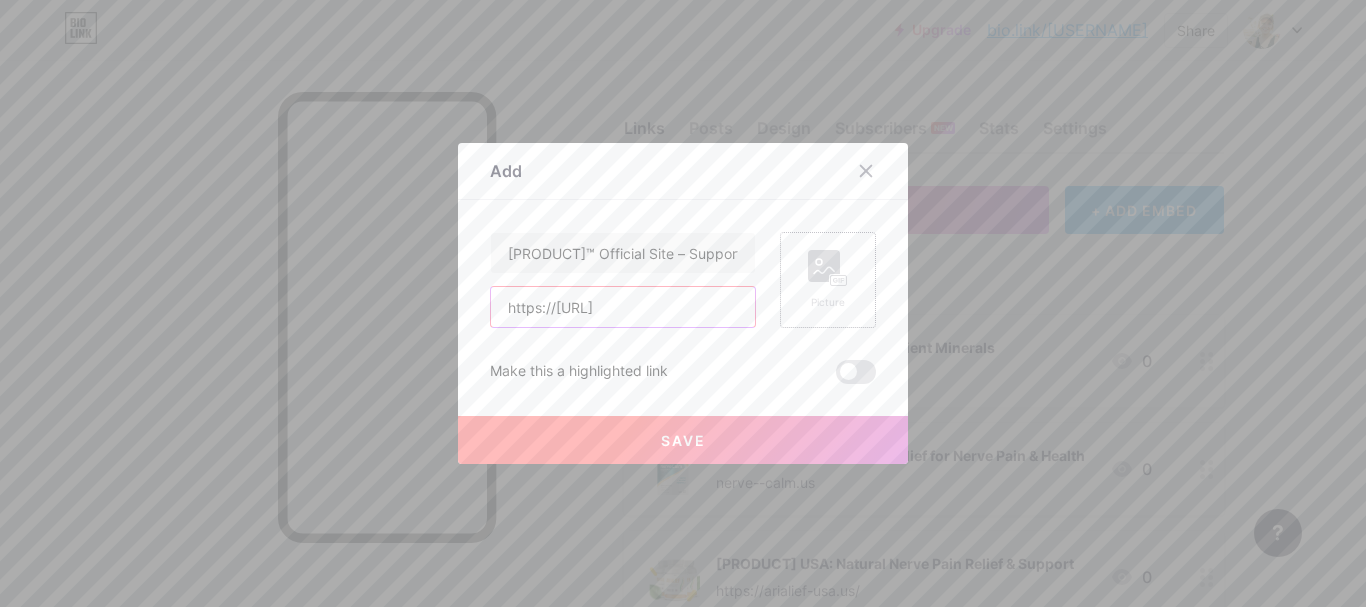 type on "https://[URL]" 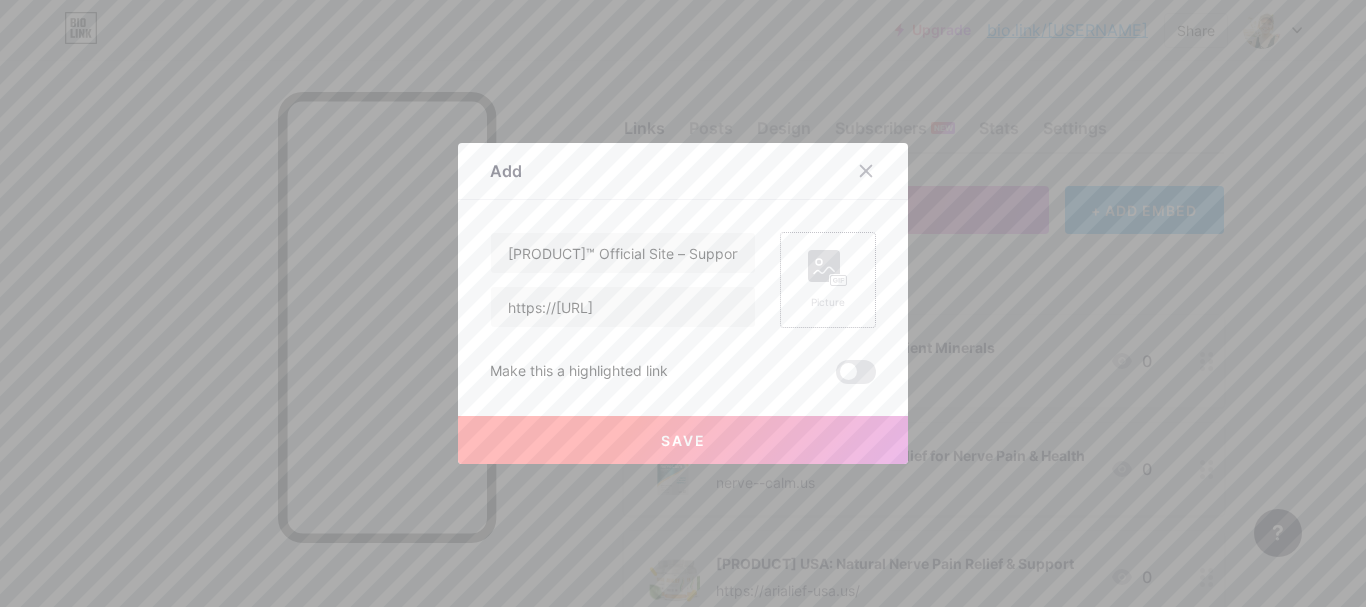 click at bounding box center [824, 266] 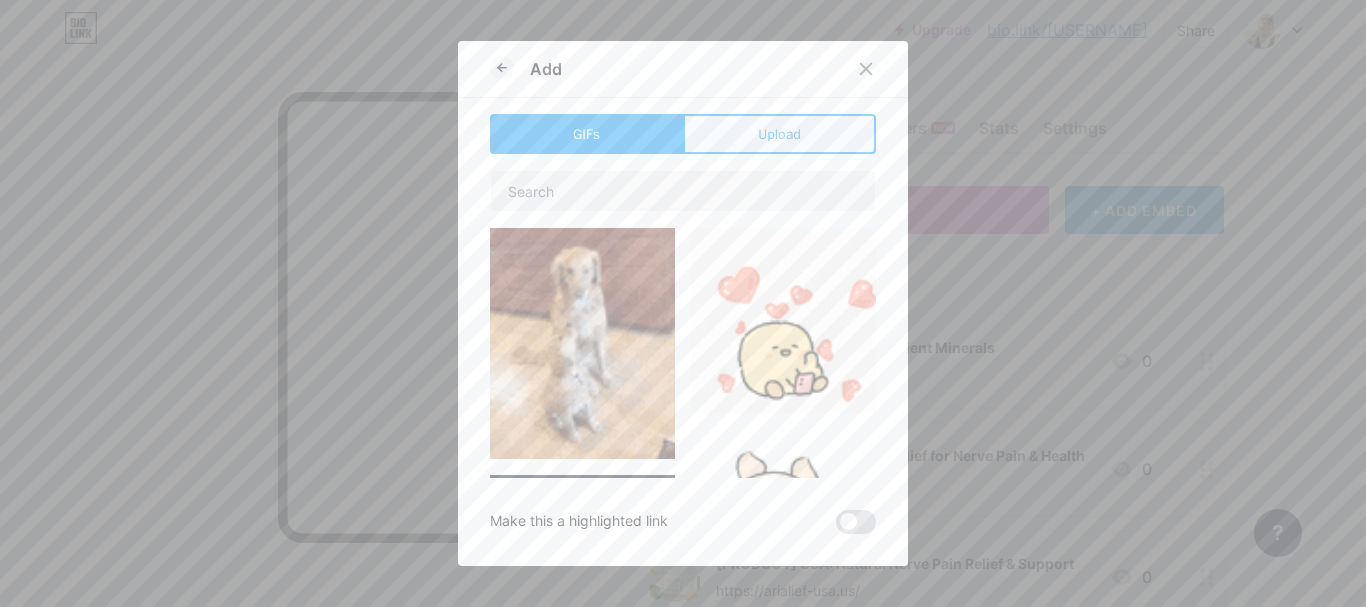 click on "Upload" at bounding box center [779, 134] 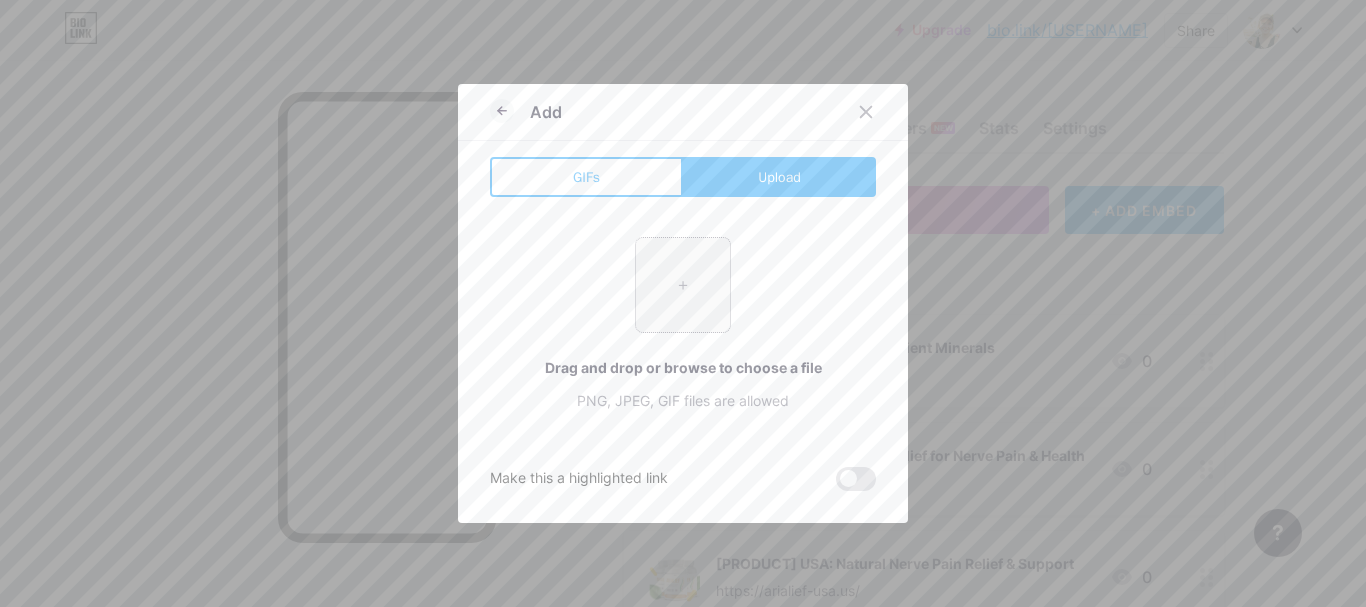 click at bounding box center (683, 285) 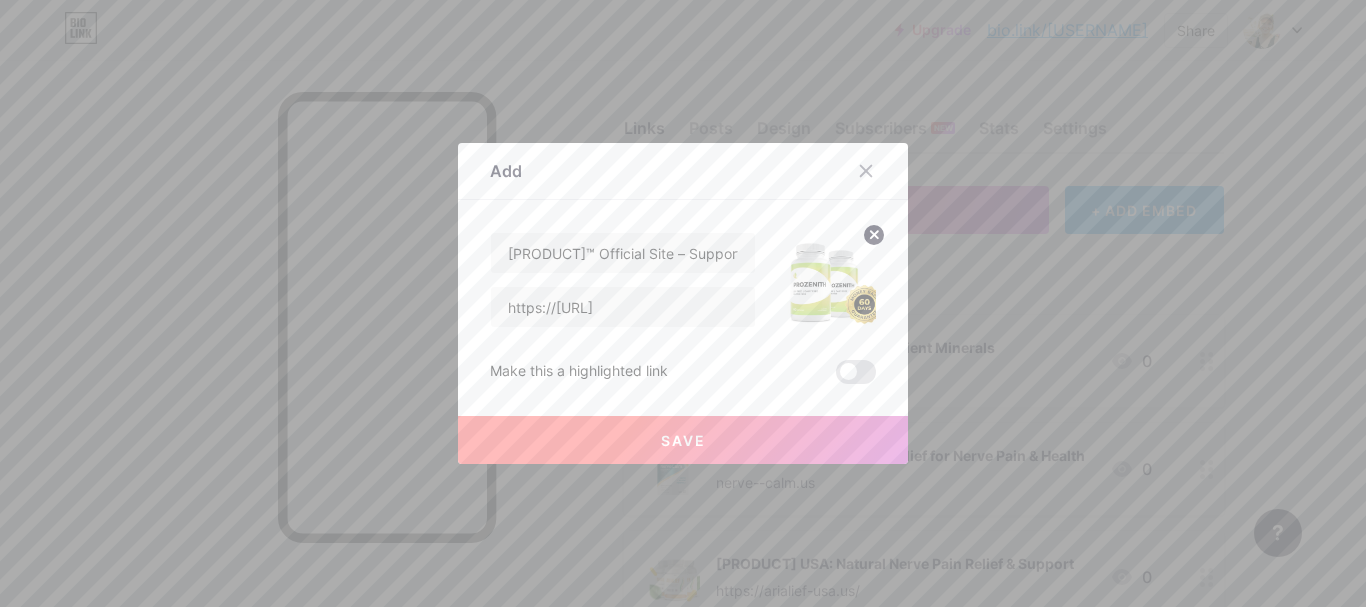 click on "Save" at bounding box center (683, 440) 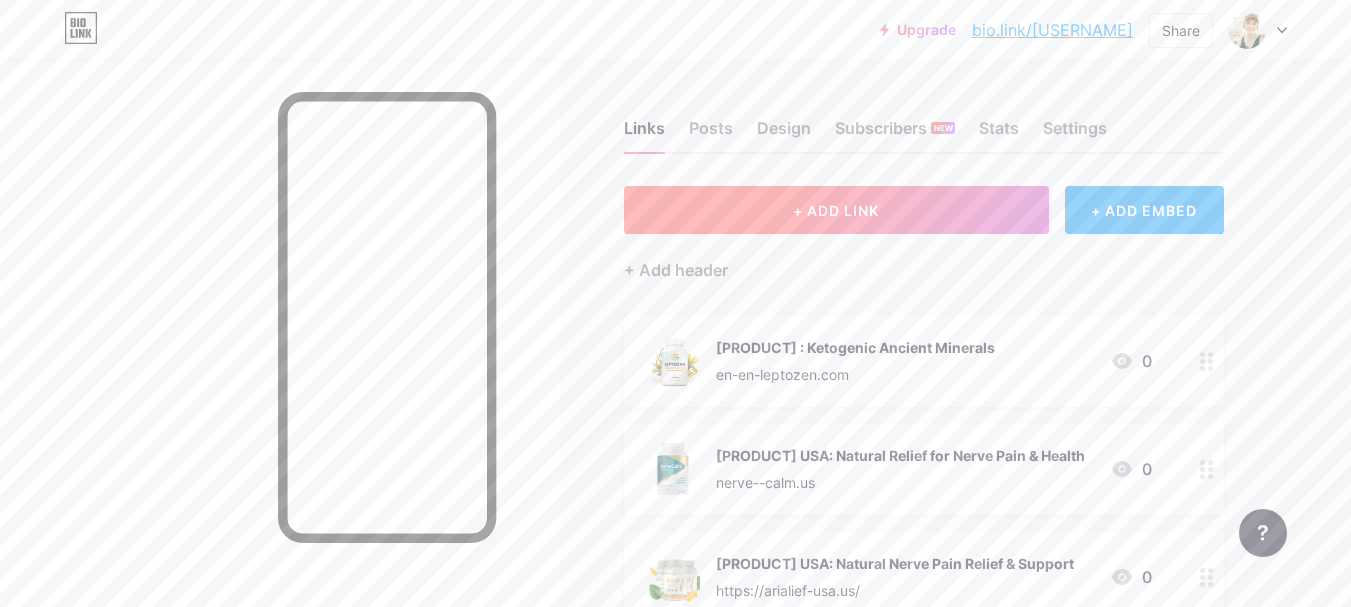 click on "+ ADD LINK" at bounding box center [836, 210] 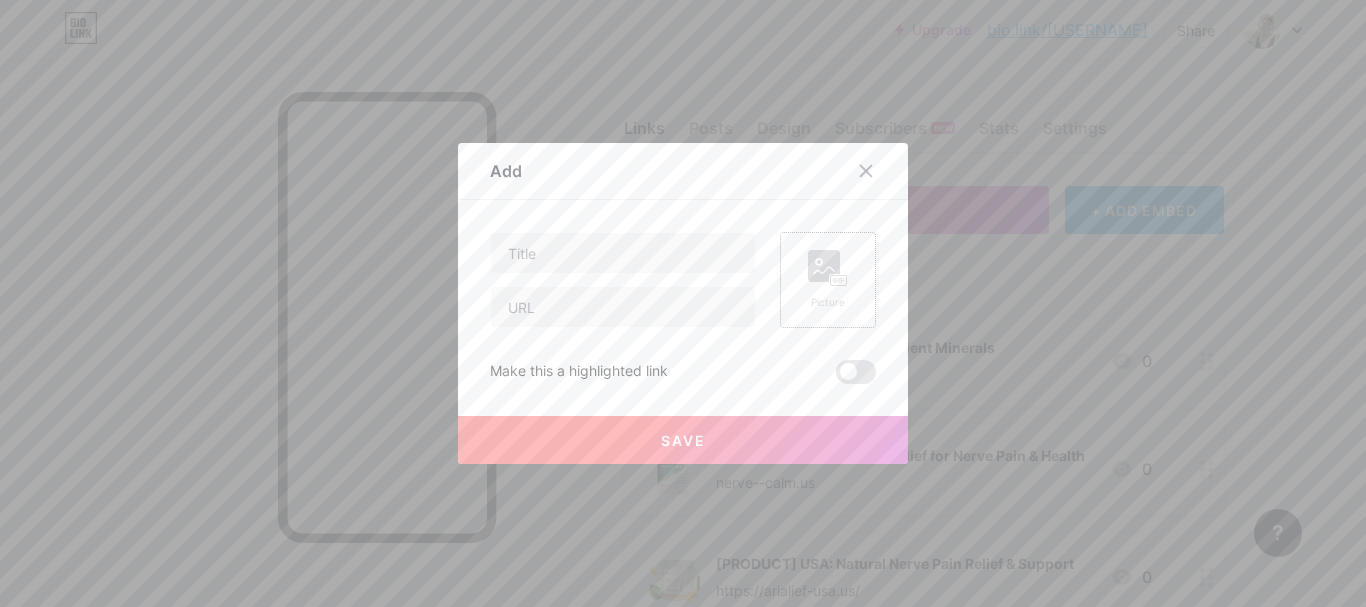 click on "Picture" at bounding box center (828, 302) 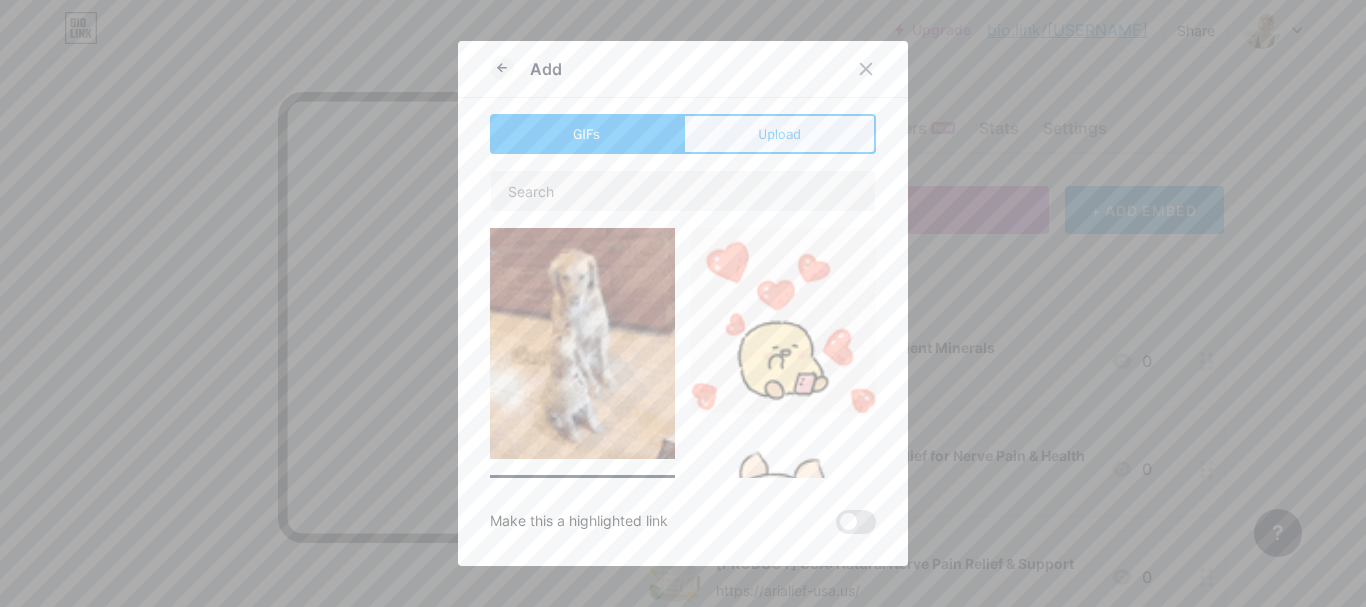 click on "Upload" at bounding box center [779, 134] 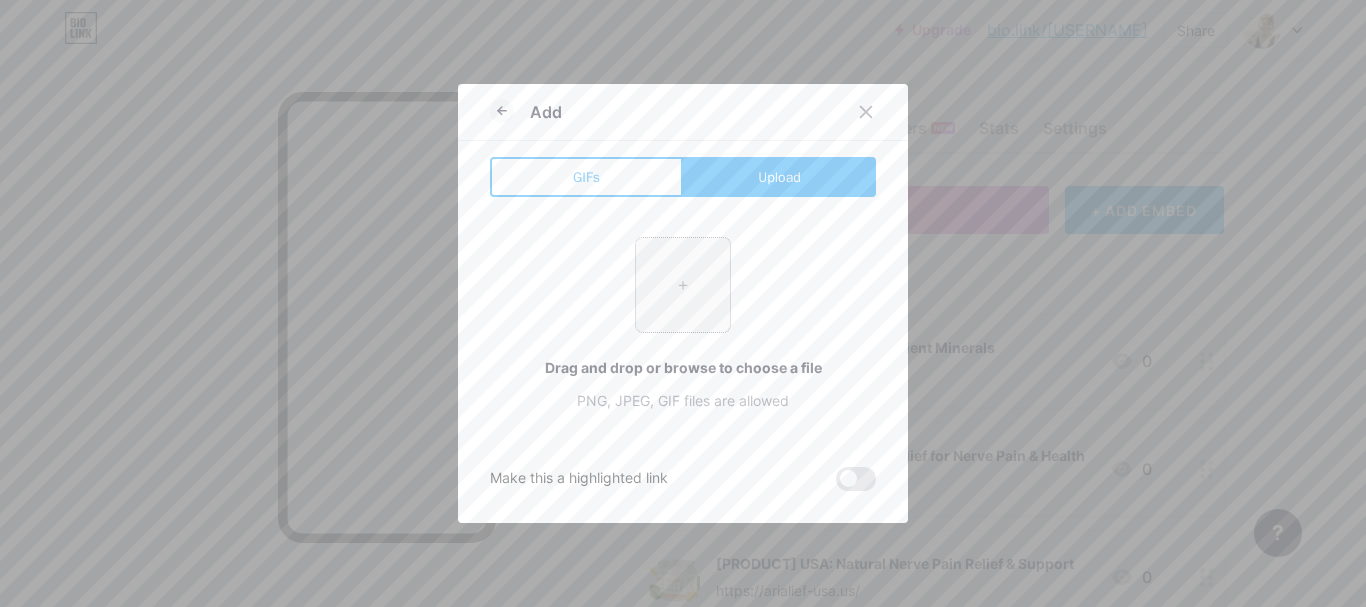 click at bounding box center [683, 285] 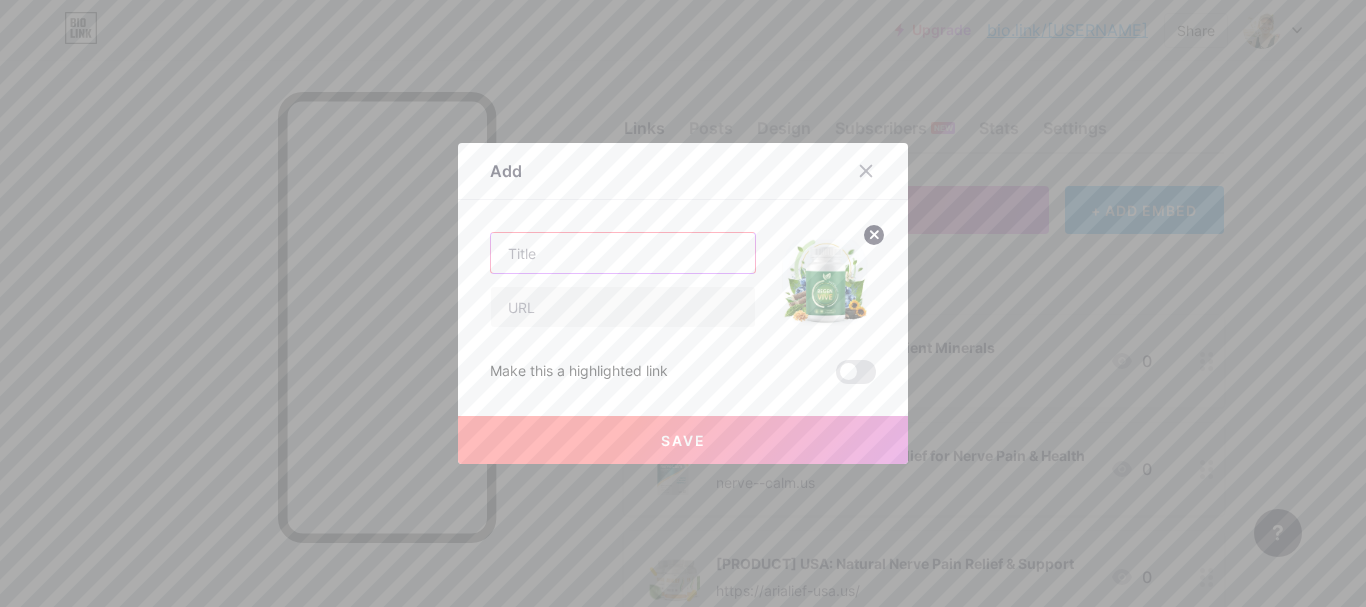 click at bounding box center (623, 253) 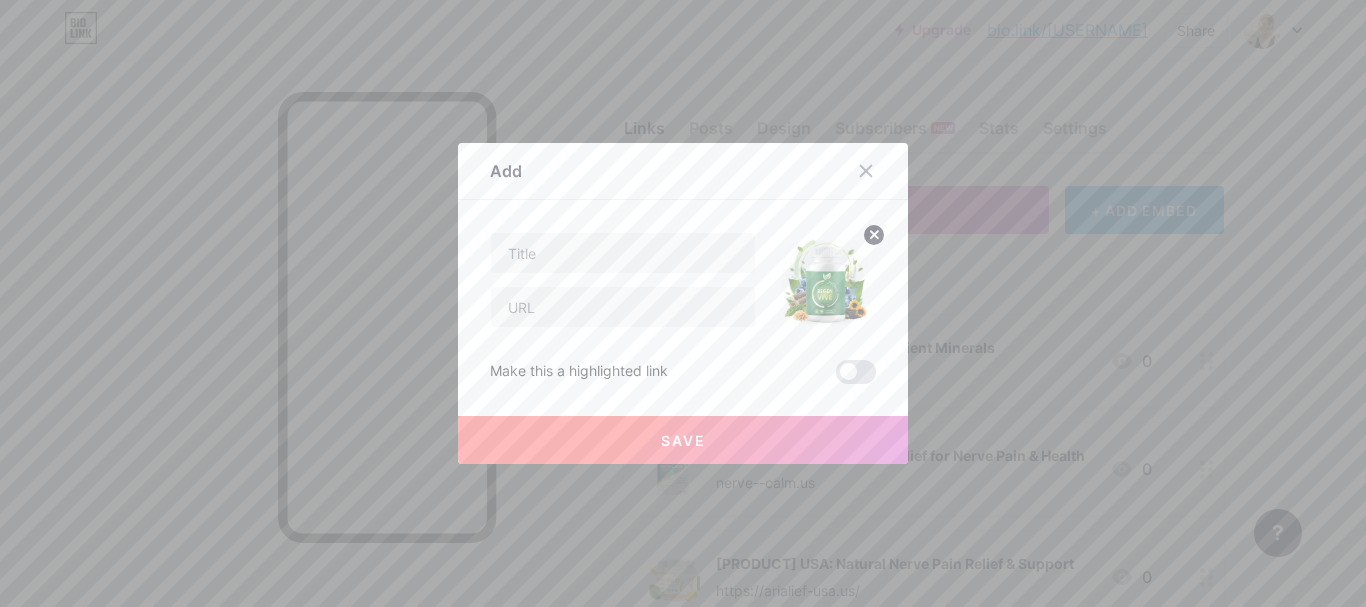 click on "Content
YouTube
Play YouTube video without leaving your page.
ADD
Vimeo
Play Vimeo video without leaving your page.
ADD
Tiktok
Grow your TikTok following
ADD
Tweet
Embed a tweet.
ADD
Reddit
Showcase your Reddit profile
ADD
Spotify
Embed Spotify to play the preview of a track.
ADD
Twitch
Play Twitch video without leaving your page.
ADD
SoundCloud
ADD" at bounding box center [683, 292] 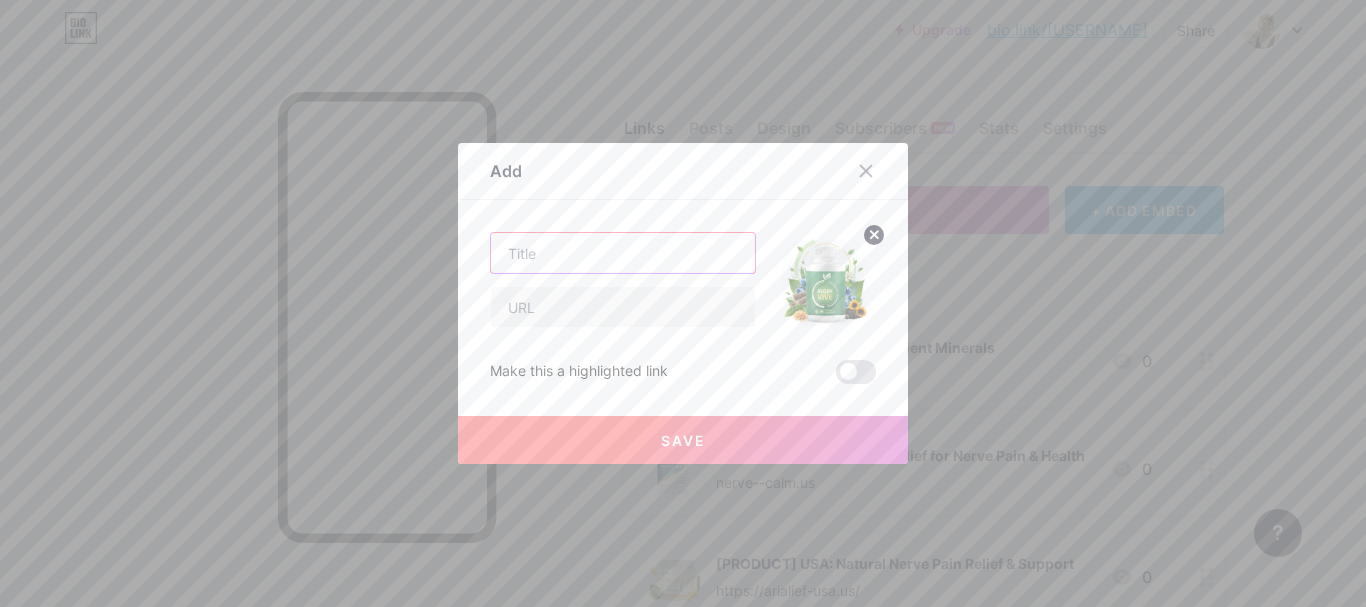 click at bounding box center (623, 253) 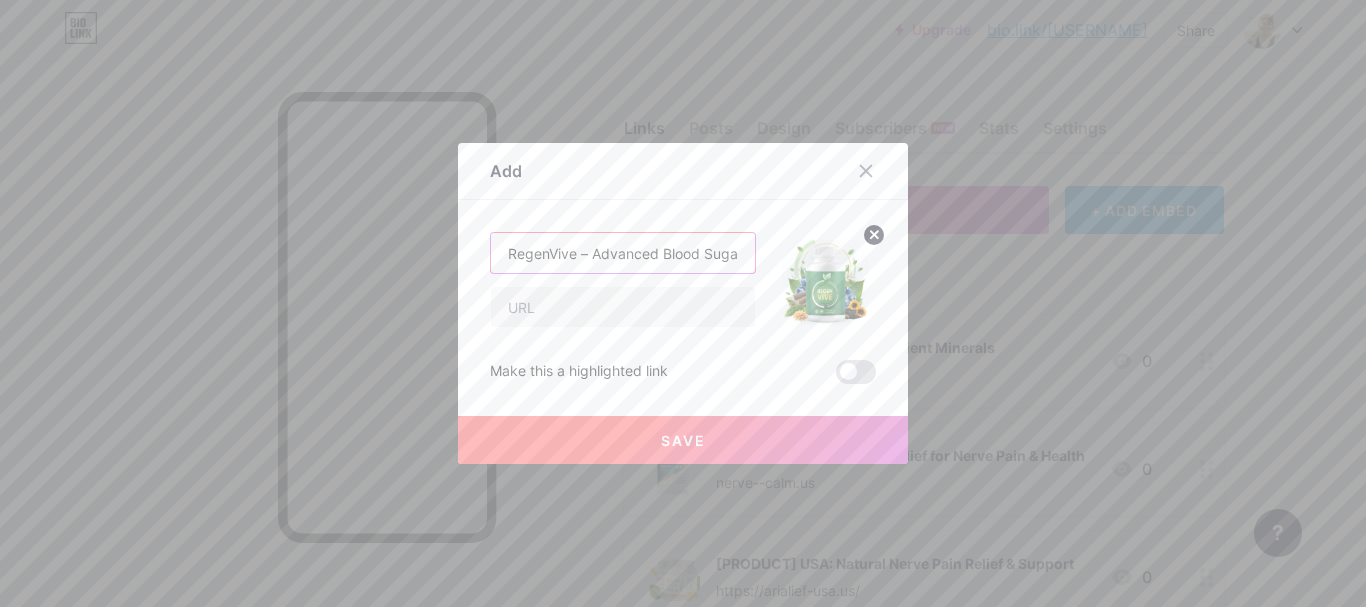 scroll, scrollTop: 0, scrollLeft: 63, axis: horizontal 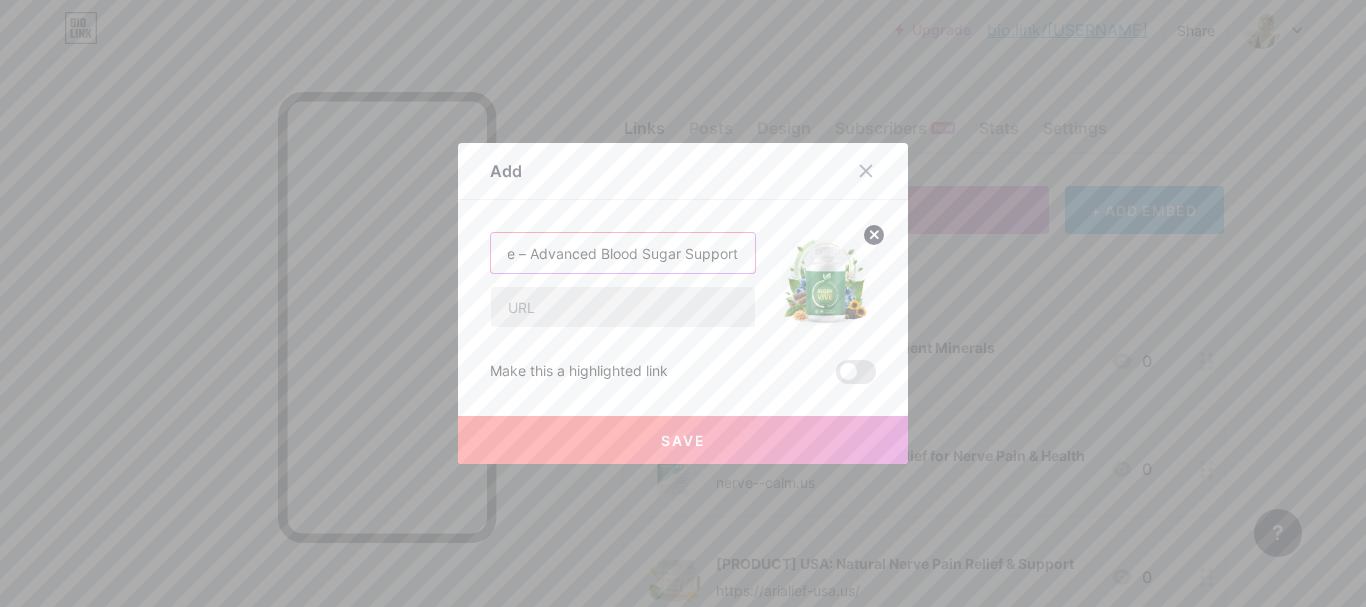 type on "RegenVive – Advanced Blood Sugar Support" 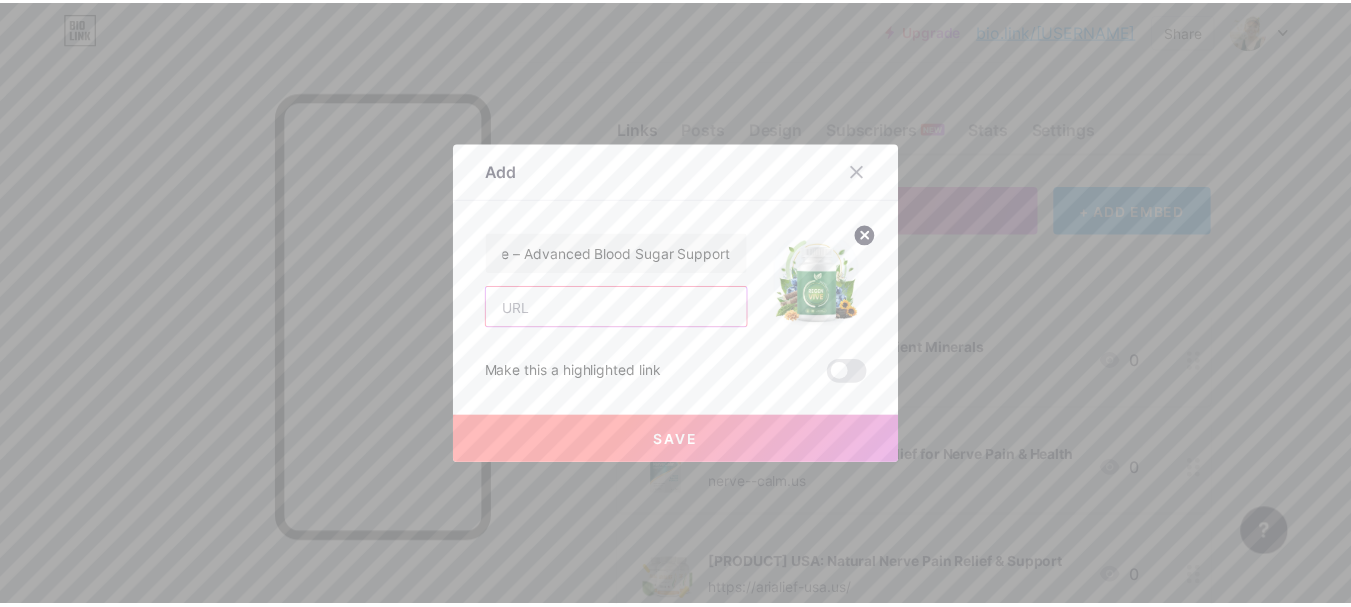 scroll, scrollTop: 0, scrollLeft: 0, axis: both 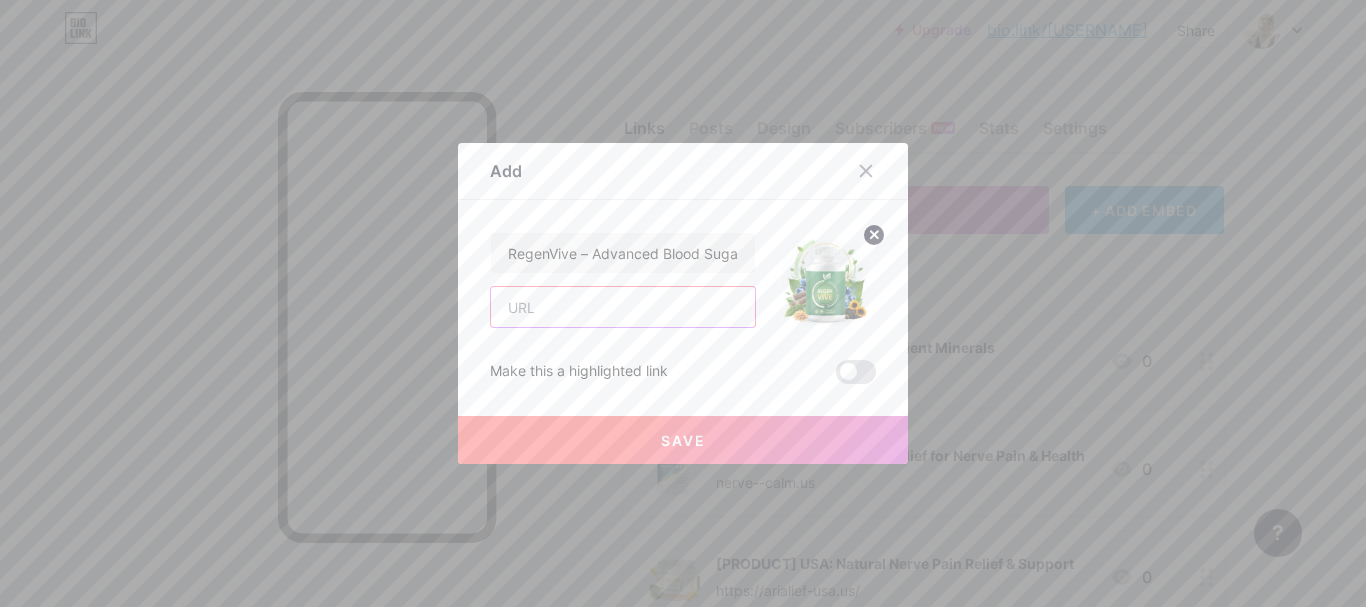 click at bounding box center (623, 307) 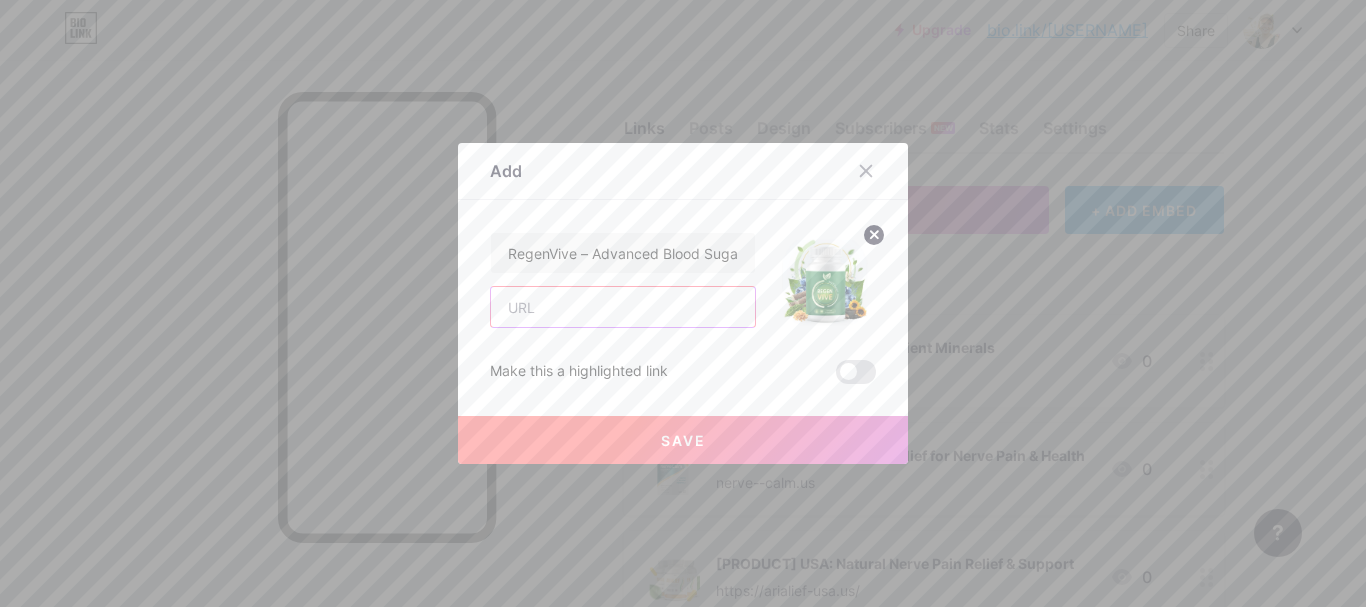 paste on "https://[URL]" 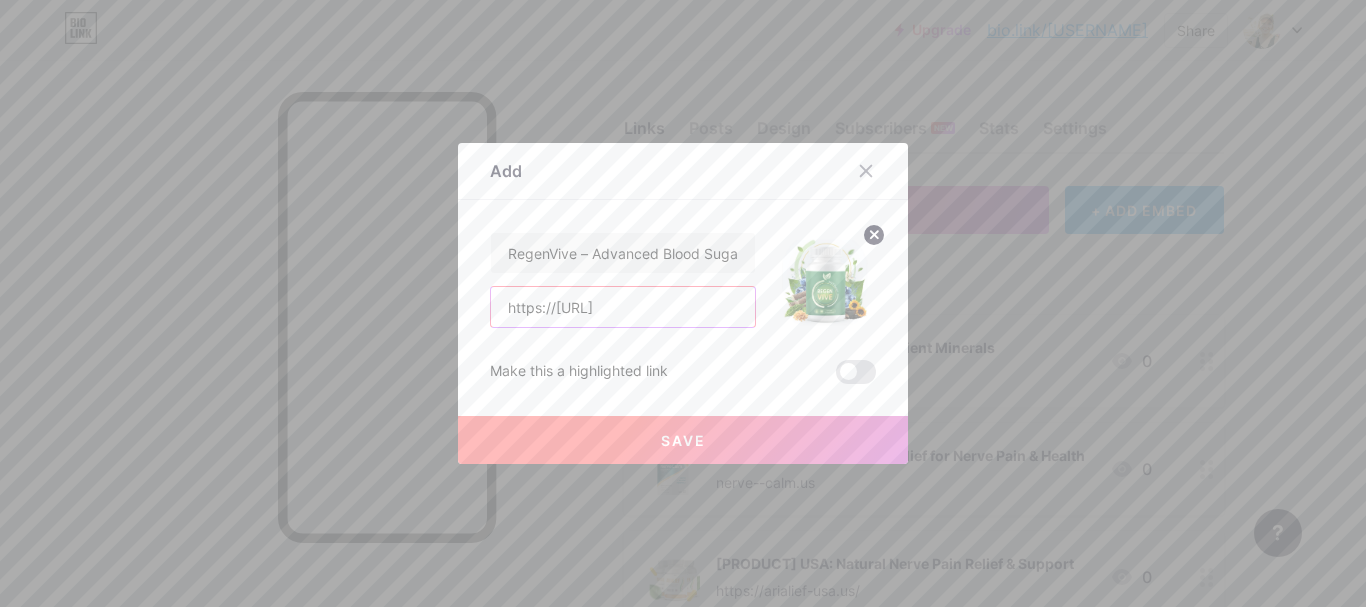 type on "https://[URL]" 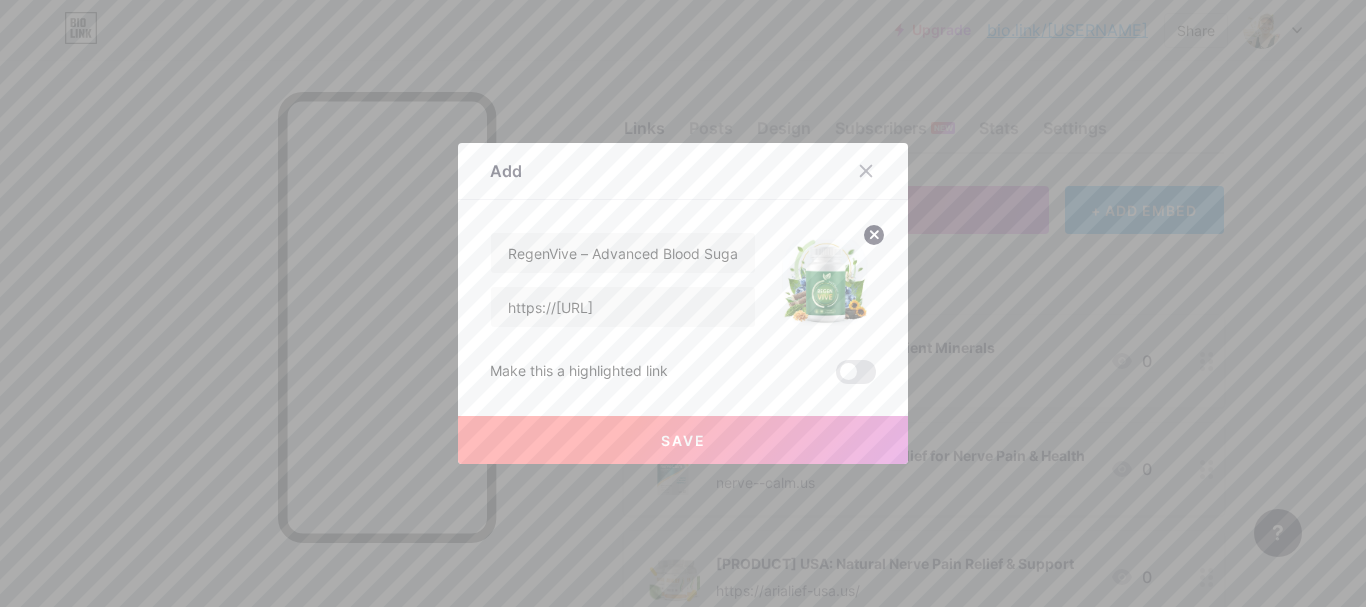 click on "Save" at bounding box center [683, 424] 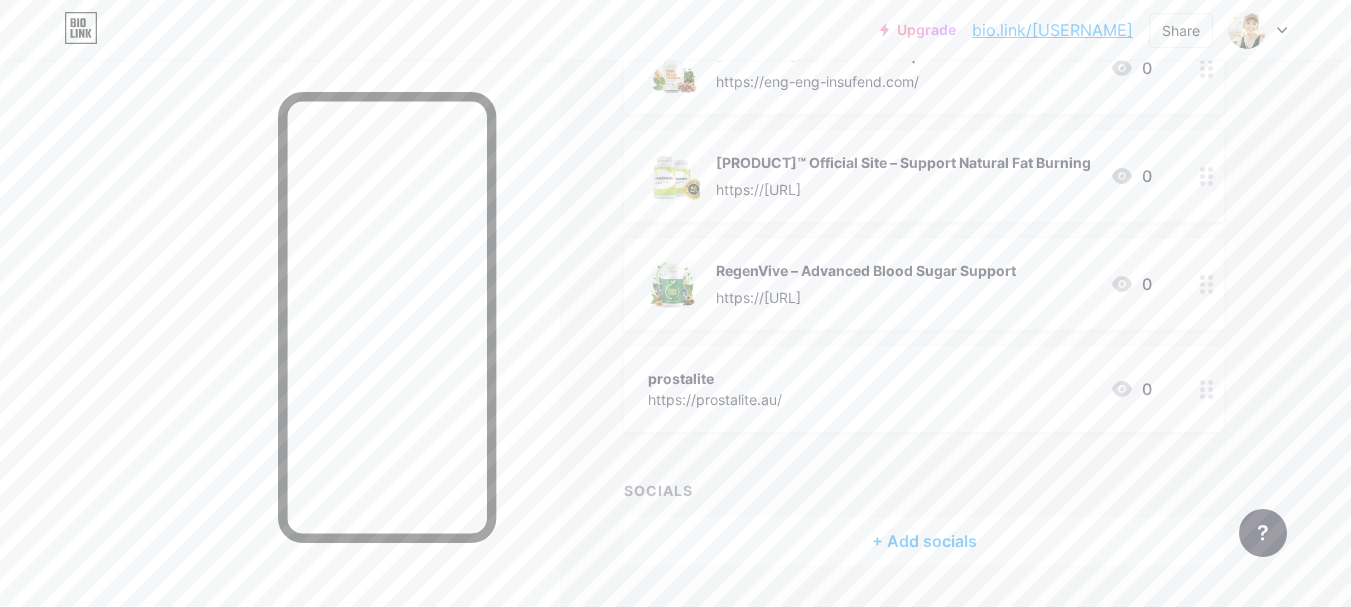 scroll, scrollTop: 1020, scrollLeft: 0, axis: vertical 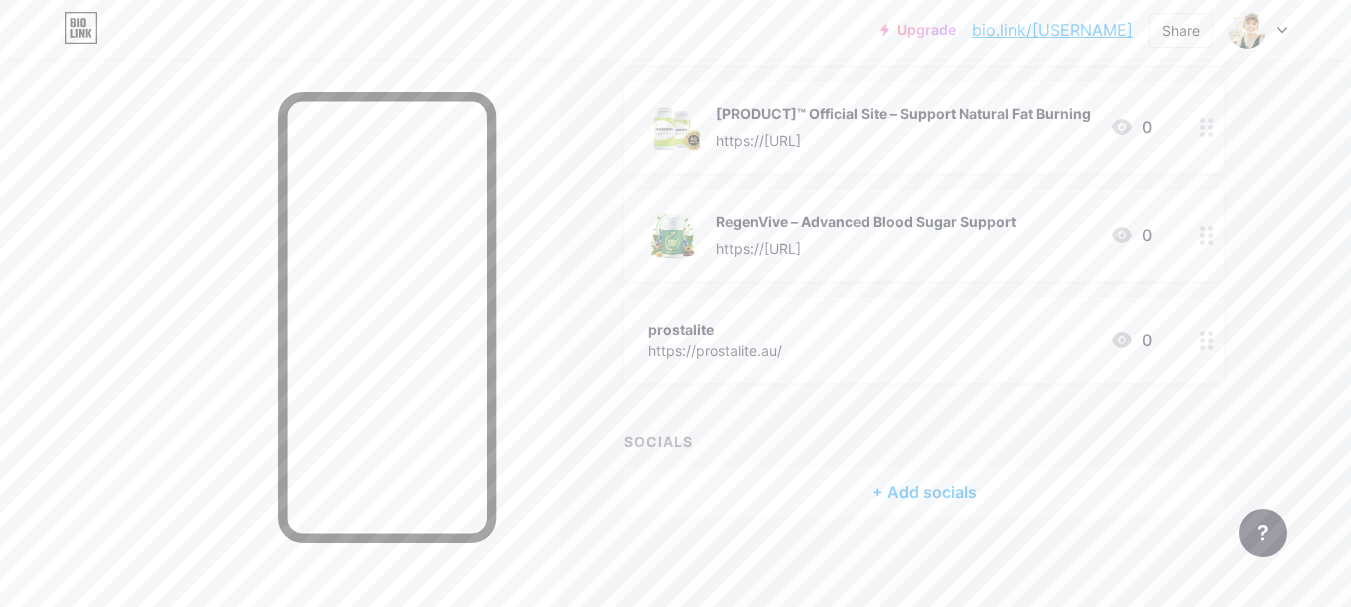 click at bounding box center (1207, 340) 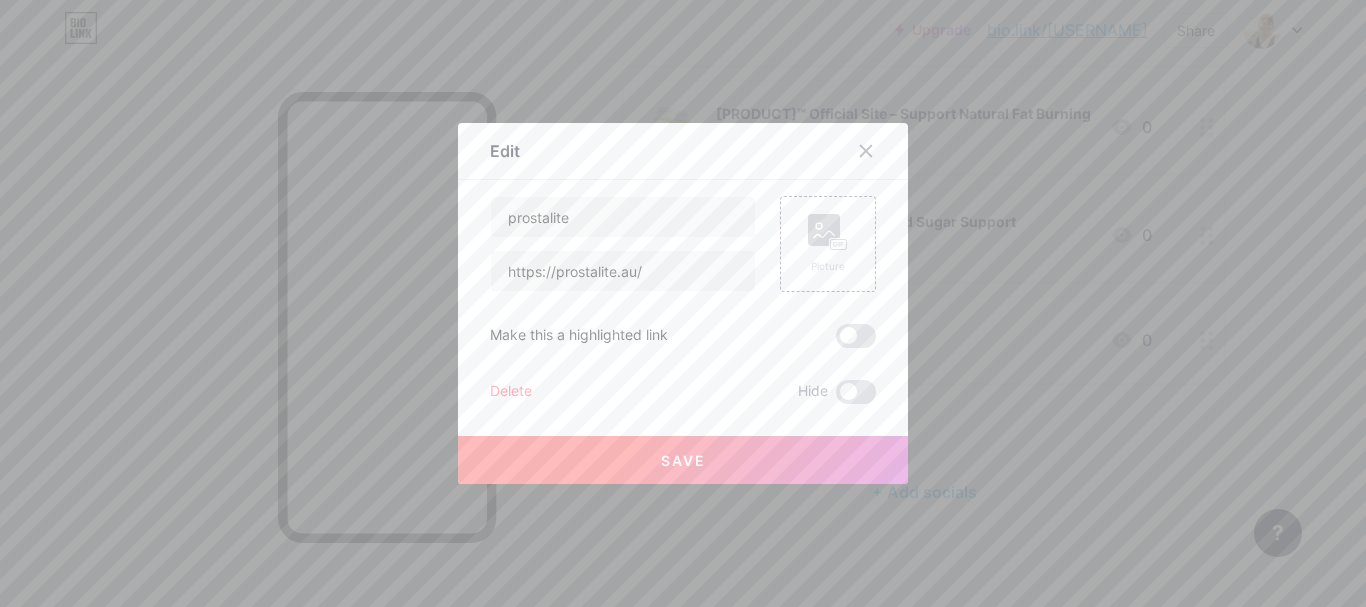 click on "Delete
Hide" at bounding box center (683, 392) 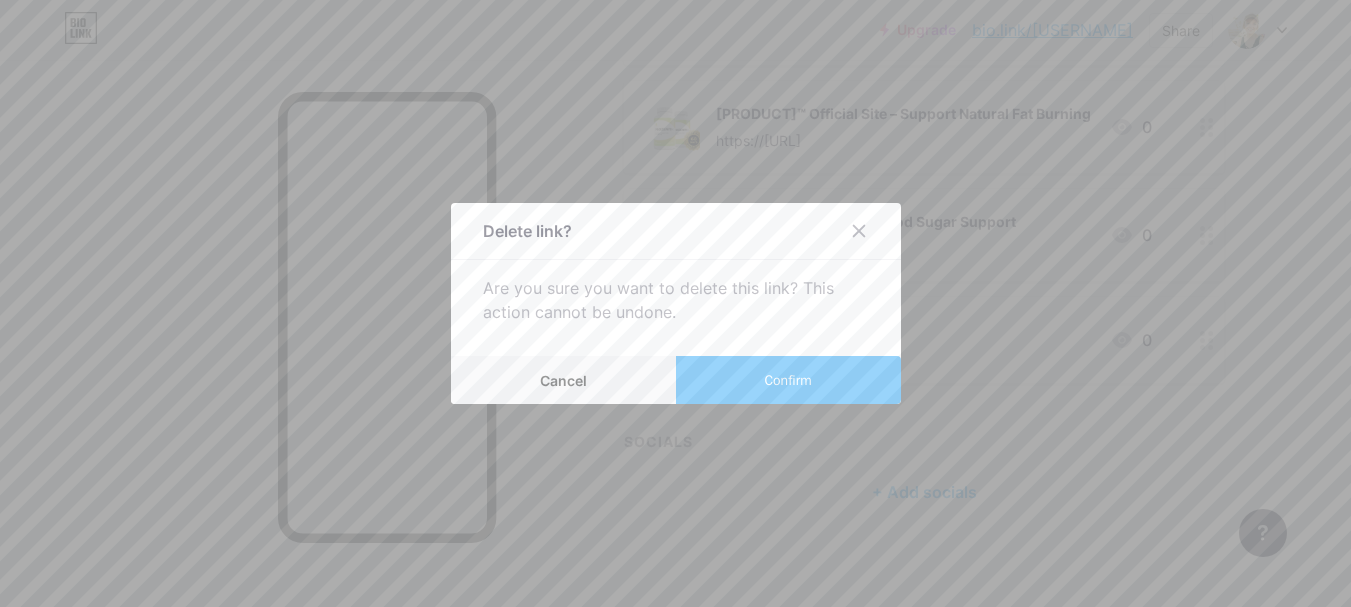 click on "Confirm" at bounding box center [787, 380] 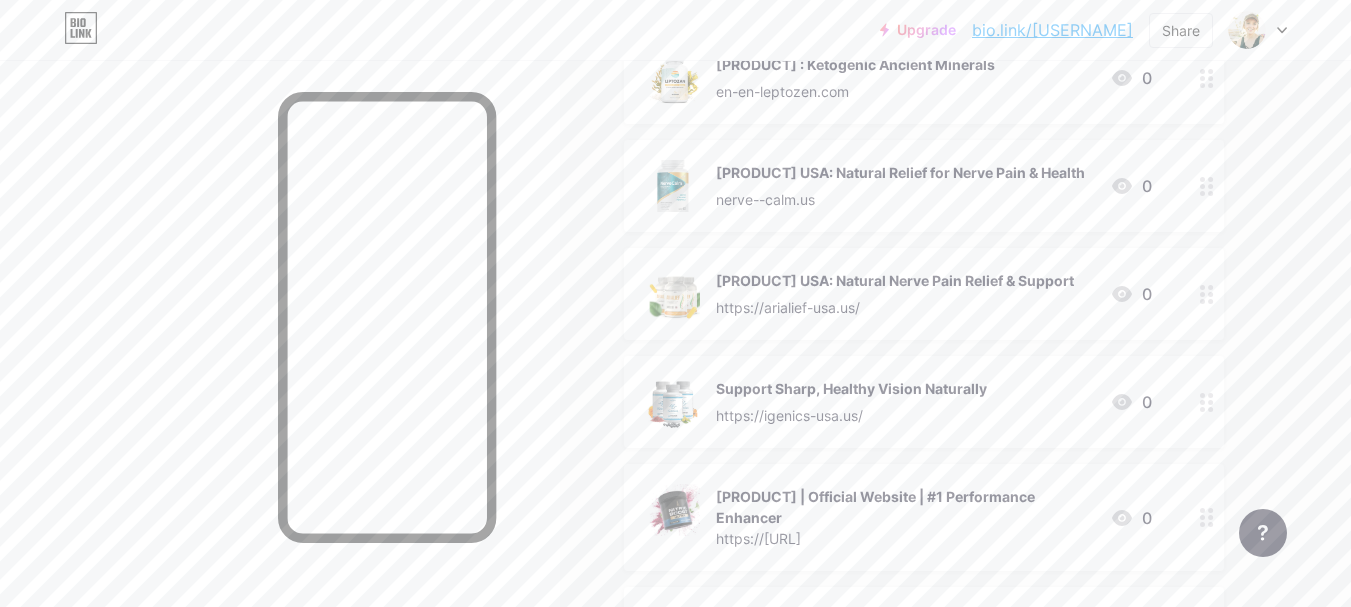 scroll, scrollTop: 261, scrollLeft: 0, axis: vertical 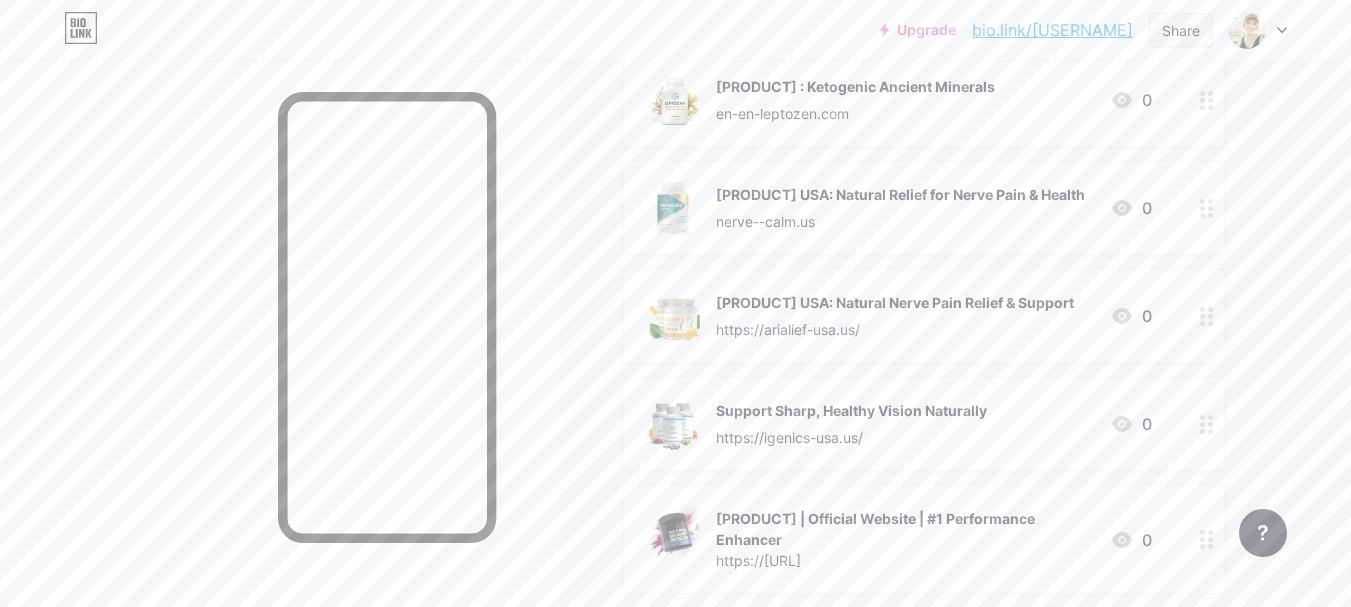 click on "Share" at bounding box center (1181, 30) 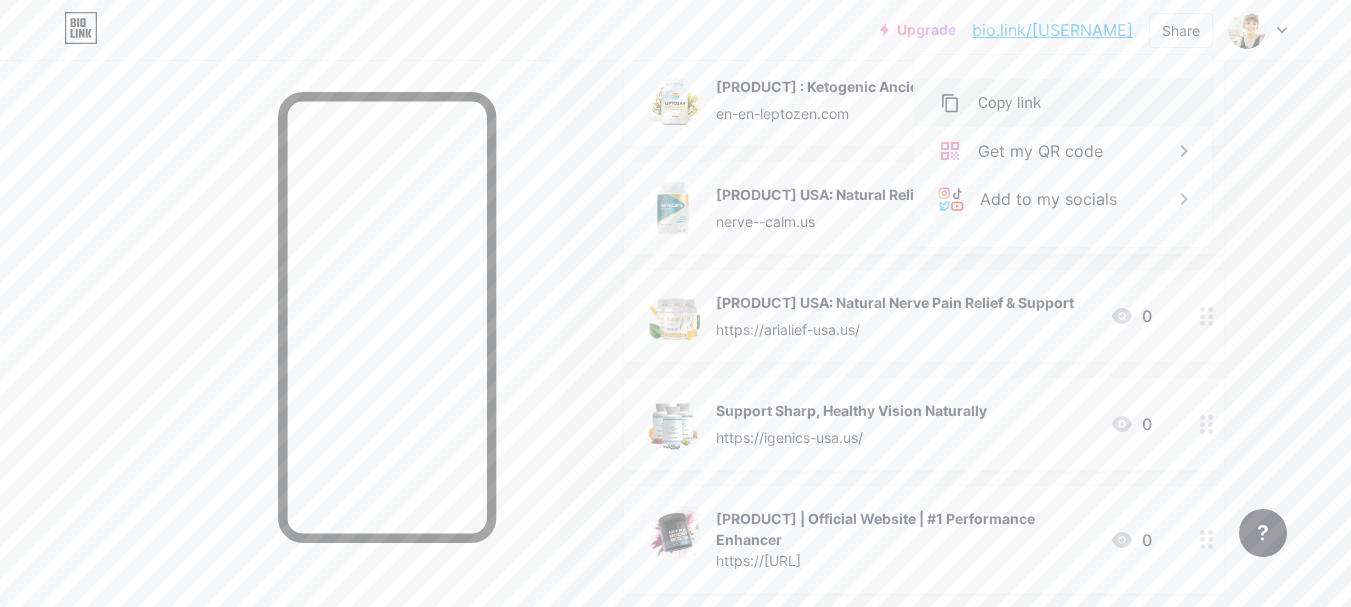 click on "Copy link" at bounding box center (1009, 103) 